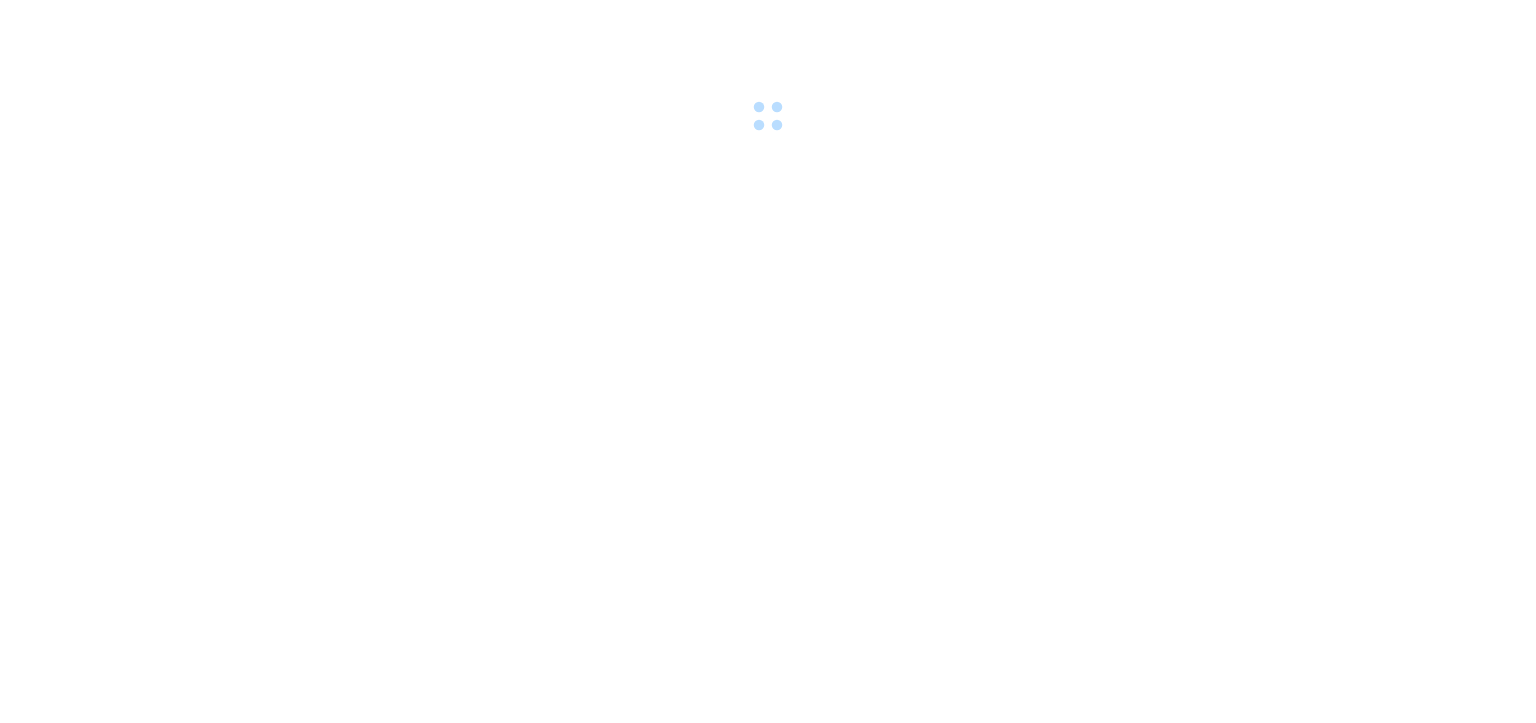 scroll, scrollTop: 0, scrollLeft: 0, axis: both 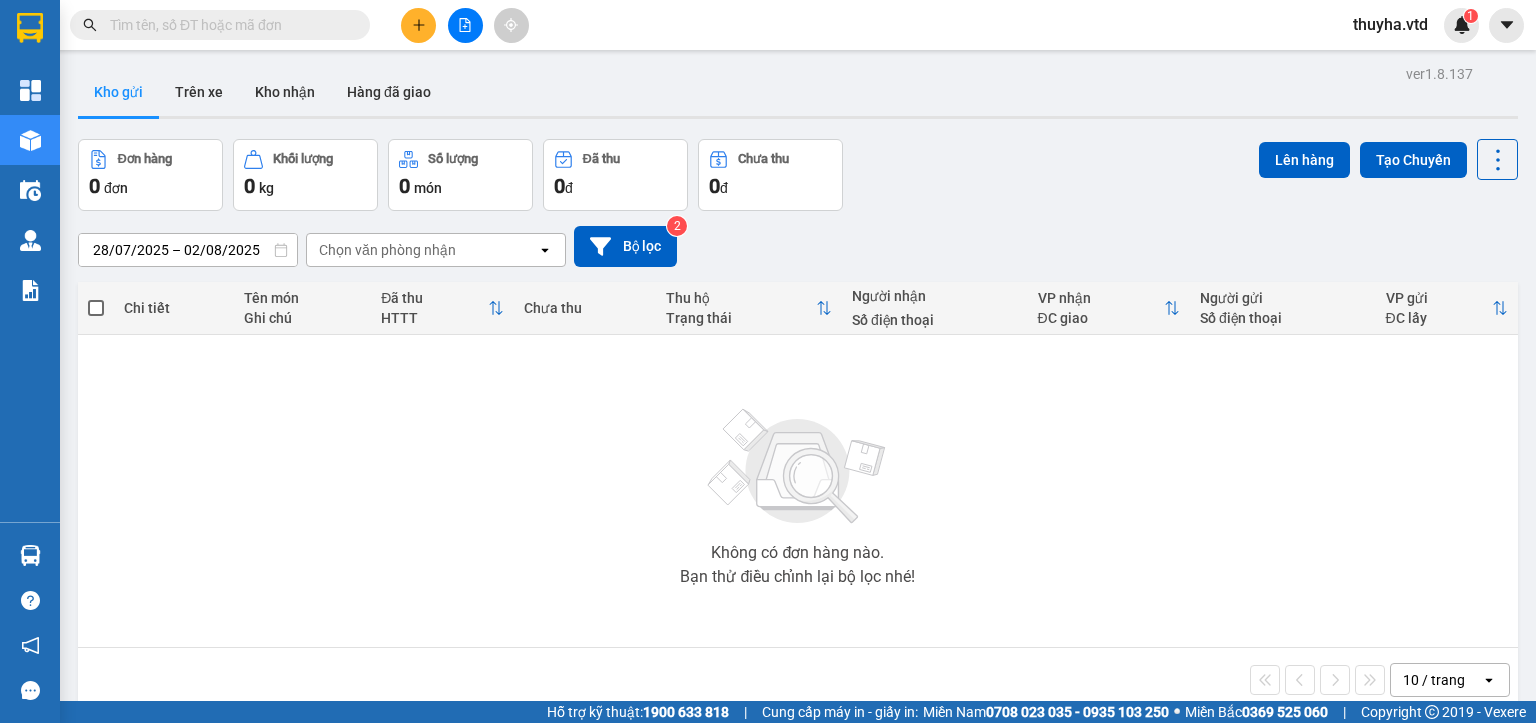 click 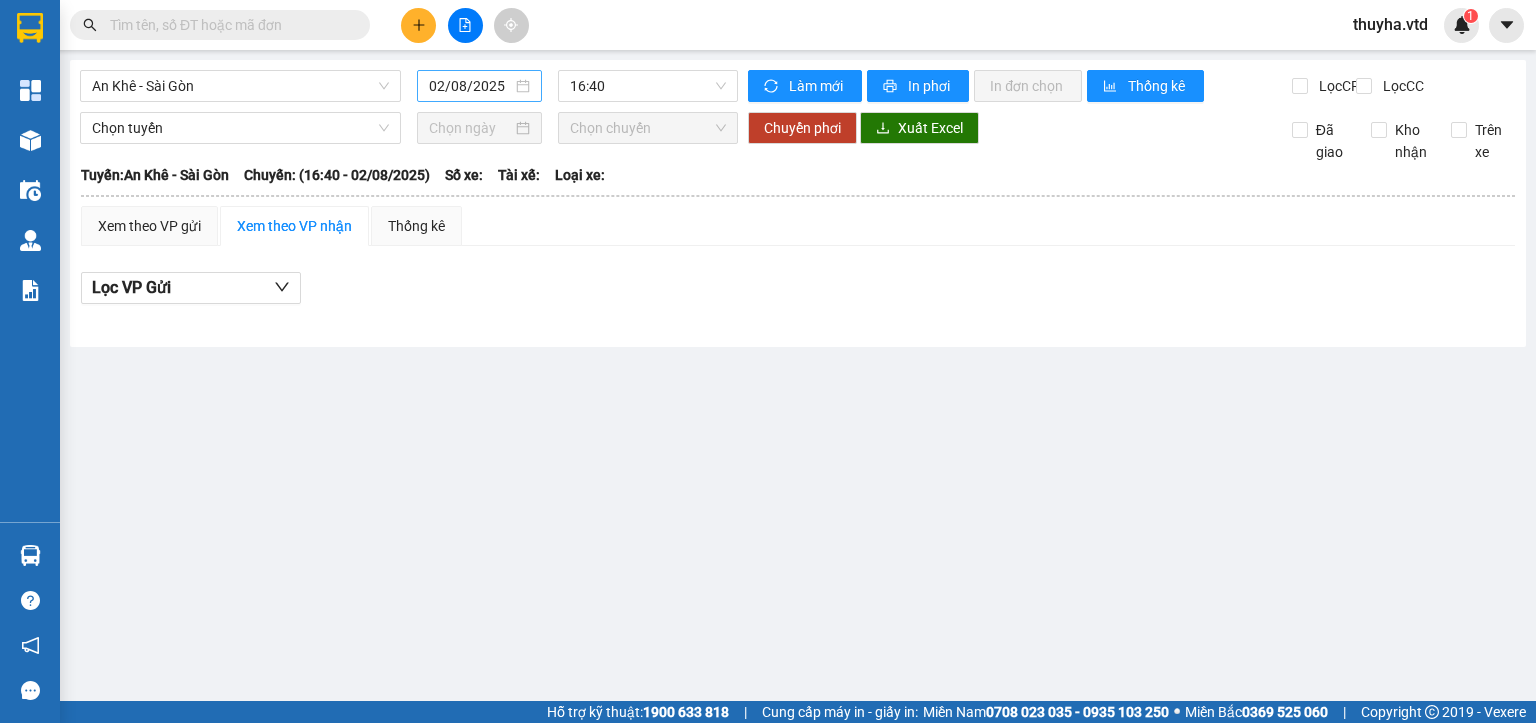click on "02/08/2025" at bounding box center [470, 86] 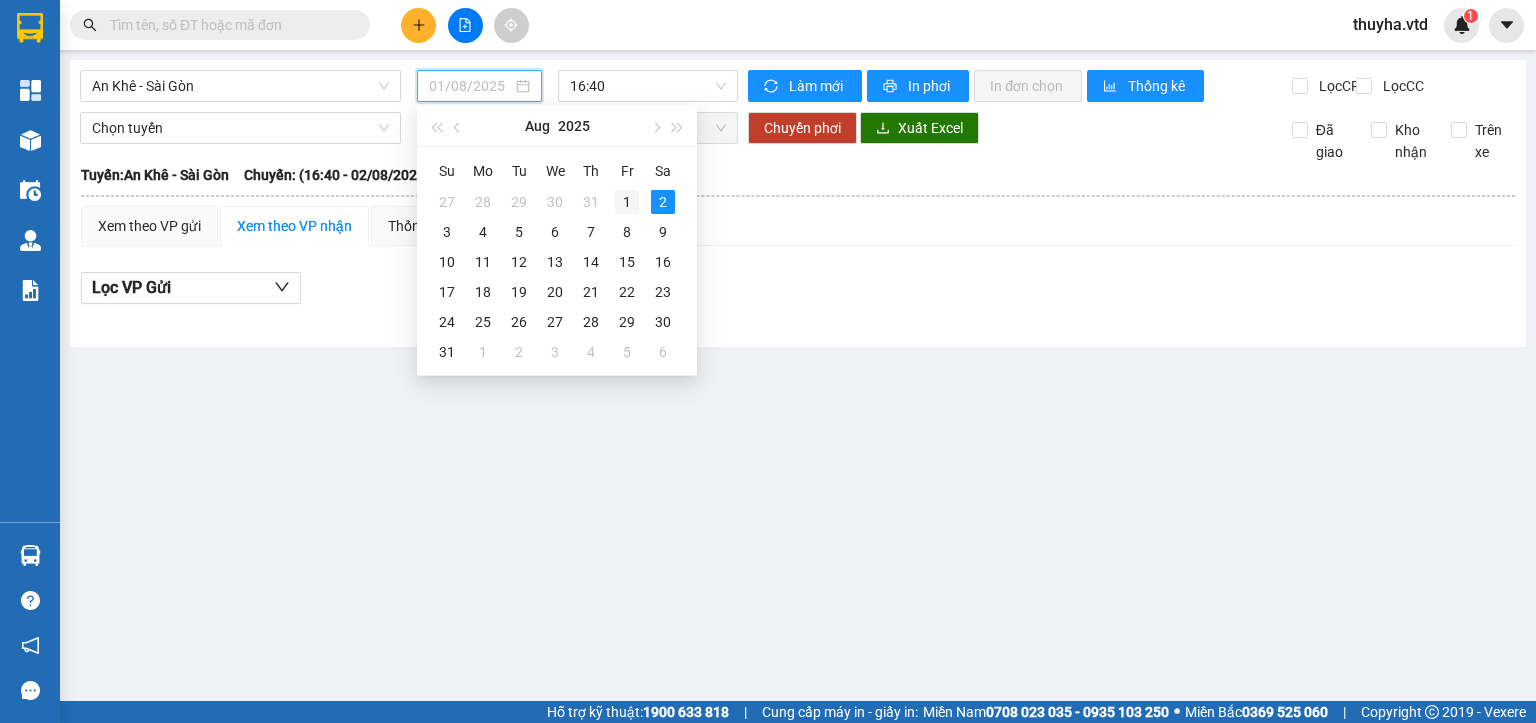 click on "1" at bounding box center [627, 202] 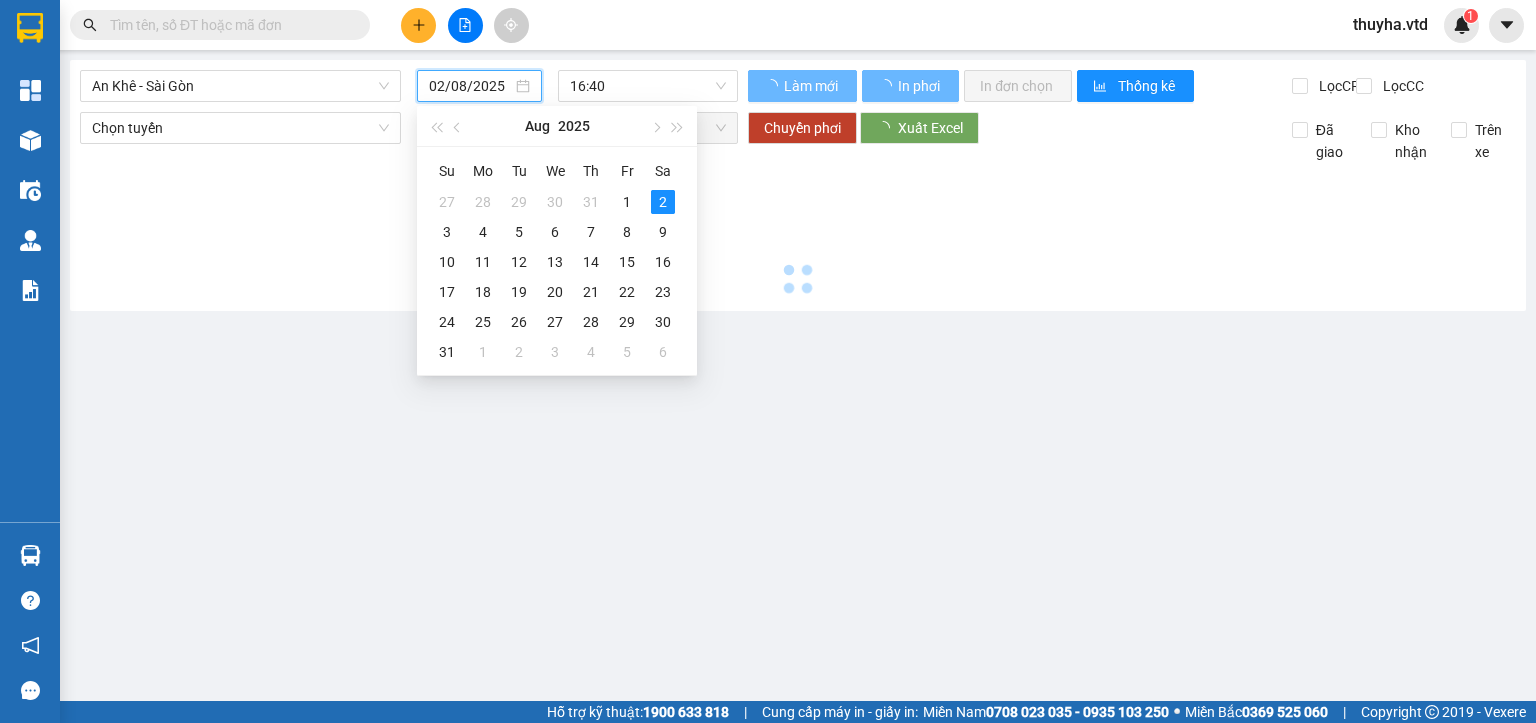 type on "01/08/2025" 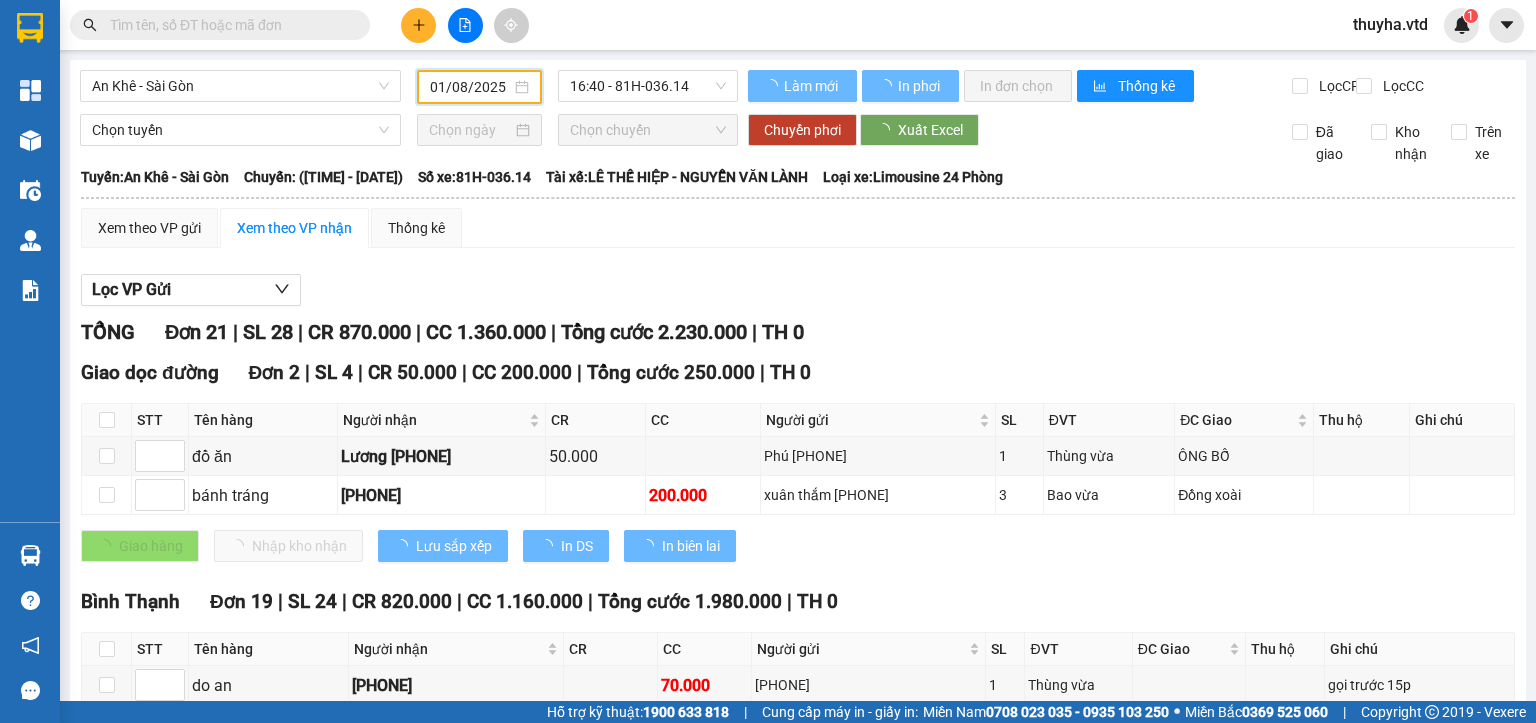 click on "An Khê - Sài Gòn" at bounding box center (240, 86) 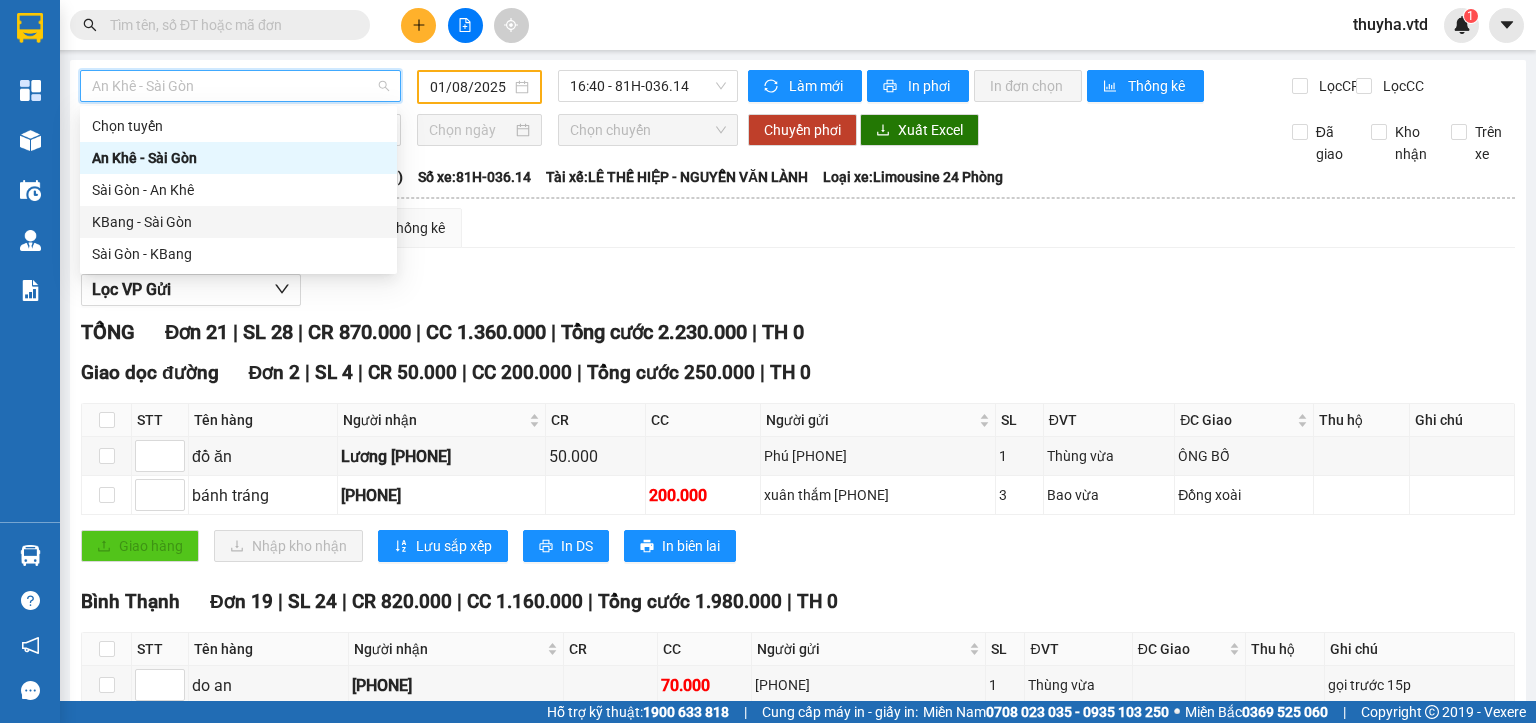 click on "KBang - Sài Gòn" at bounding box center [238, 222] 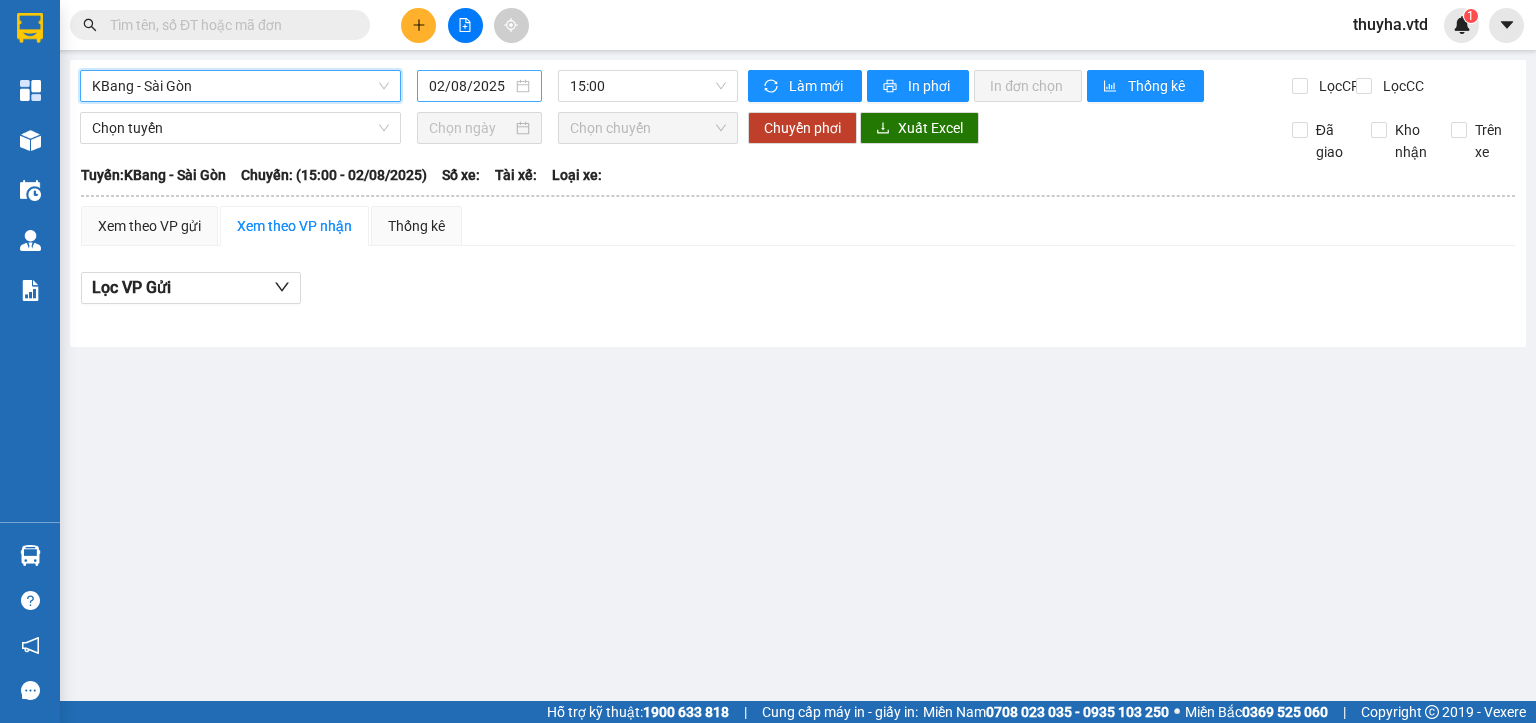 click on "02/08/2025" at bounding box center (470, 86) 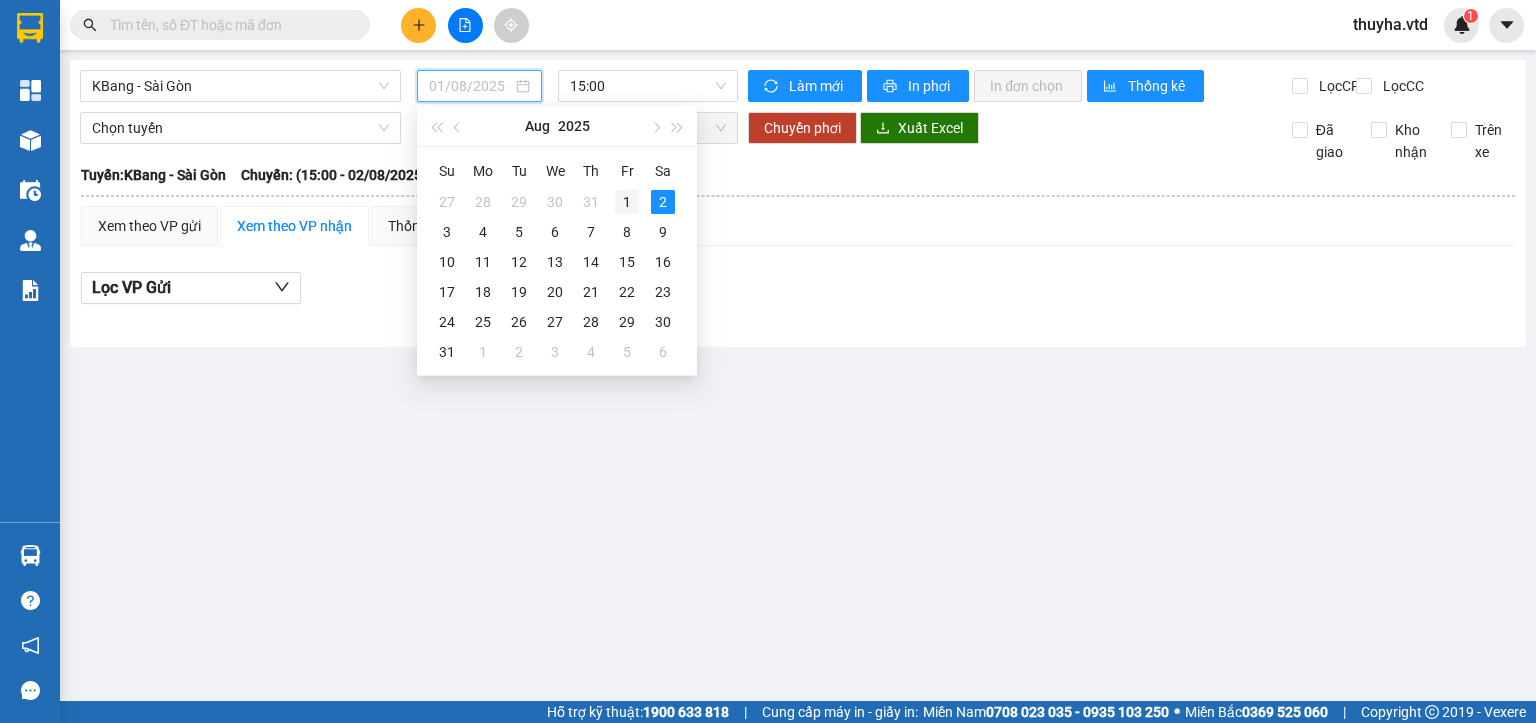 click on "1" at bounding box center [627, 202] 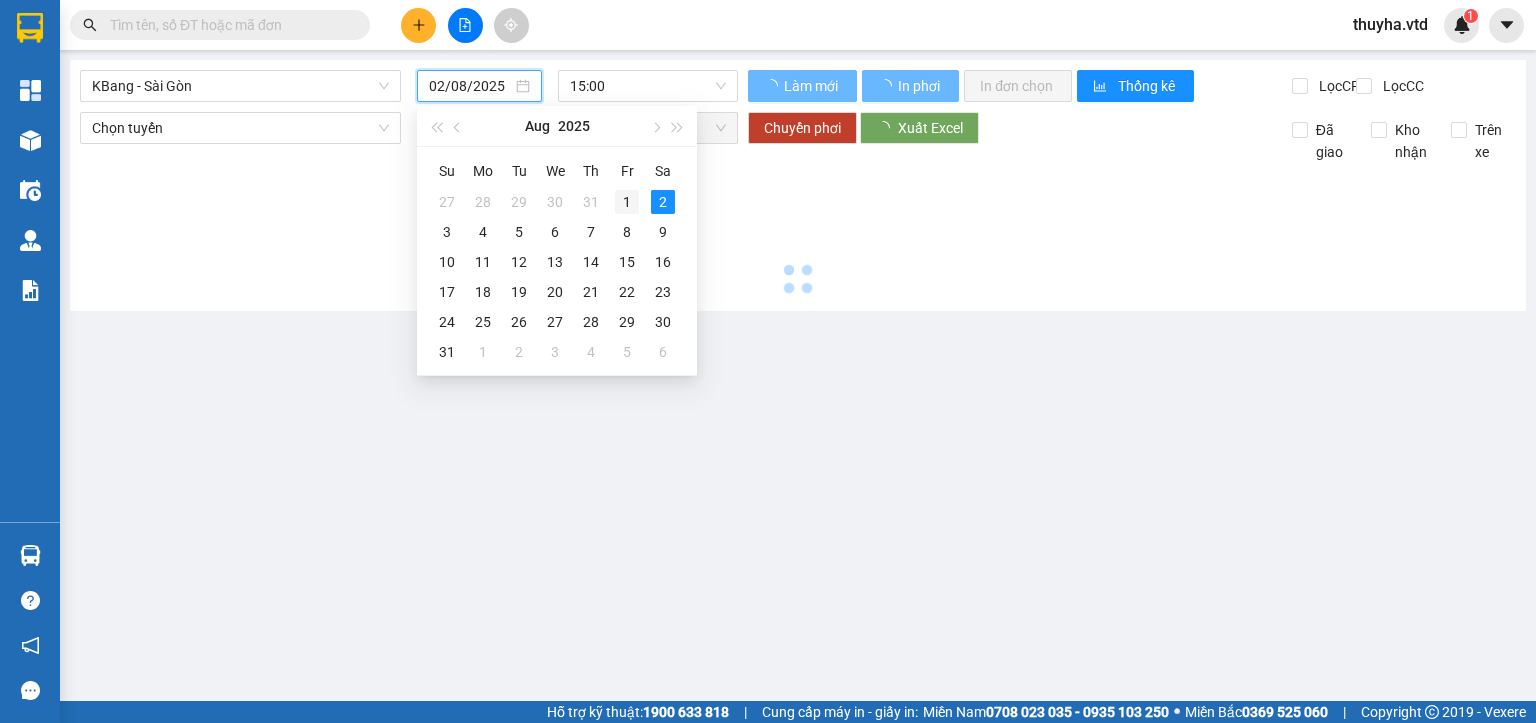 type on "01/08/2025" 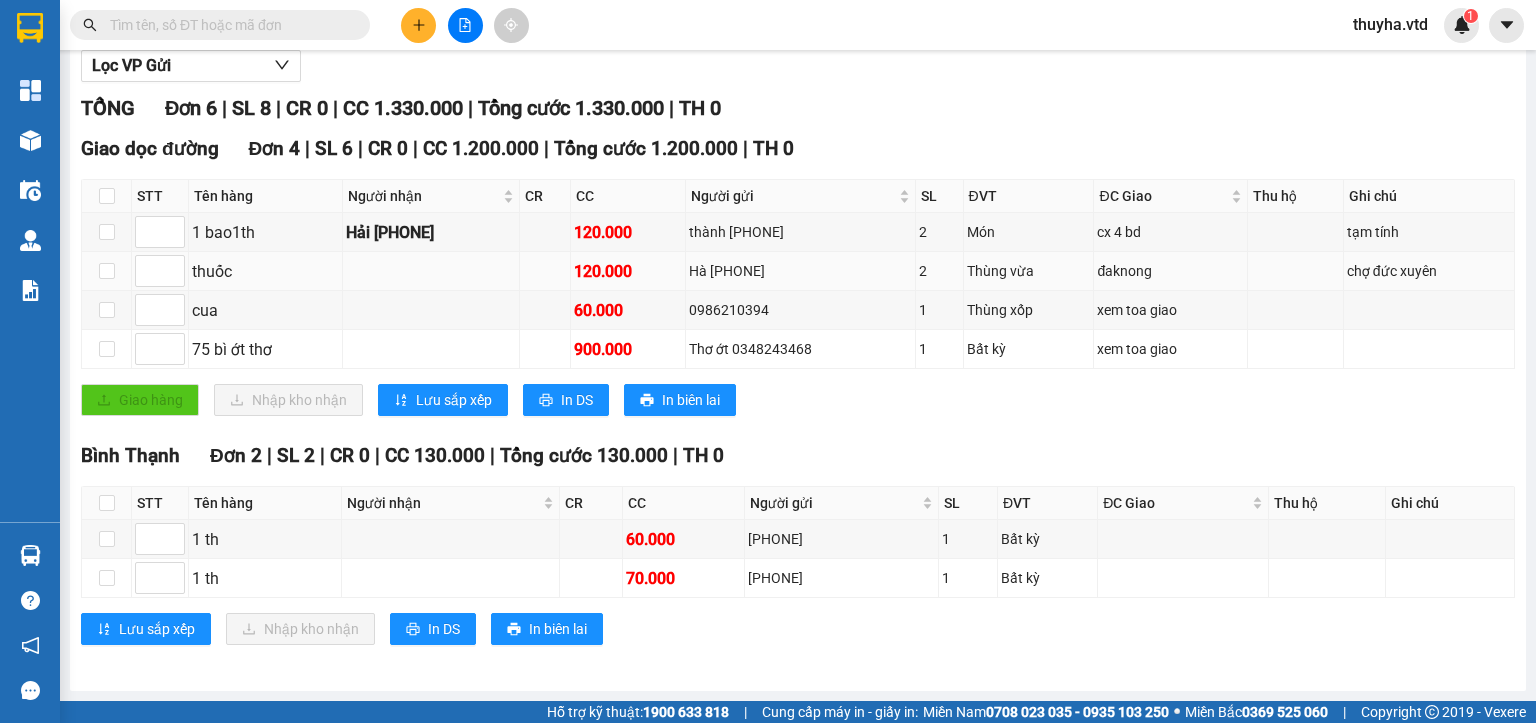 scroll, scrollTop: 0, scrollLeft: 0, axis: both 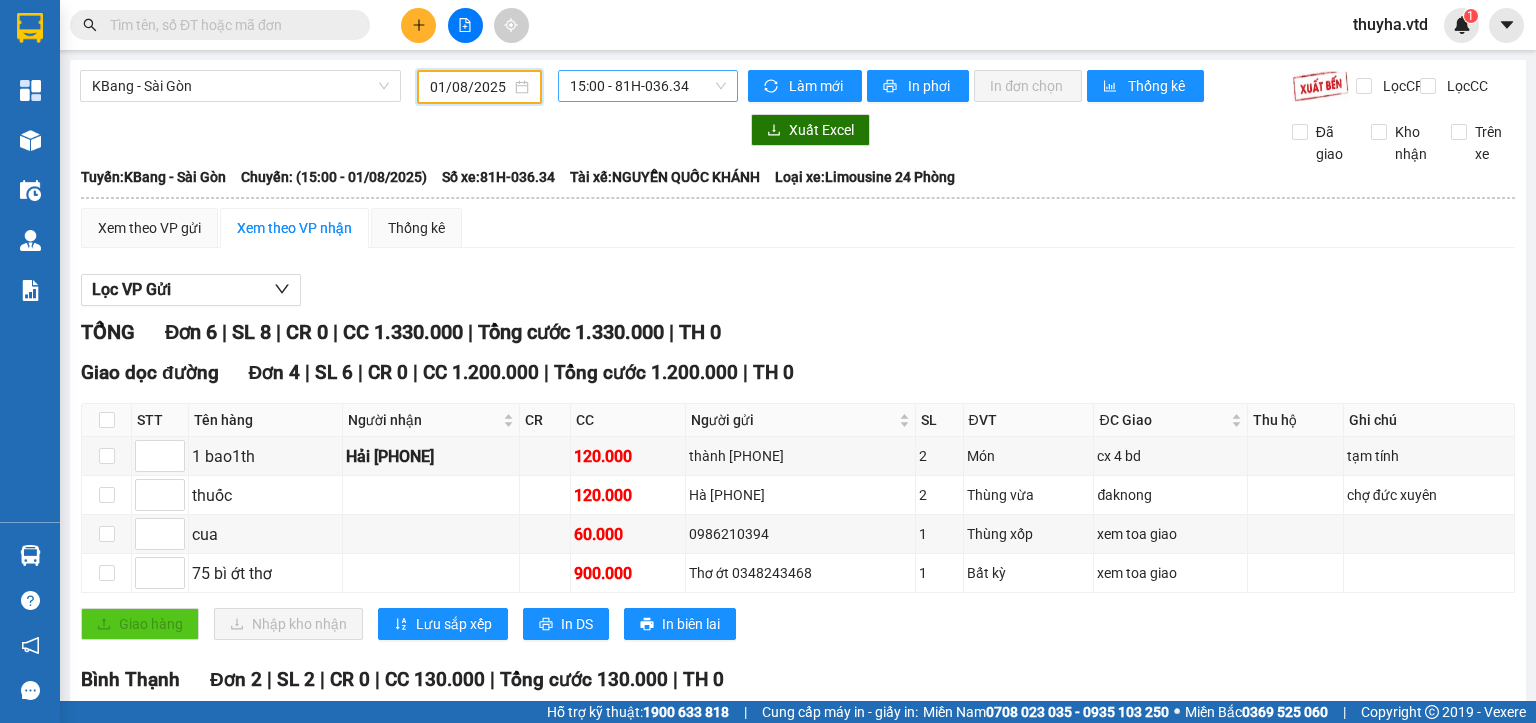 click on "15:00     - 81H-036.34" at bounding box center [648, 86] 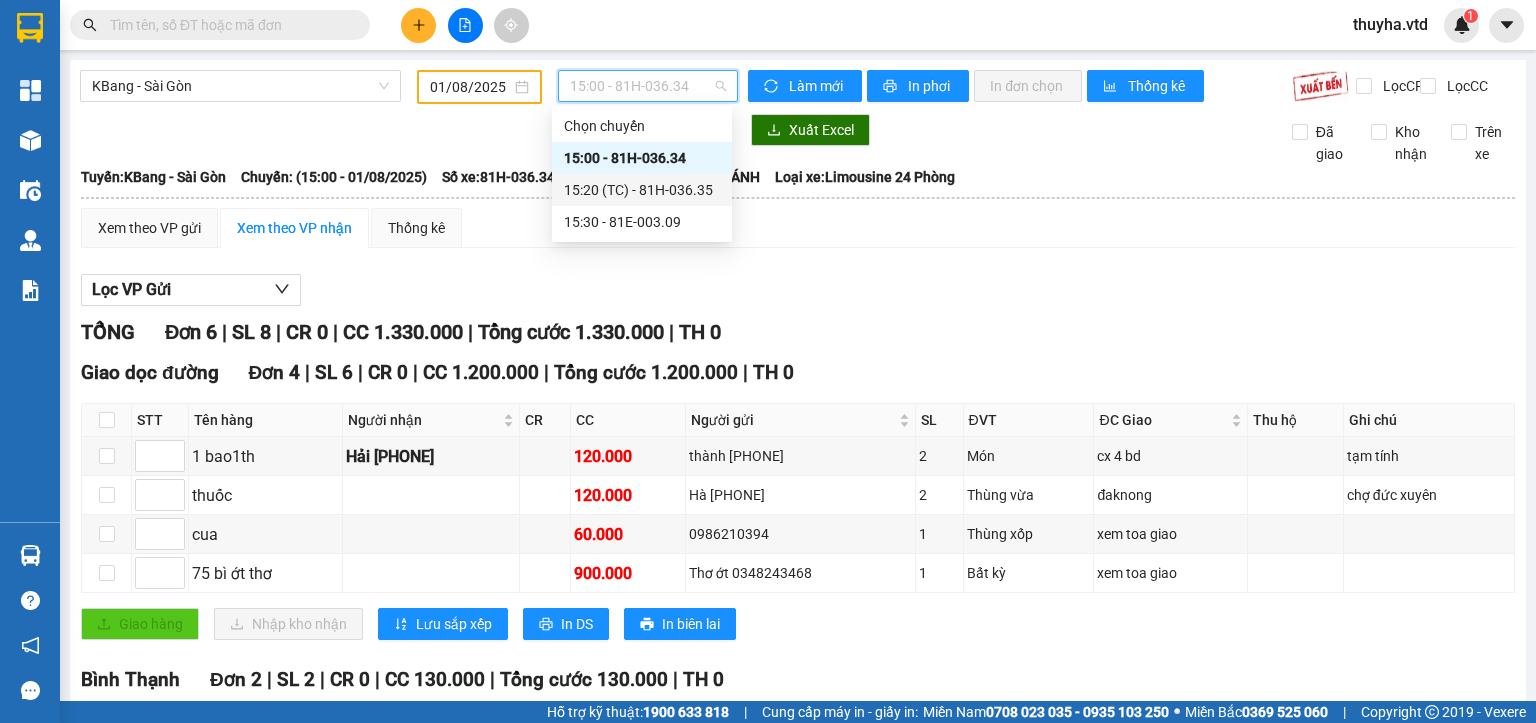 click on "15:20   (TC)   - 81H-036.35" at bounding box center [642, 190] 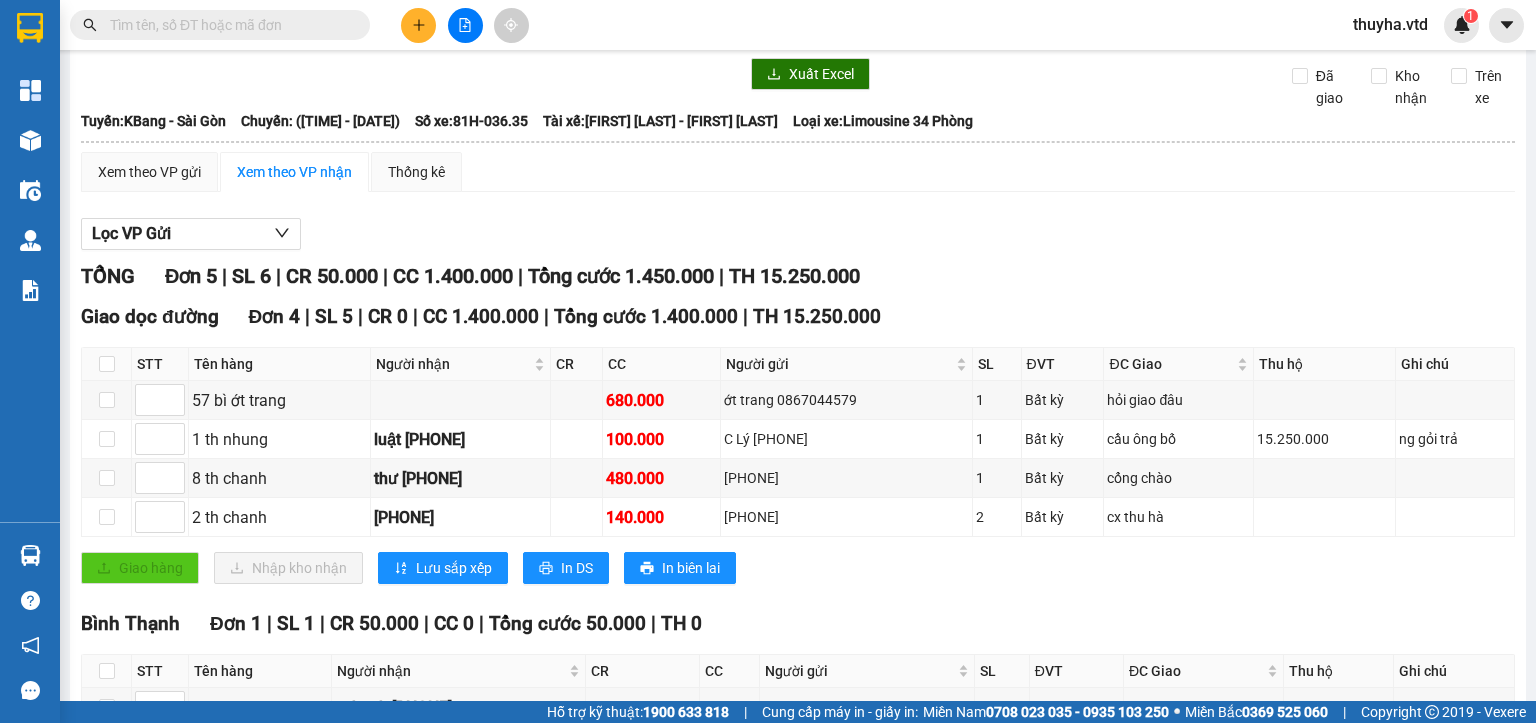 scroll, scrollTop: 0, scrollLeft: 0, axis: both 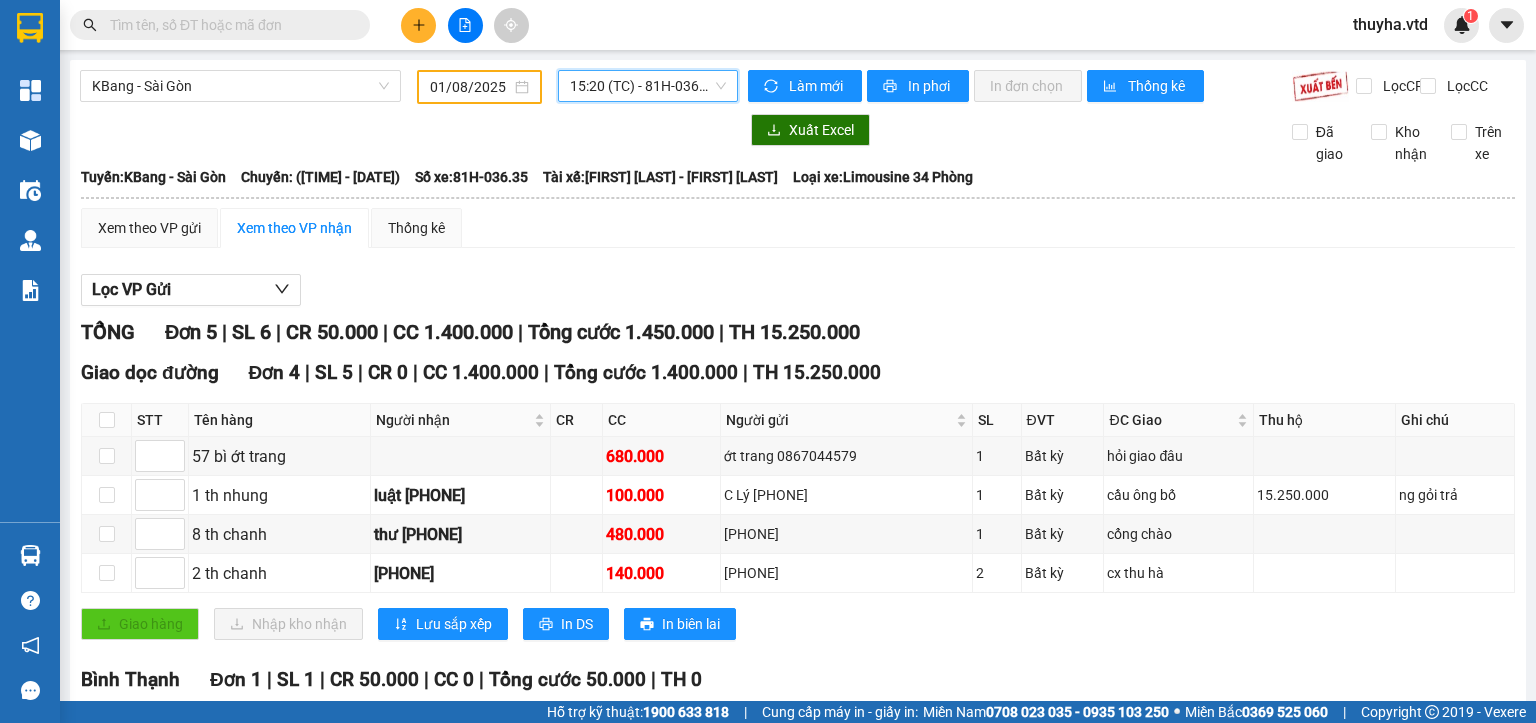 click on "15:20   (TC)   - 81H-036.35" at bounding box center [648, 86] 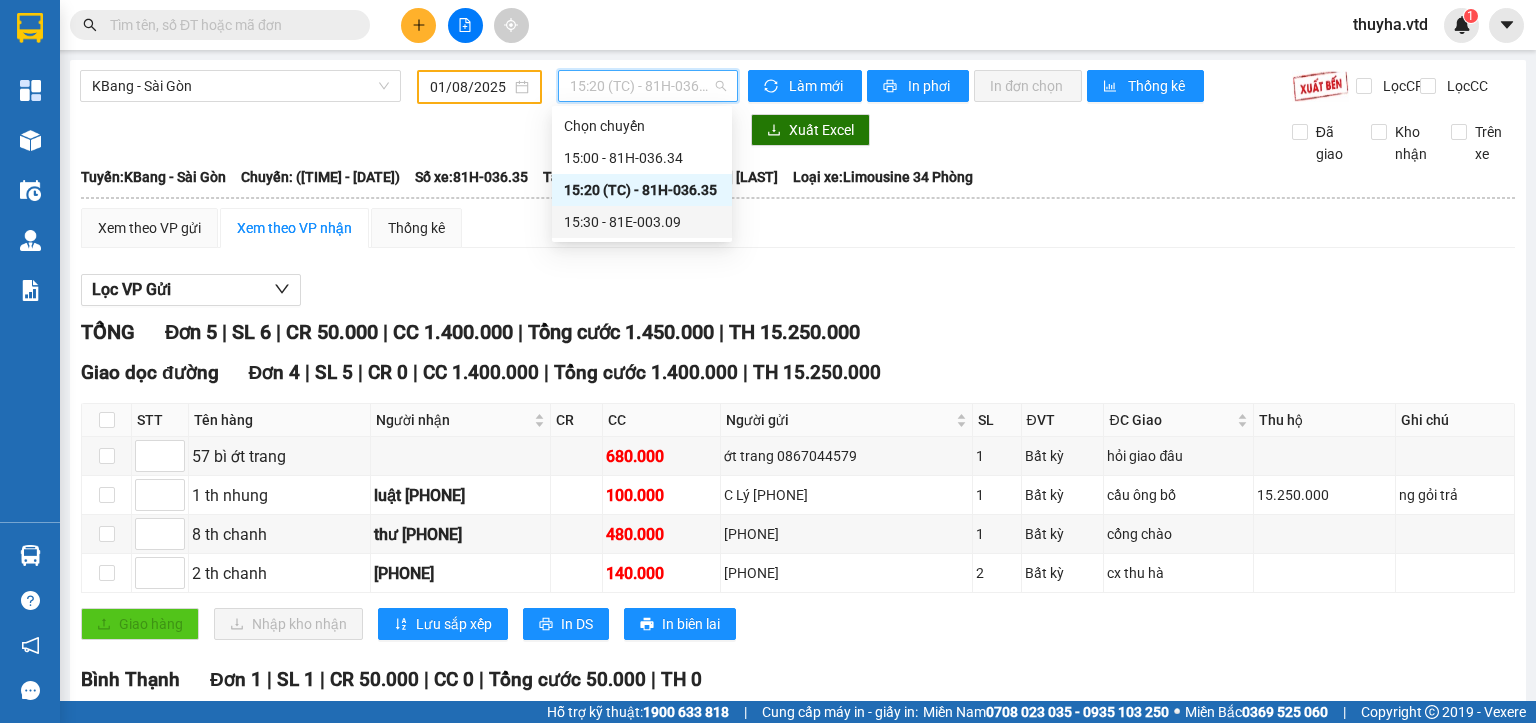 click on "15:30     - 81E-003.09" at bounding box center [642, 222] 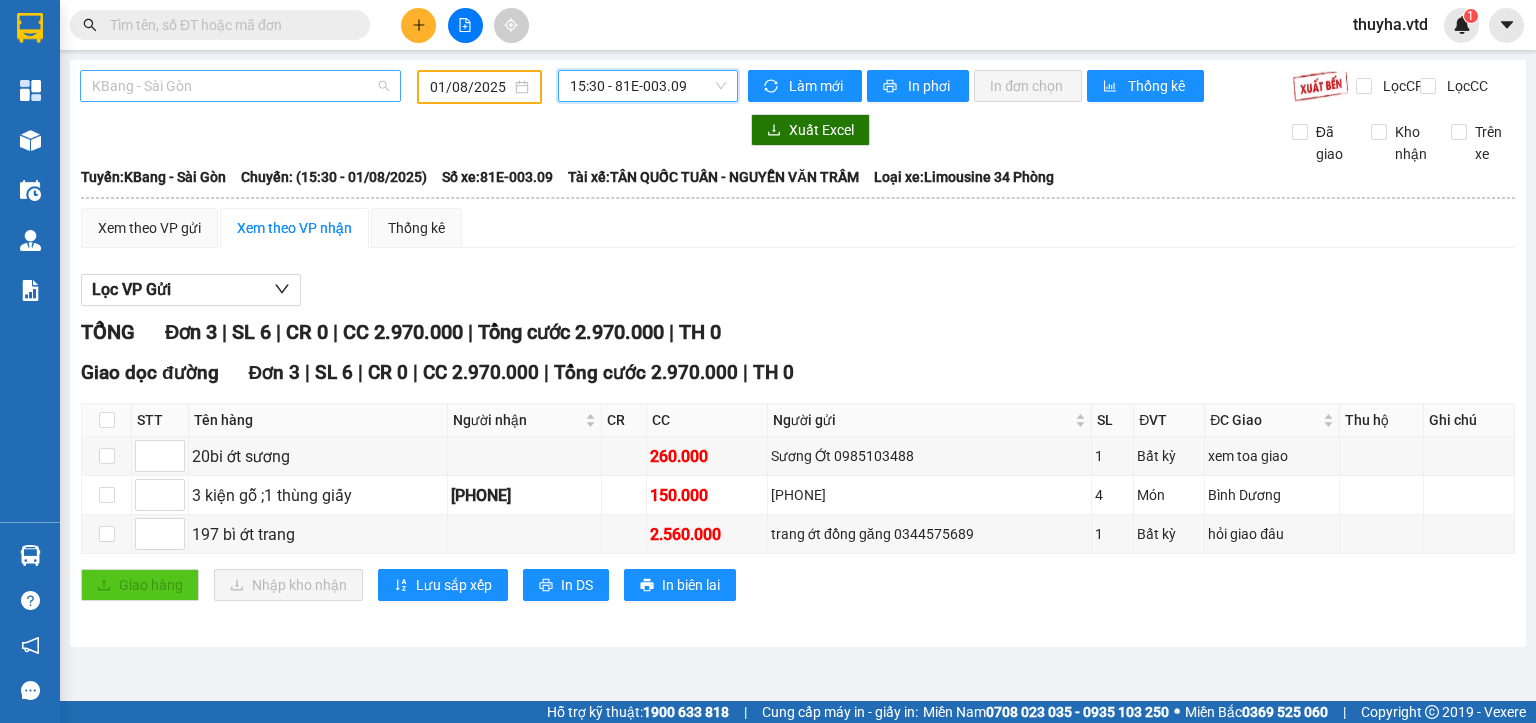 click on "KBang - Sài Gòn" at bounding box center (240, 86) 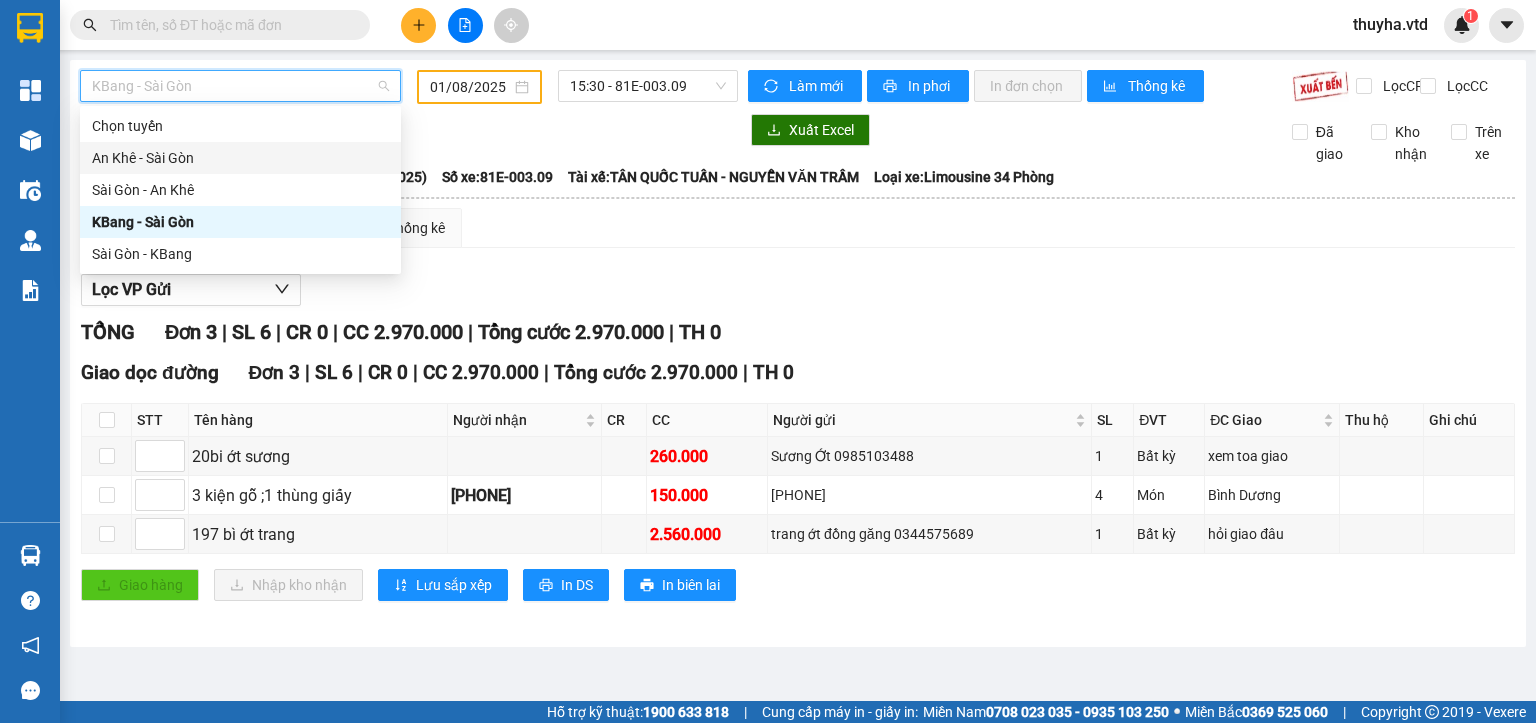 click on "An Khê - Sài Gòn" at bounding box center [240, 158] 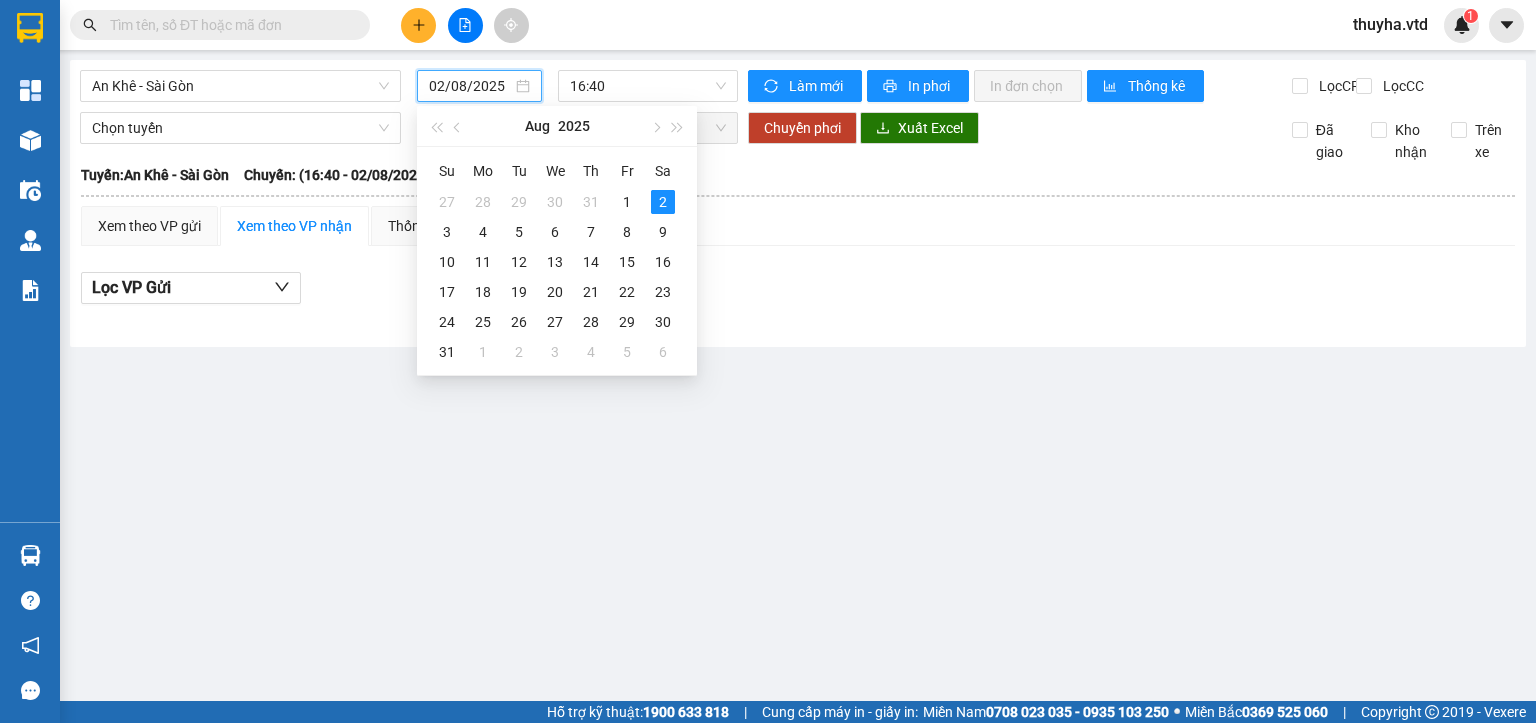 click on "02/08/2025" at bounding box center [470, 86] 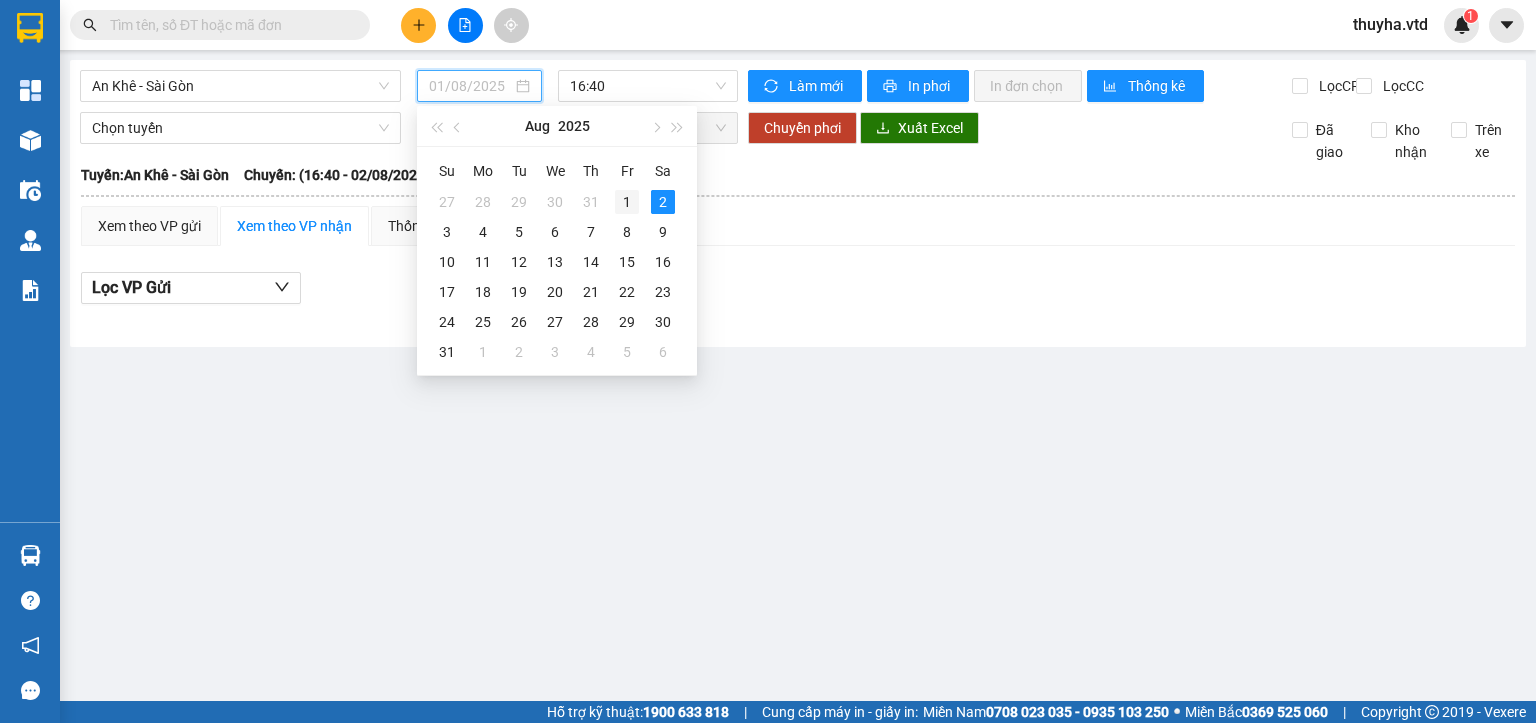 click on "1" at bounding box center (627, 202) 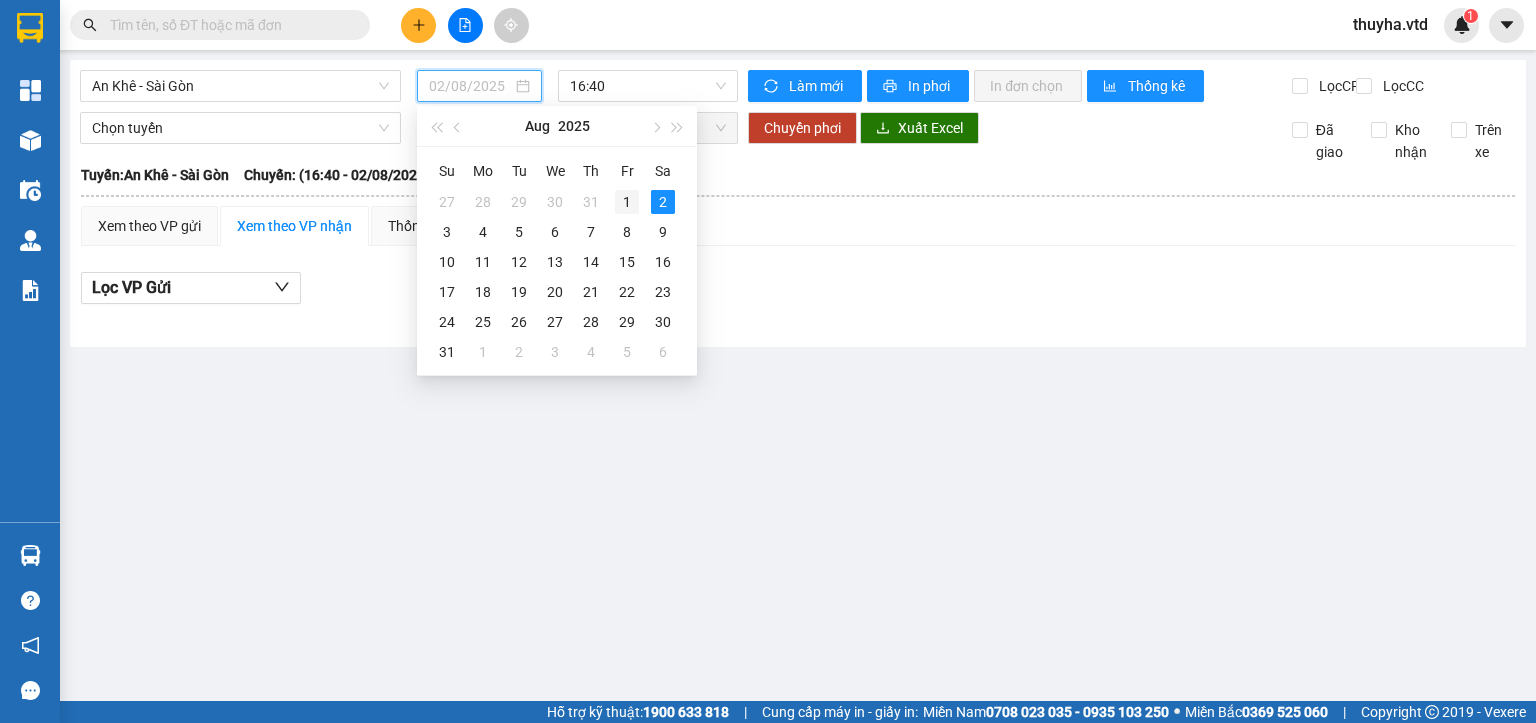 type on "01/08/2025" 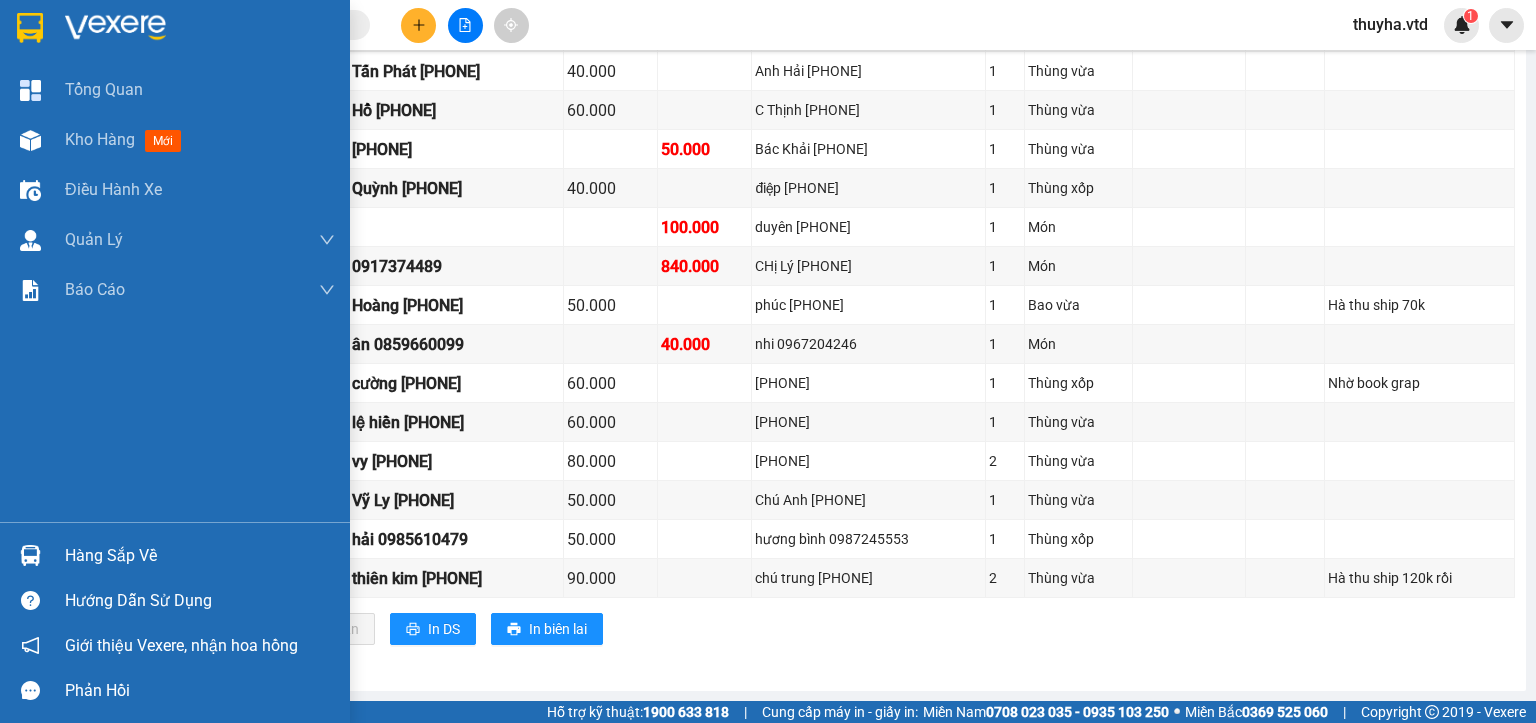scroll, scrollTop: 309, scrollLeft: 0, axis: vertical 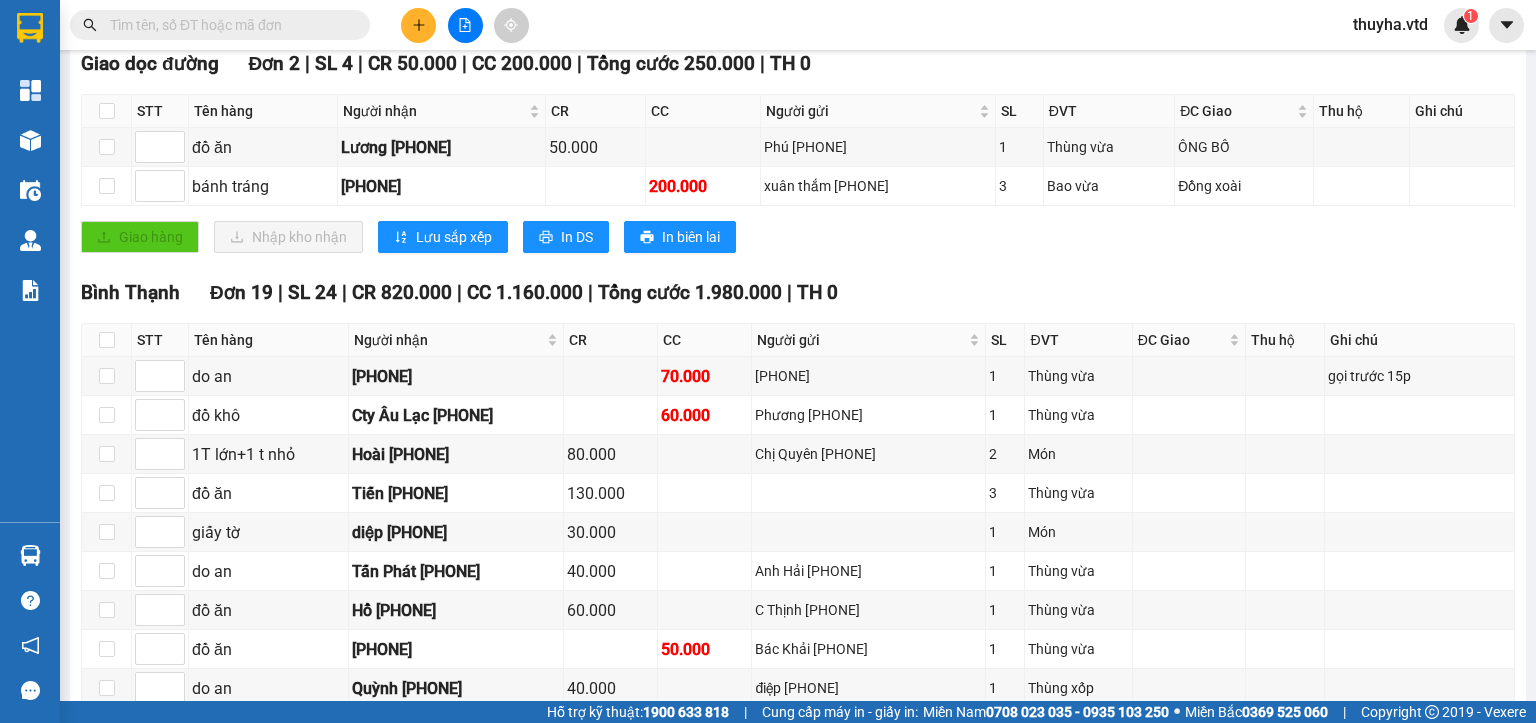 click 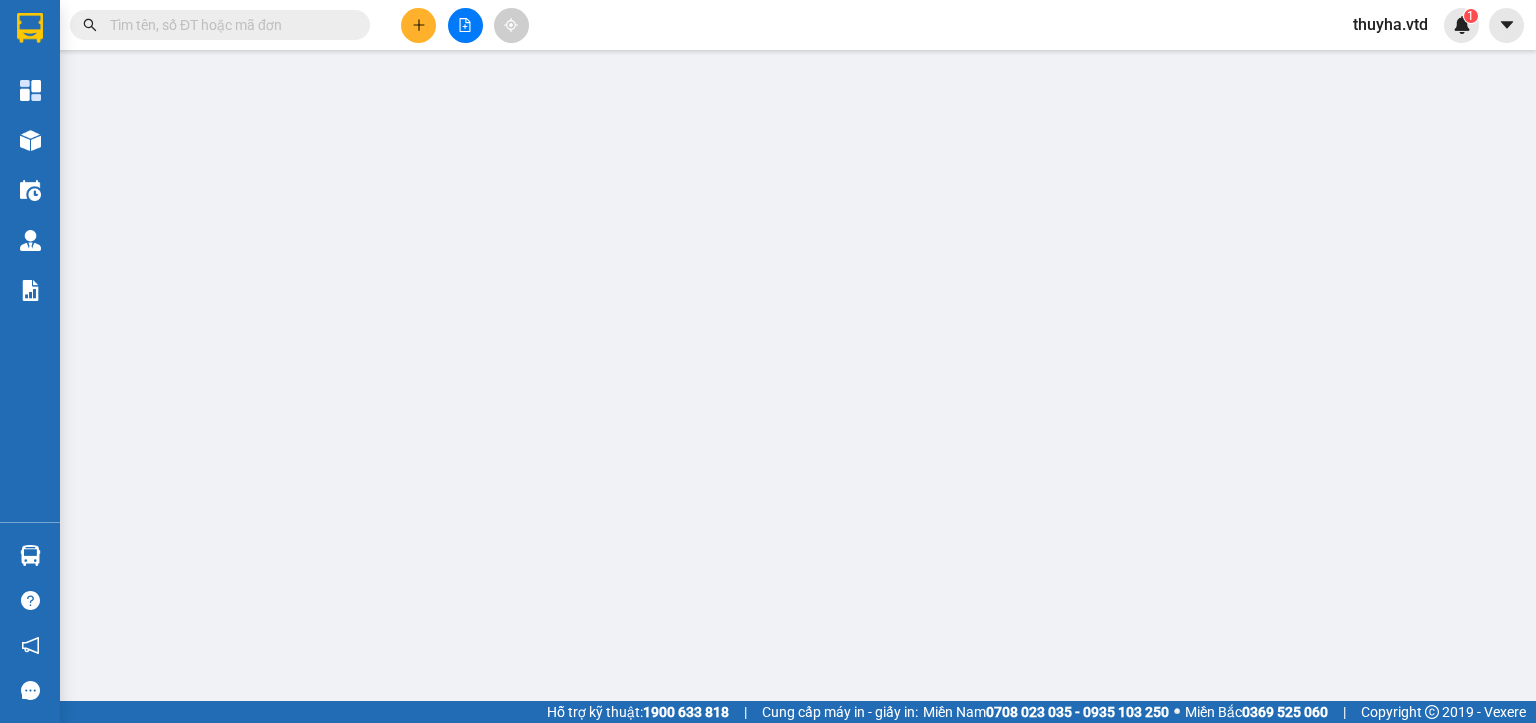 scroll, scrollTop: 0, scrollLeft: 0, axis: both 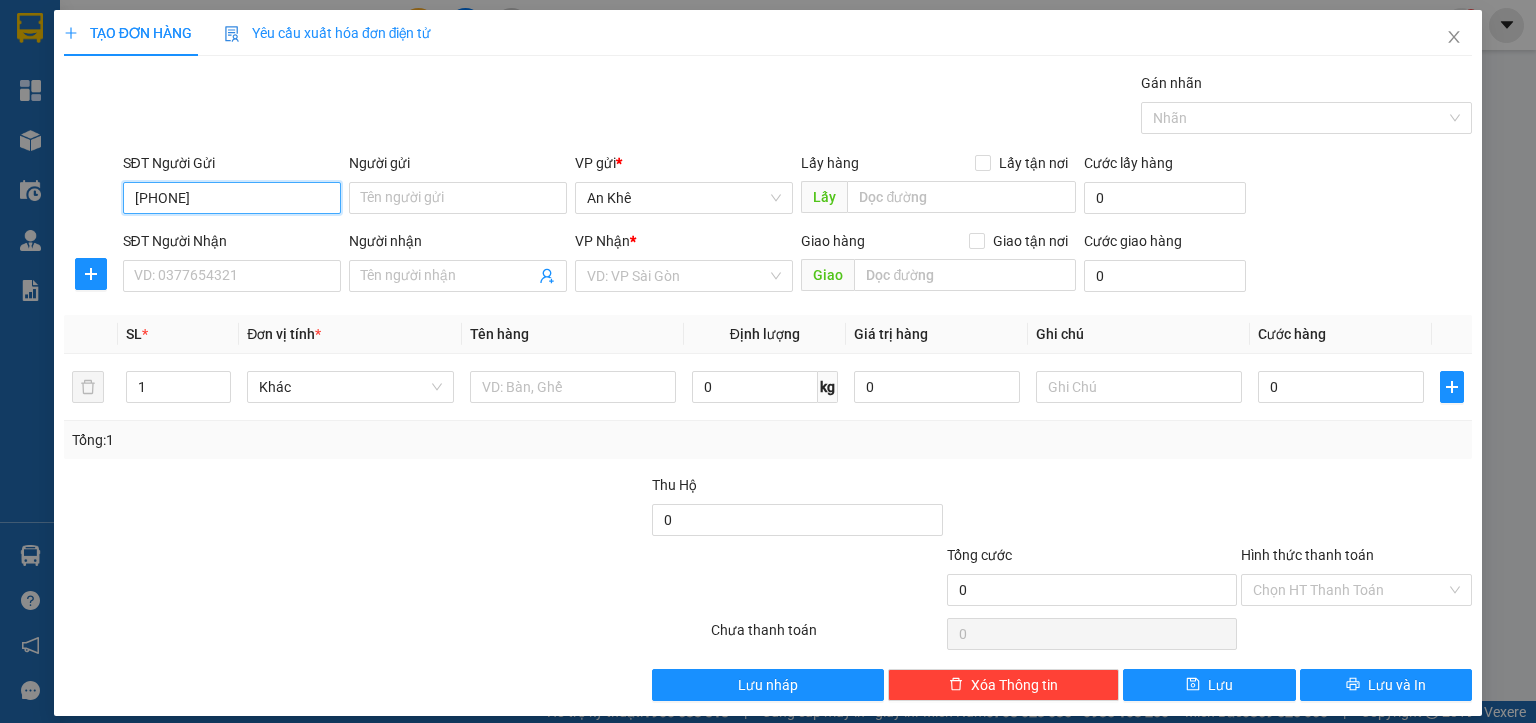 type on "[PHONE]" 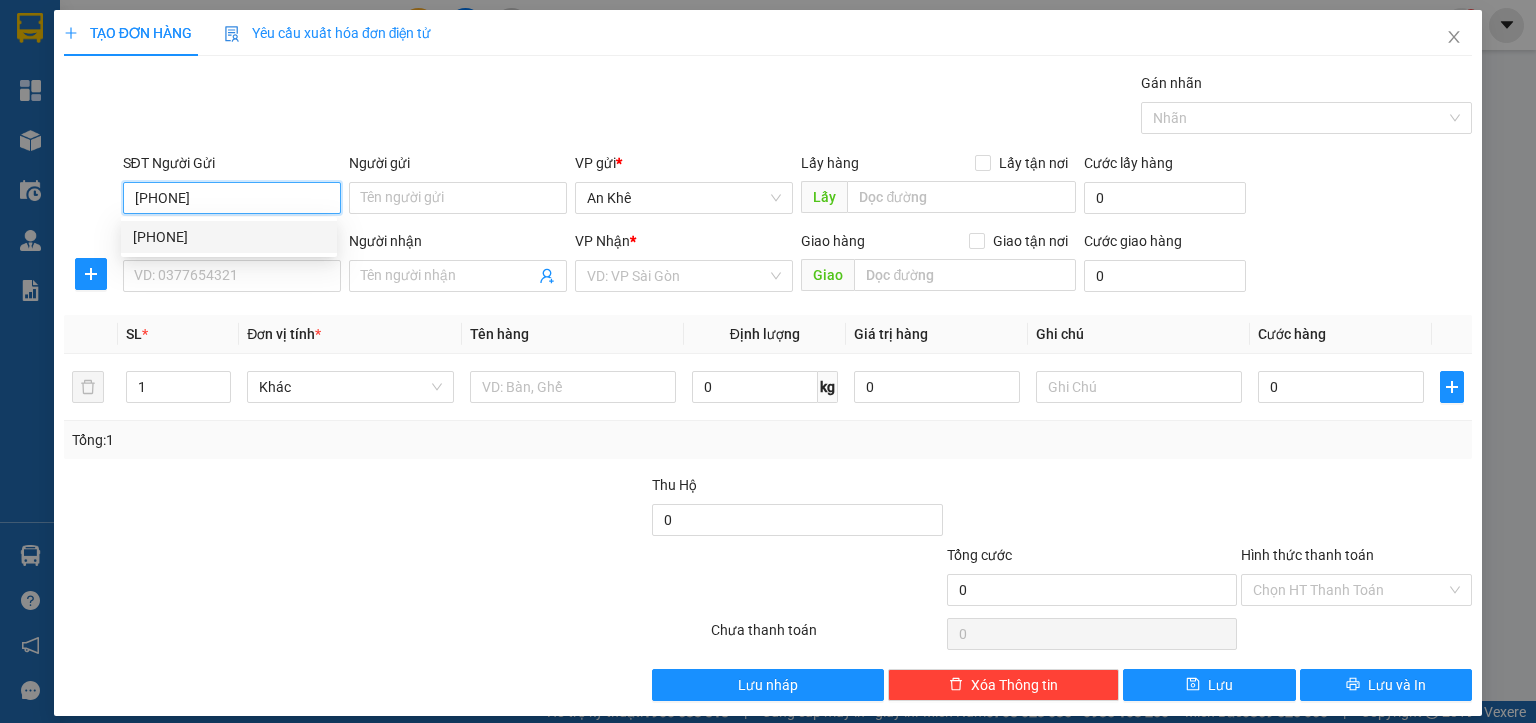 click on "[PHONE]" at bounding box center [229, 237] 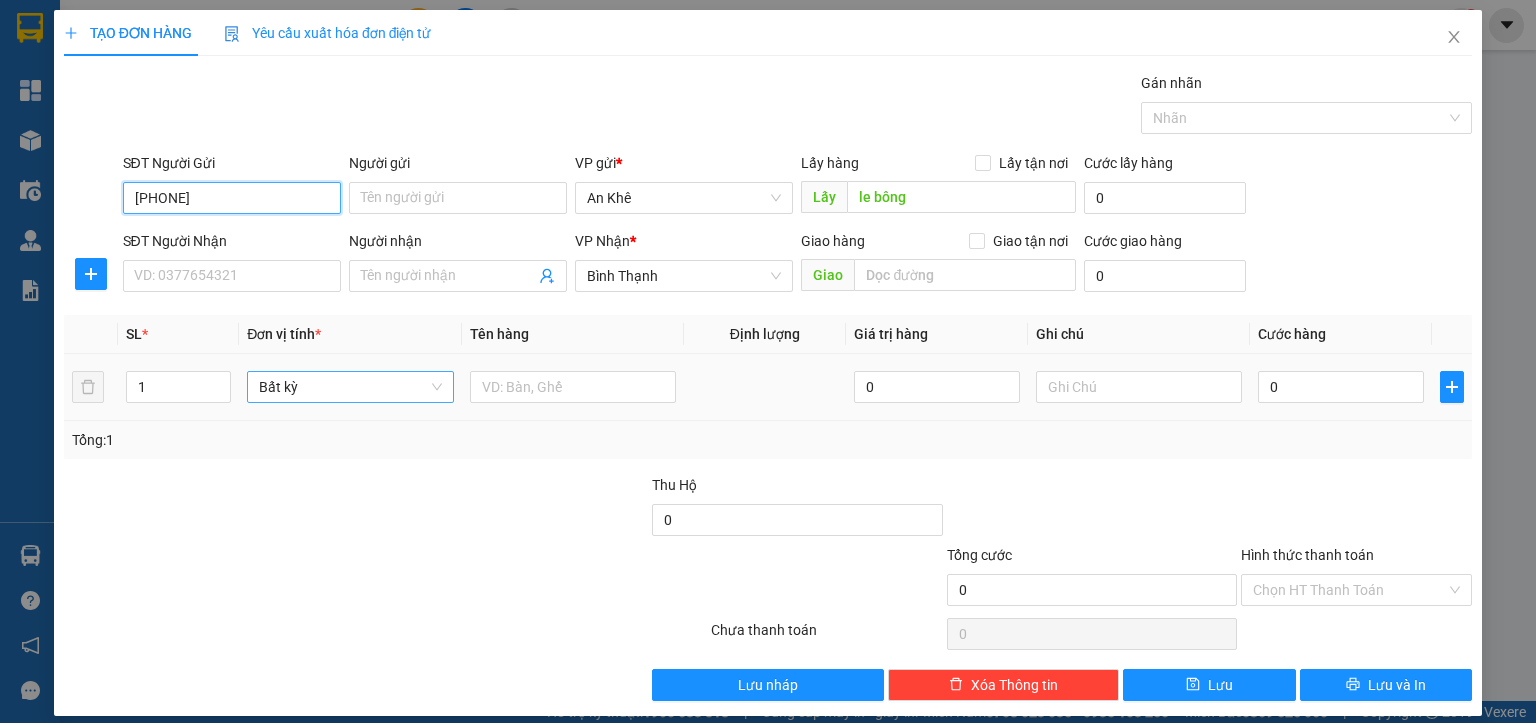 click on "Bất kỳ" at bounding box center (350, 387) 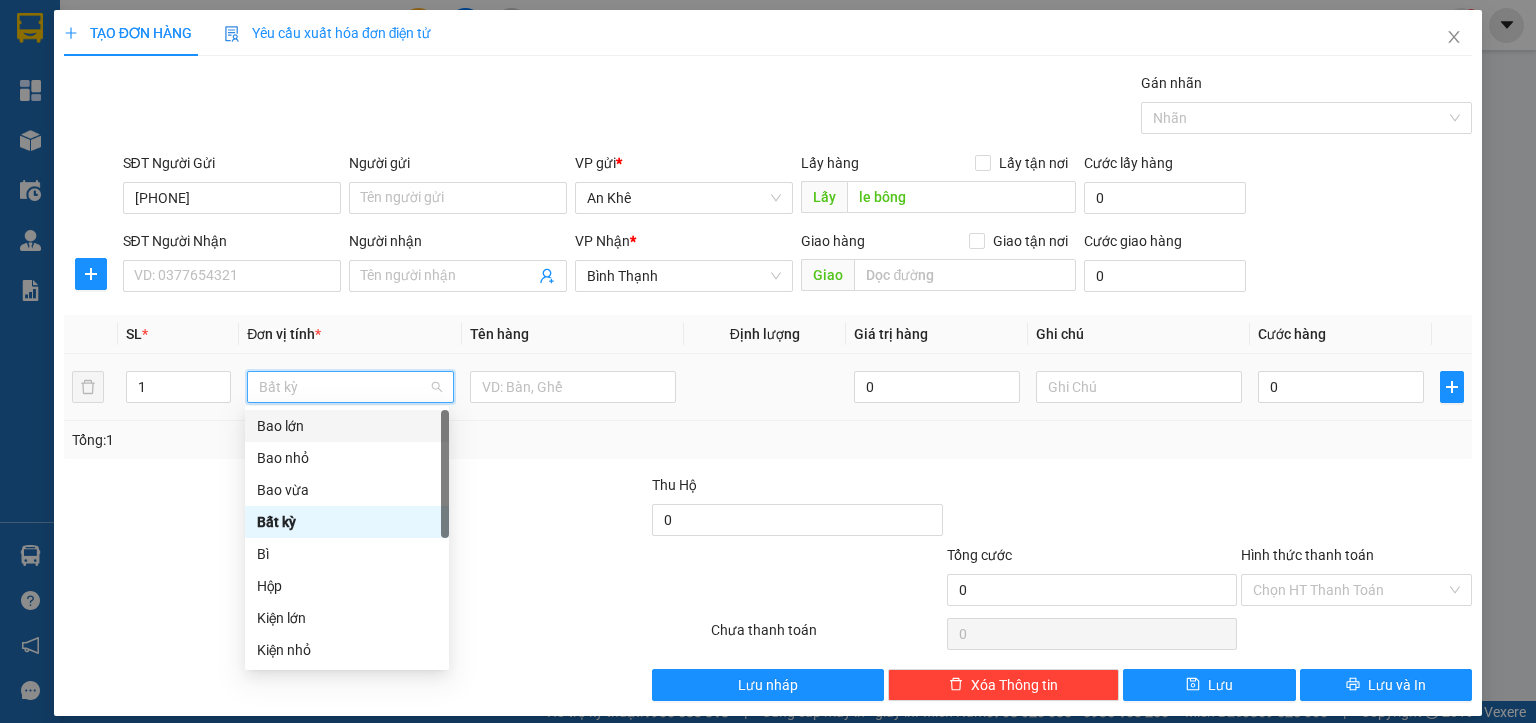 type on "m" 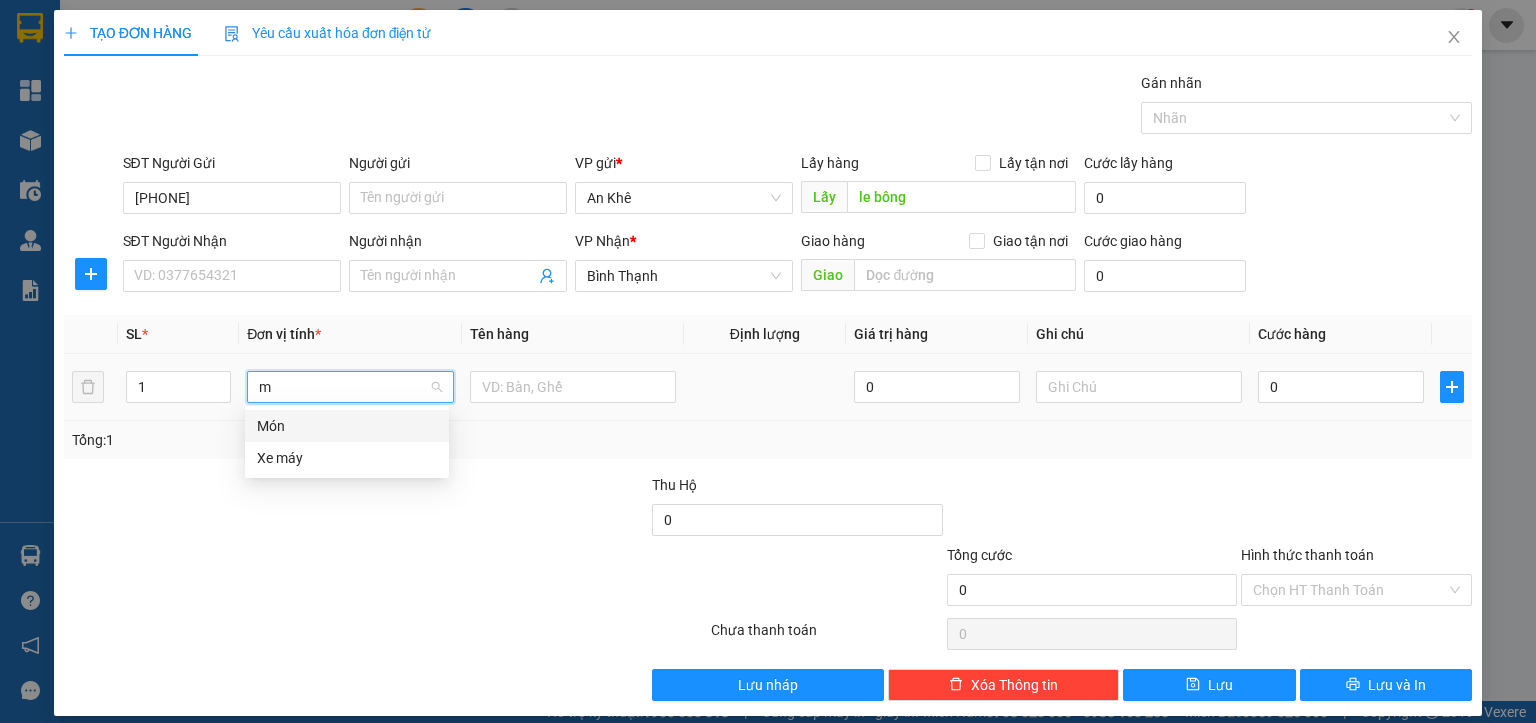 click on "Món" at bounding box center [347, 426] 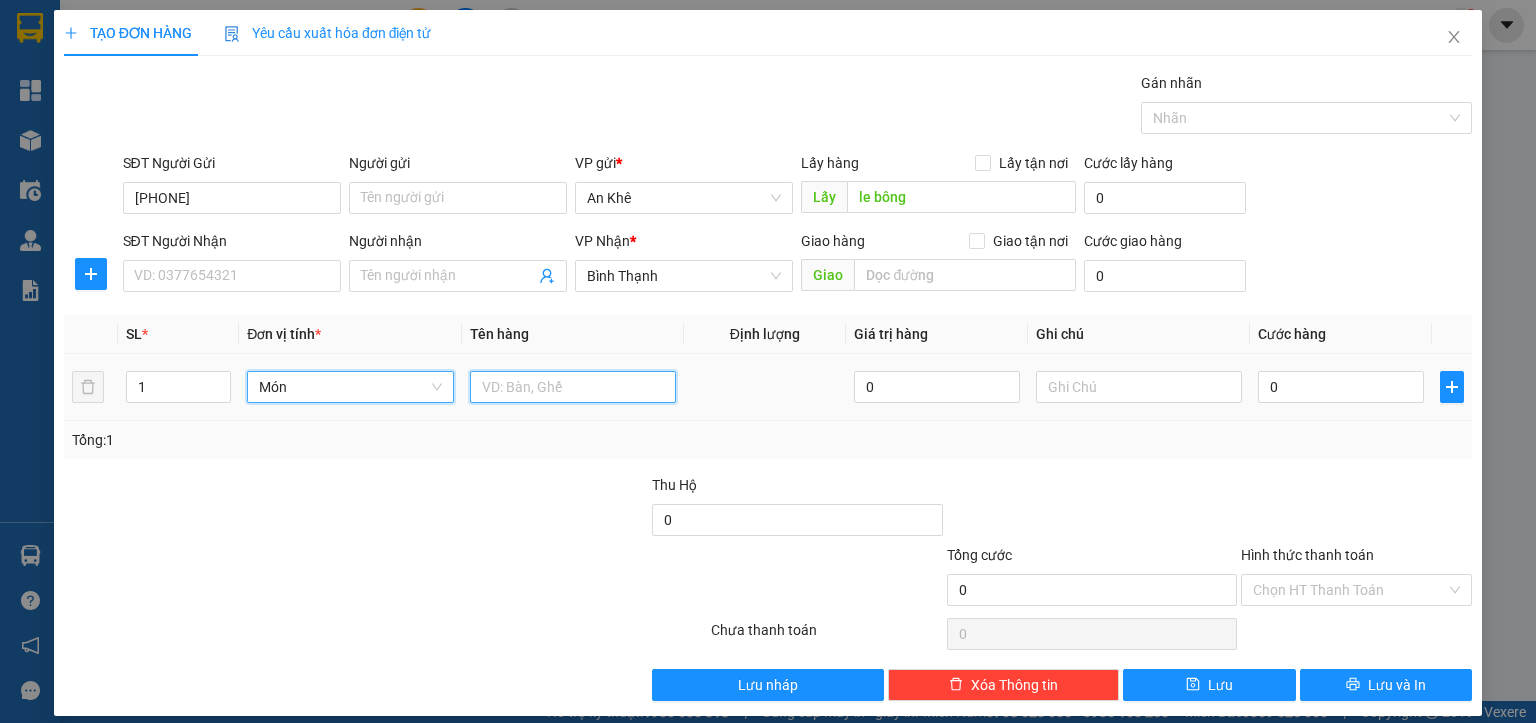 click at bounding box center (573, 387) 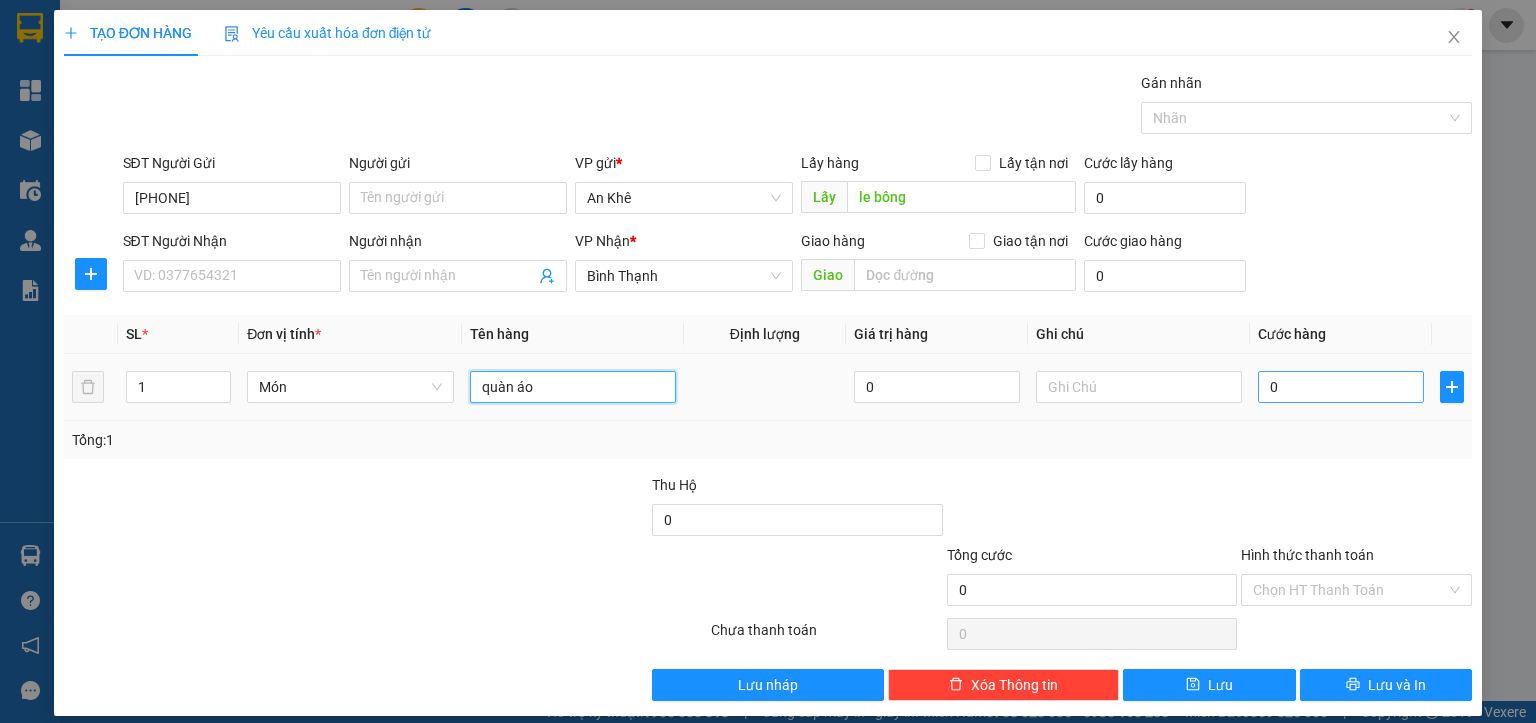 type on "quàn áo" 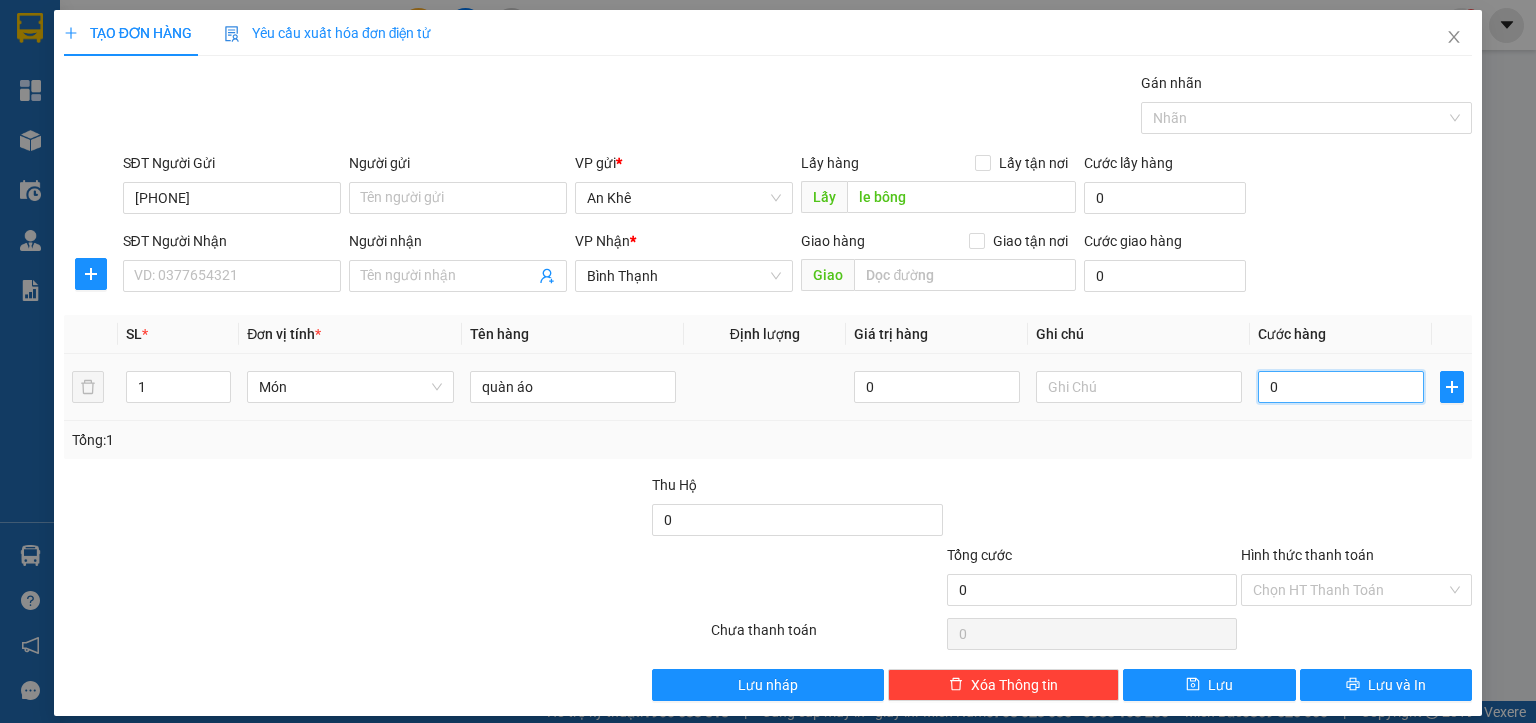 click on "0" at bounding box center [1341, 387] 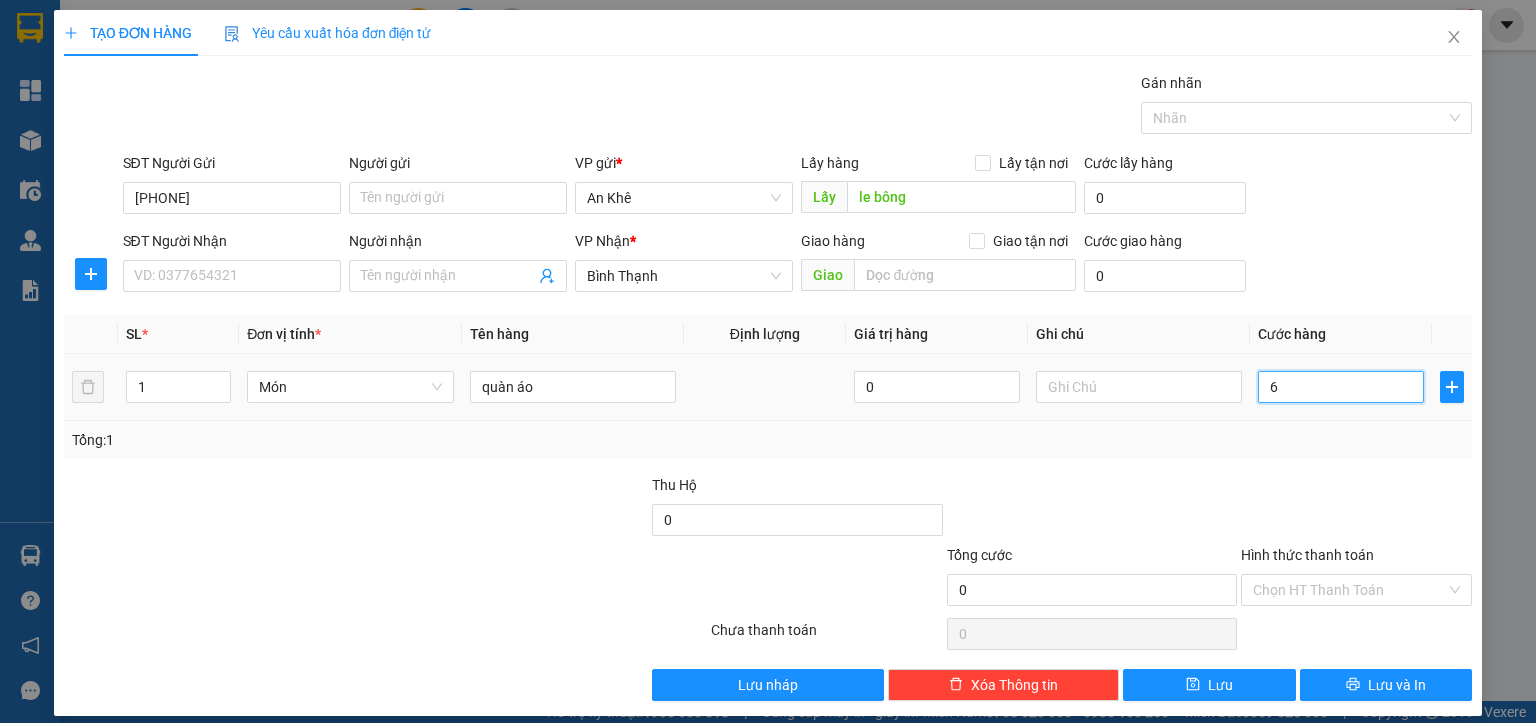 type on "6" 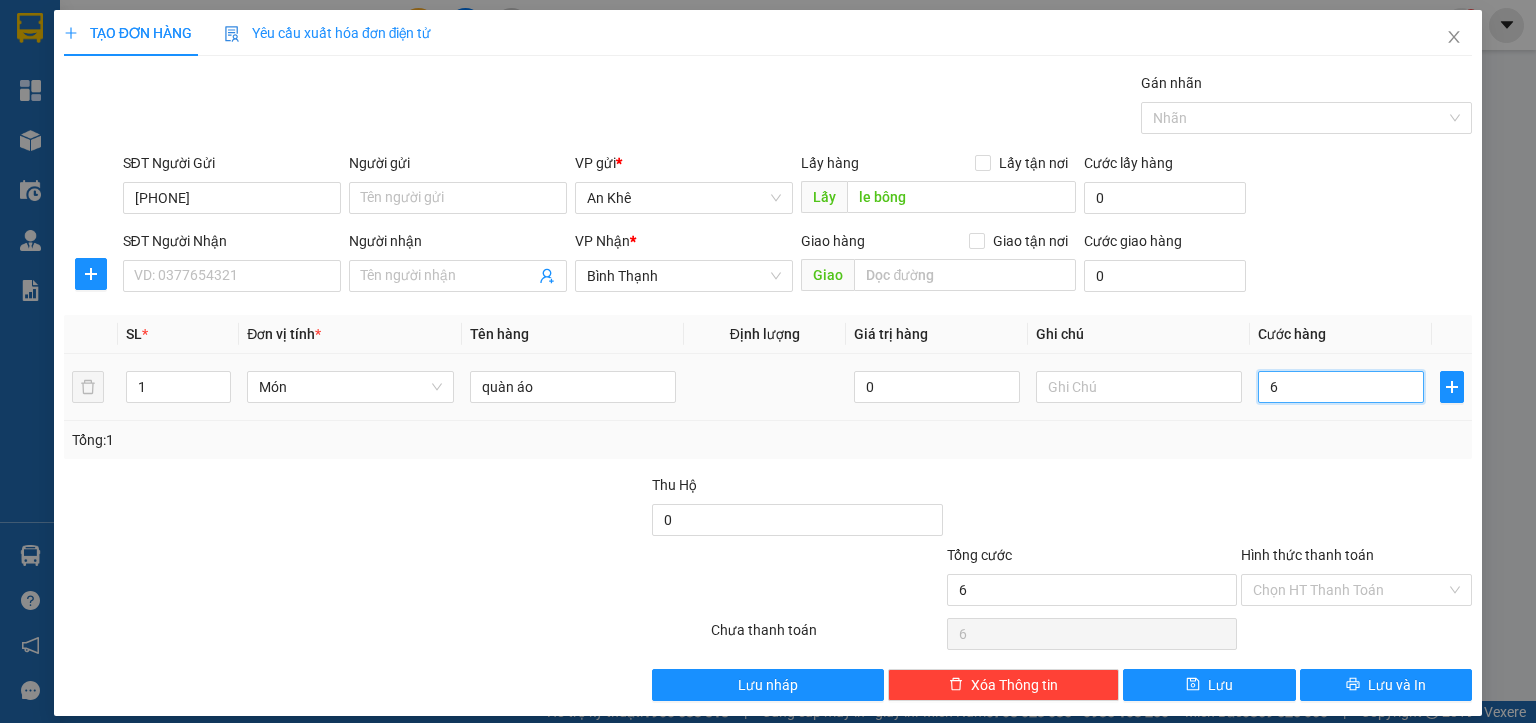 type on "60" 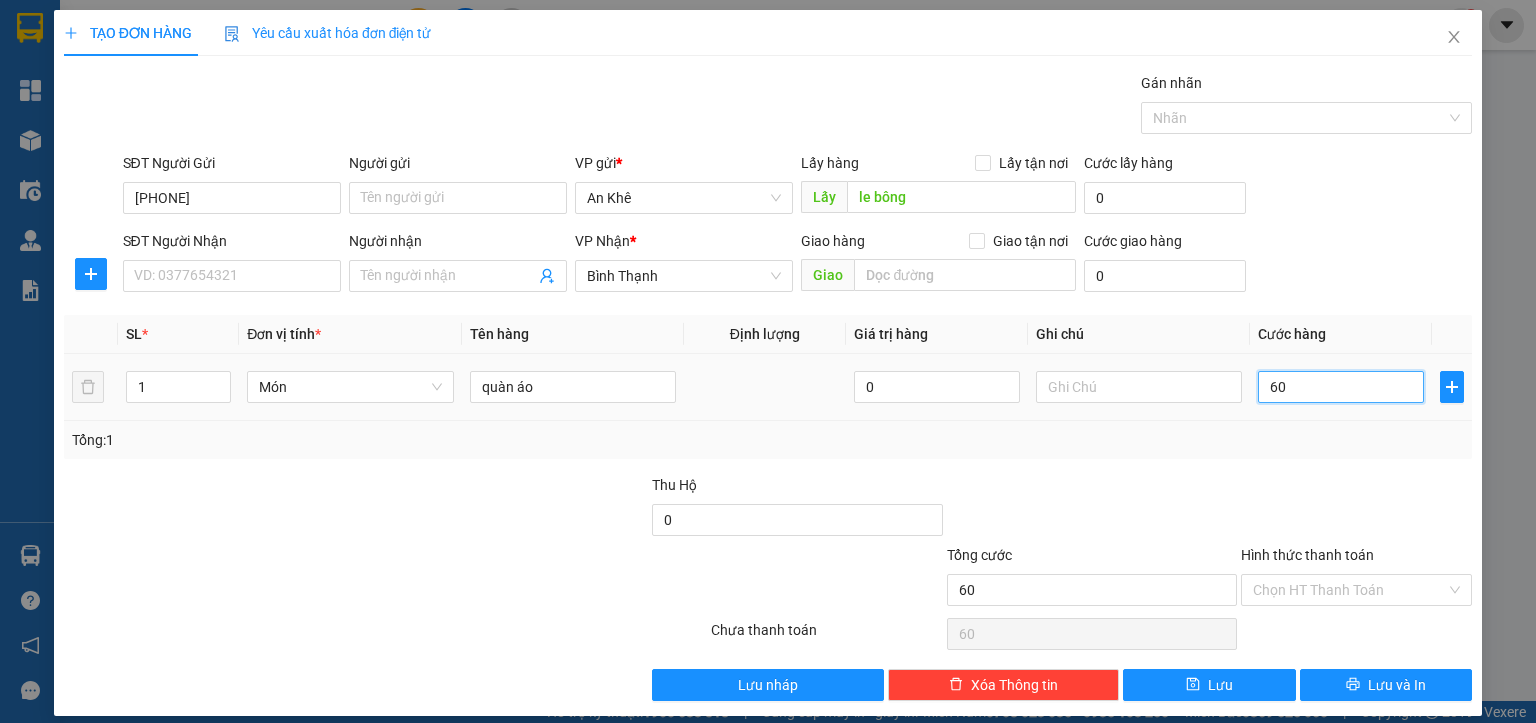 type on "600" 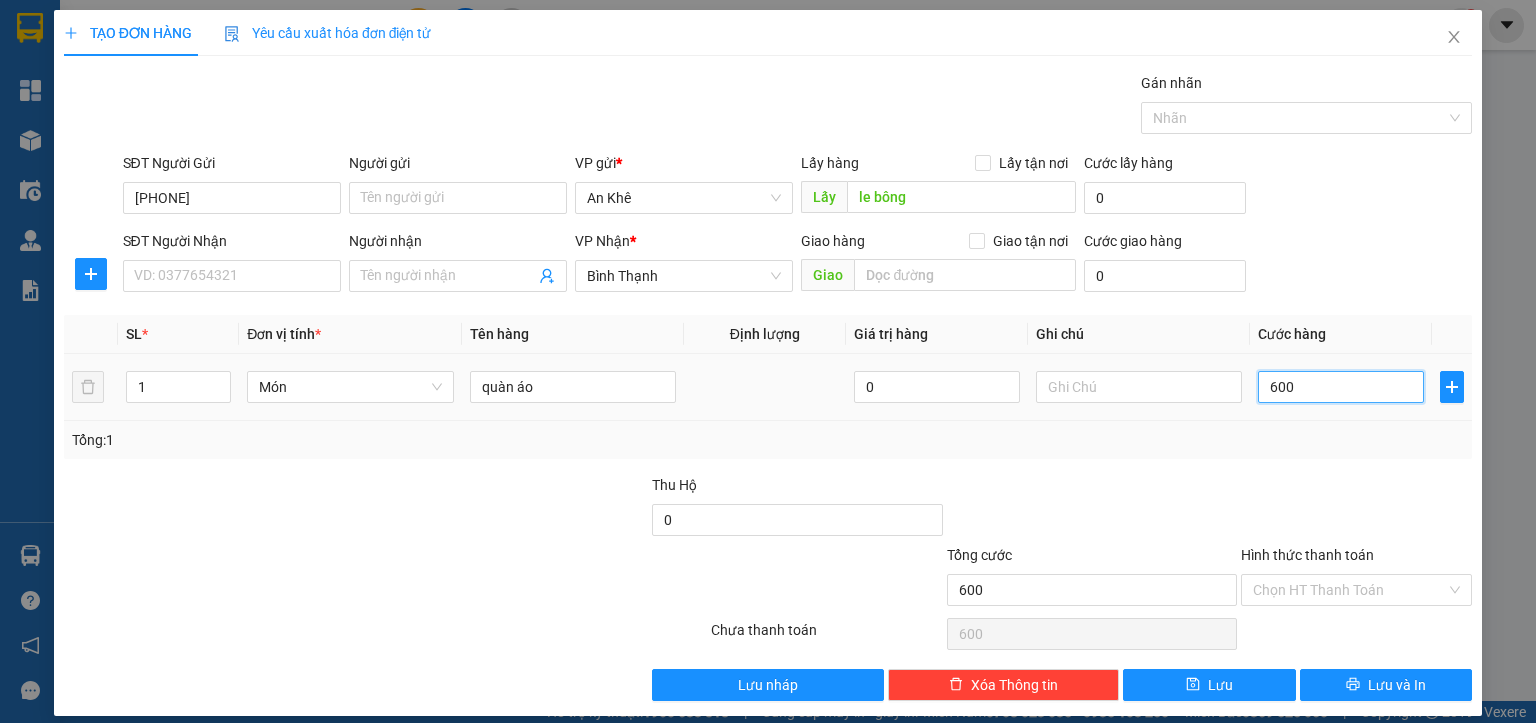 type on "6.000" 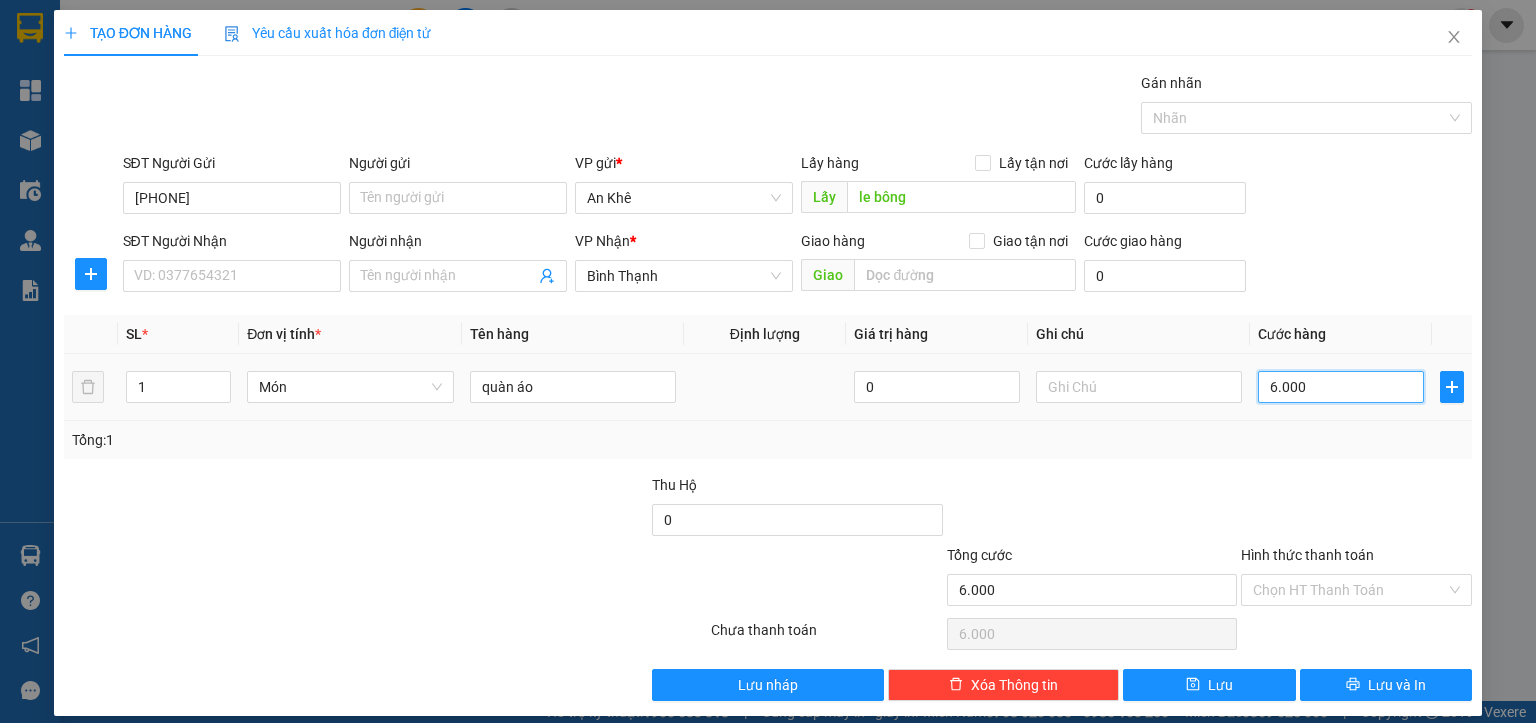 type on "60.000" 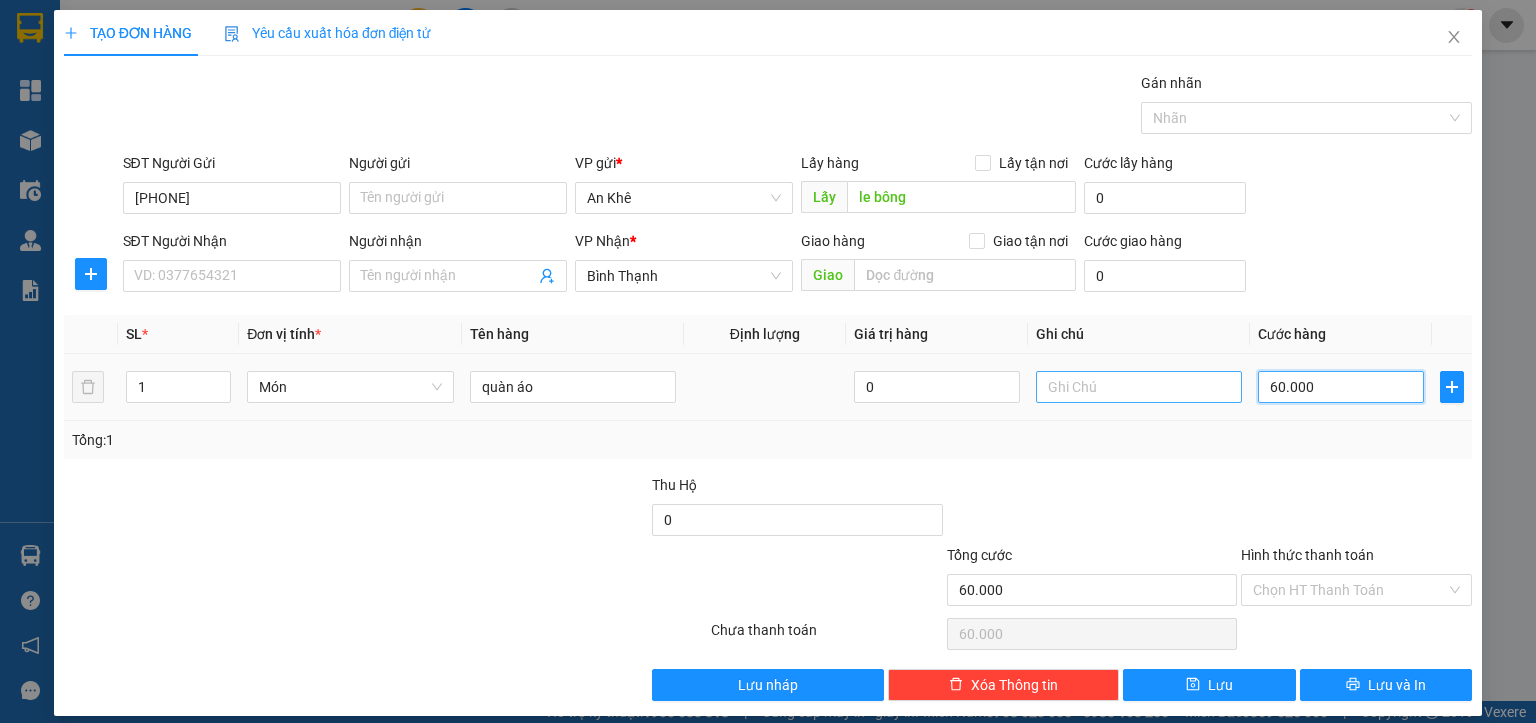 type on "60.000" 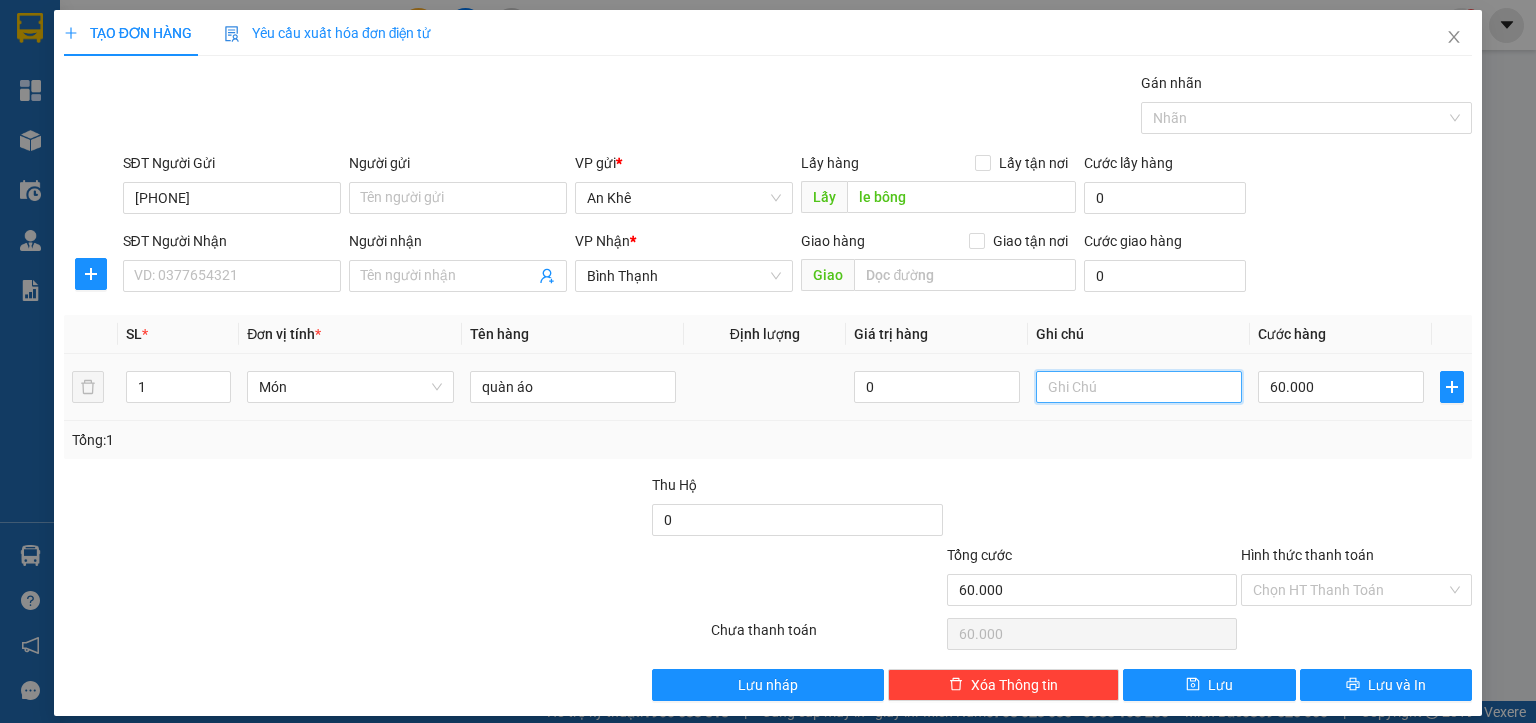 click at bounding box center [1139, 387] 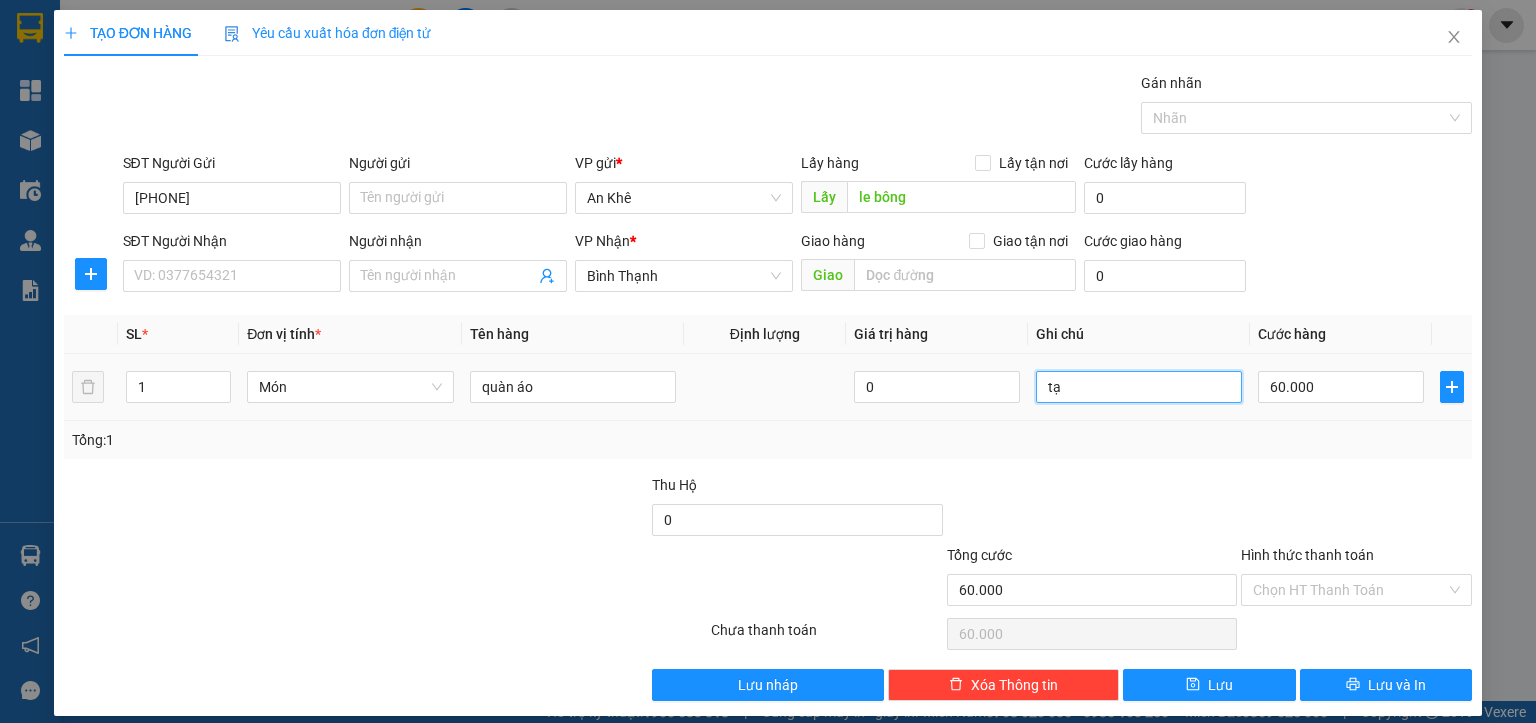 type on "t" 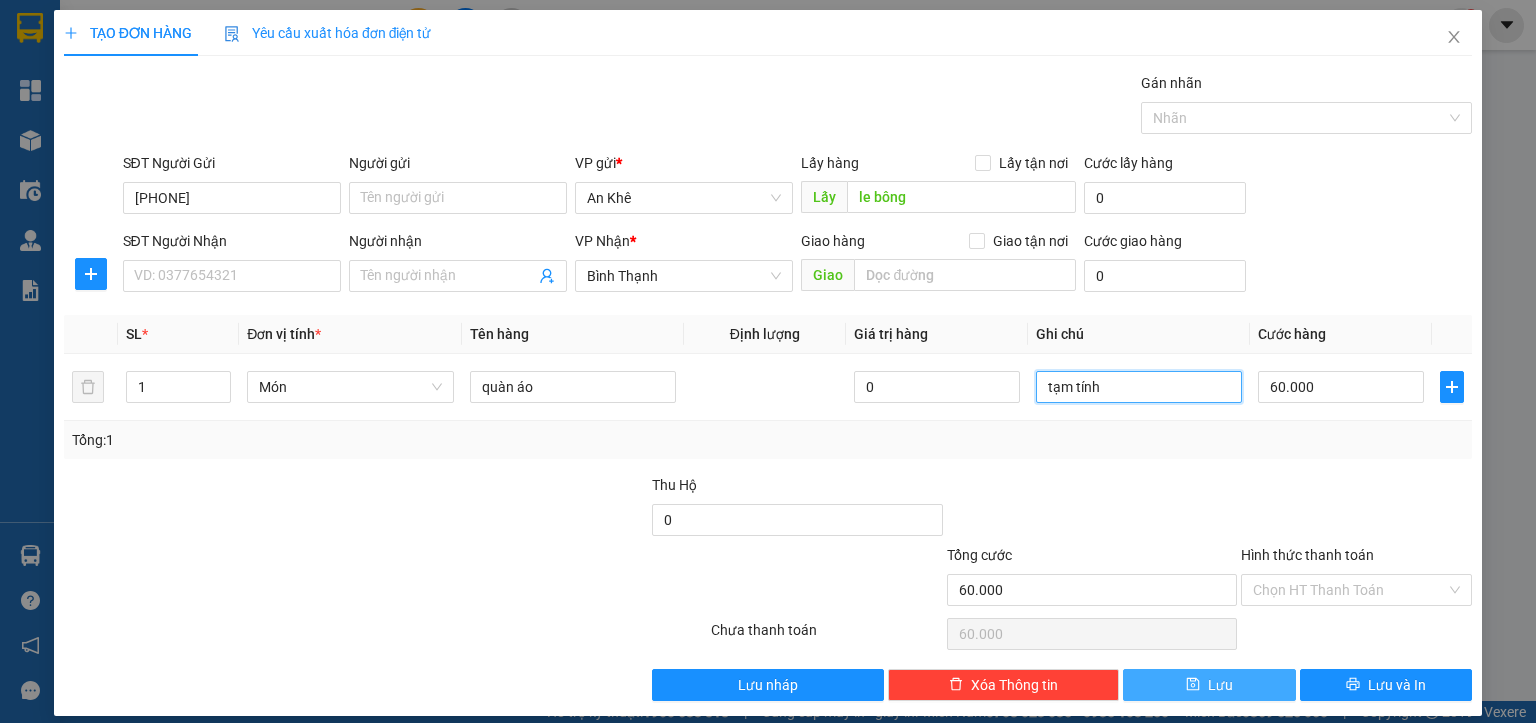 type on "tạm tính" 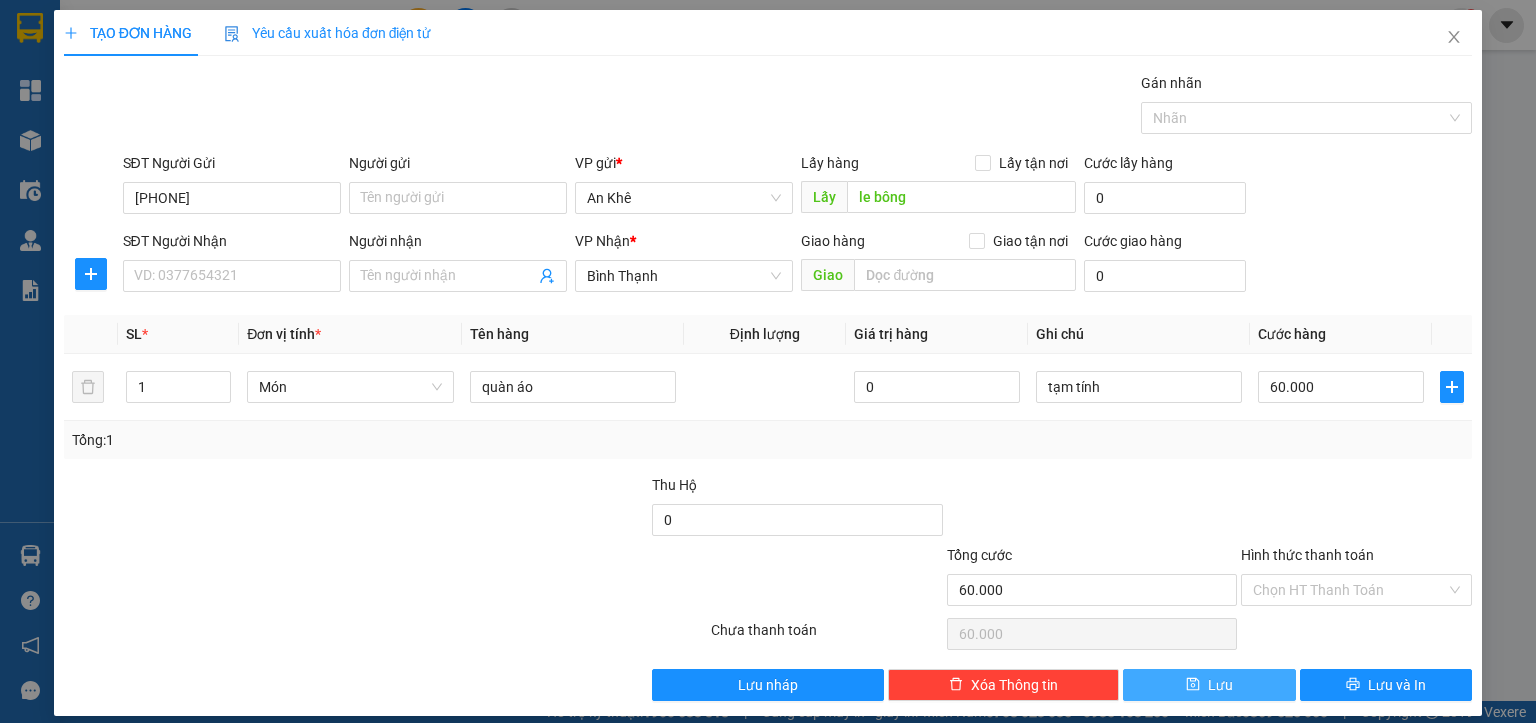 click on "Lưu" at bounding box center (1220, 685) 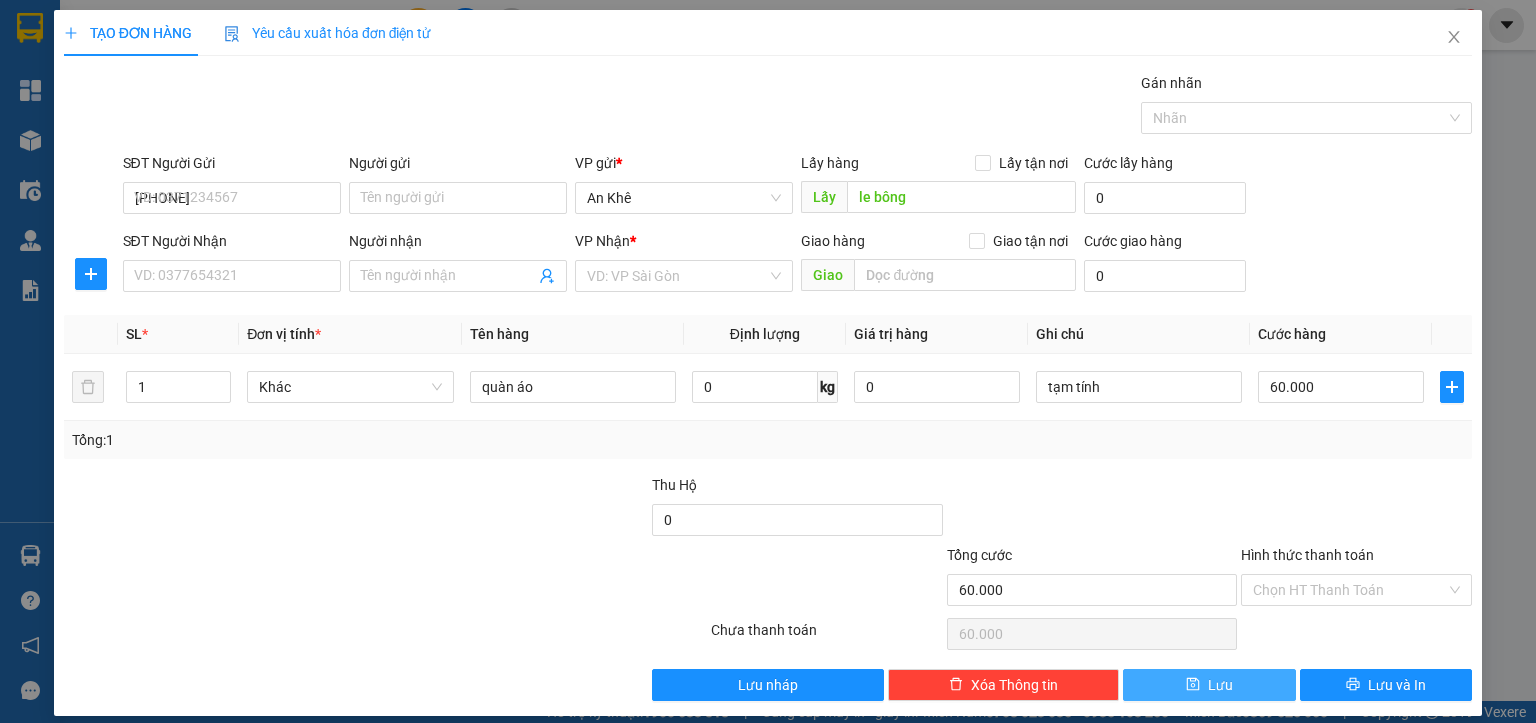 type 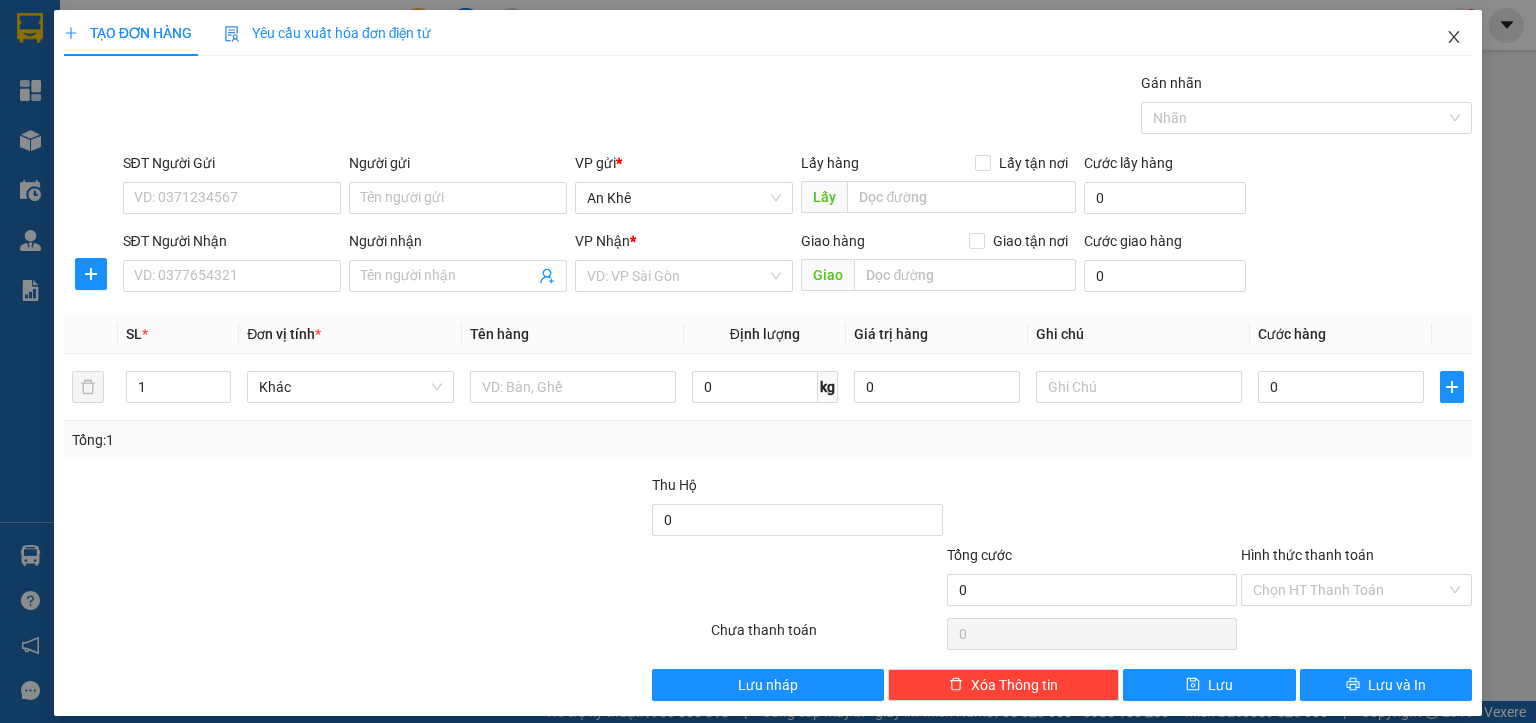 click 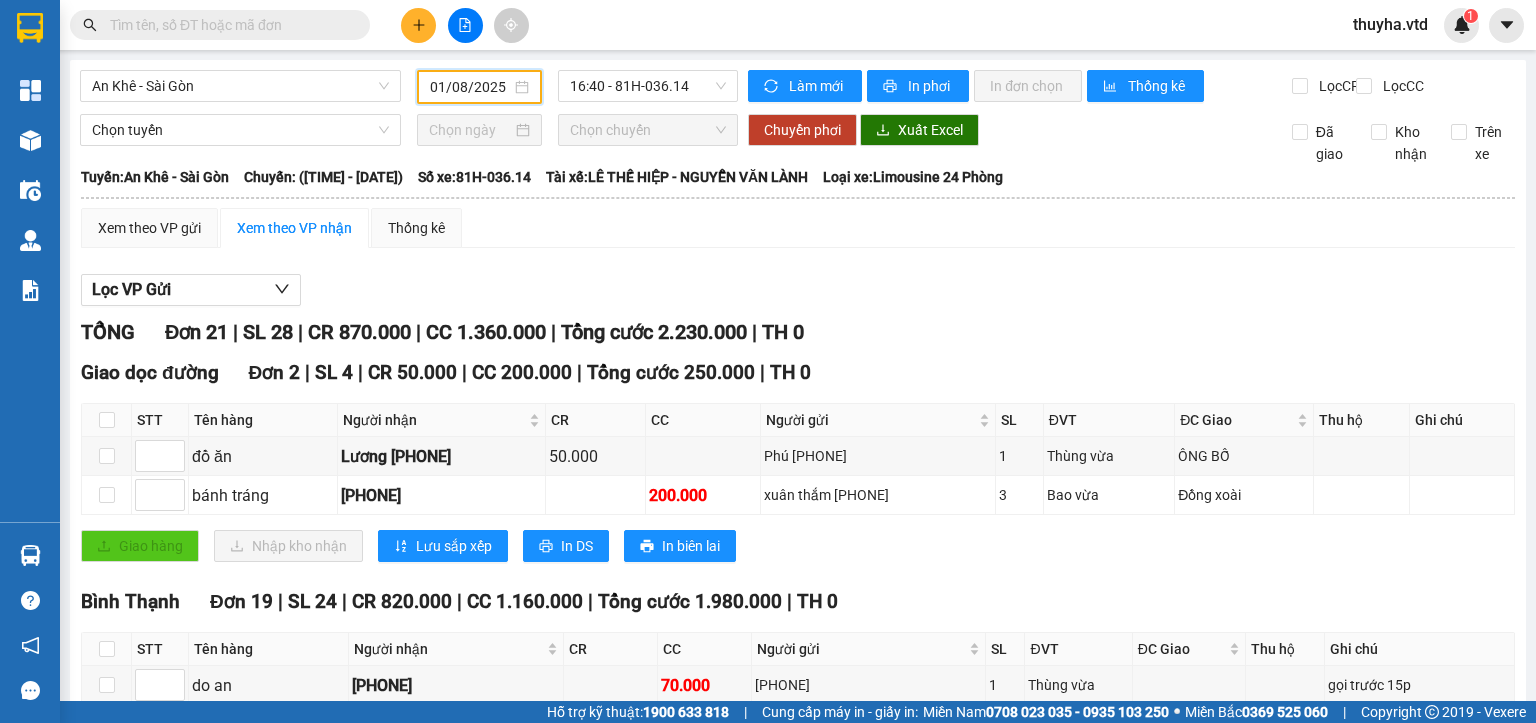 click on "01/08/2025" at bounding box center [470, 87] 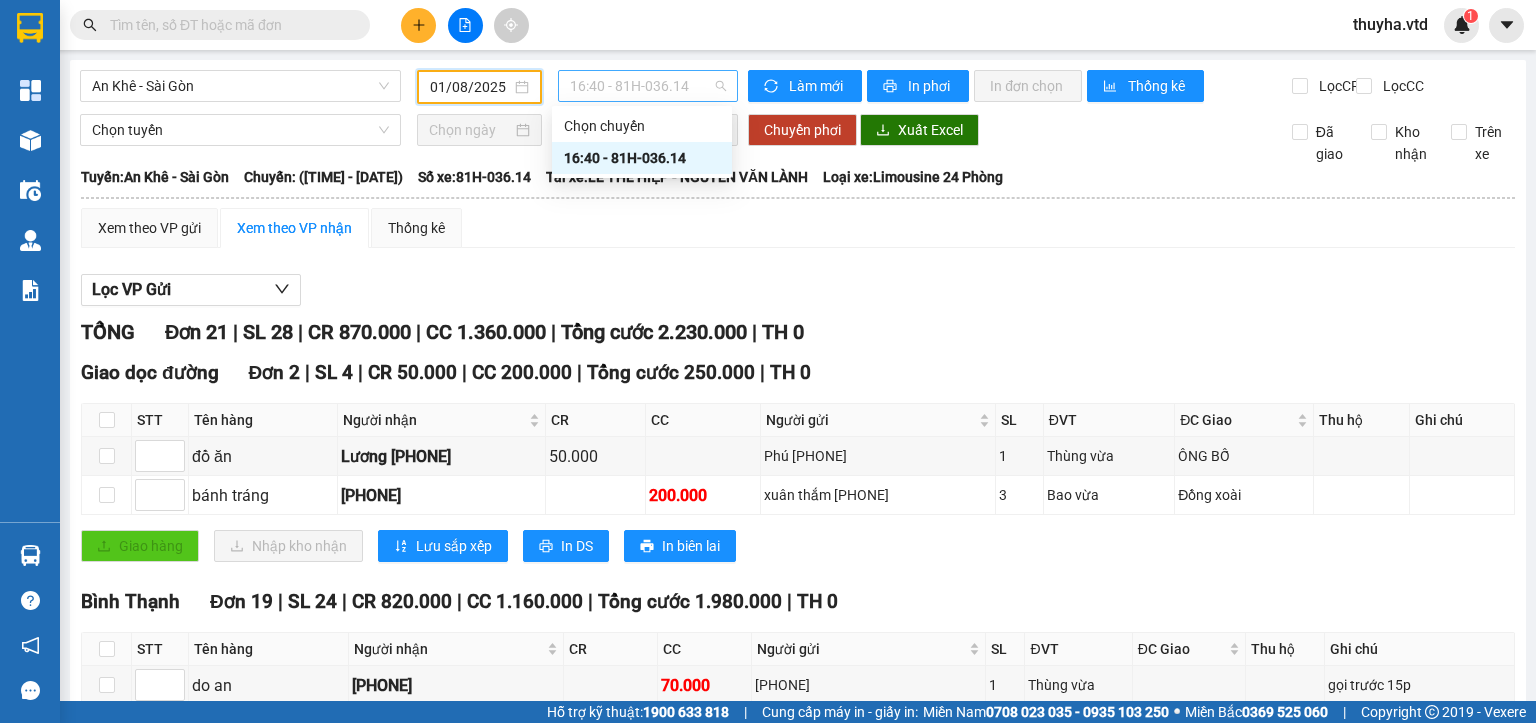 click on "16:40     - 81H-036.14" at bounding box center [648, 86] 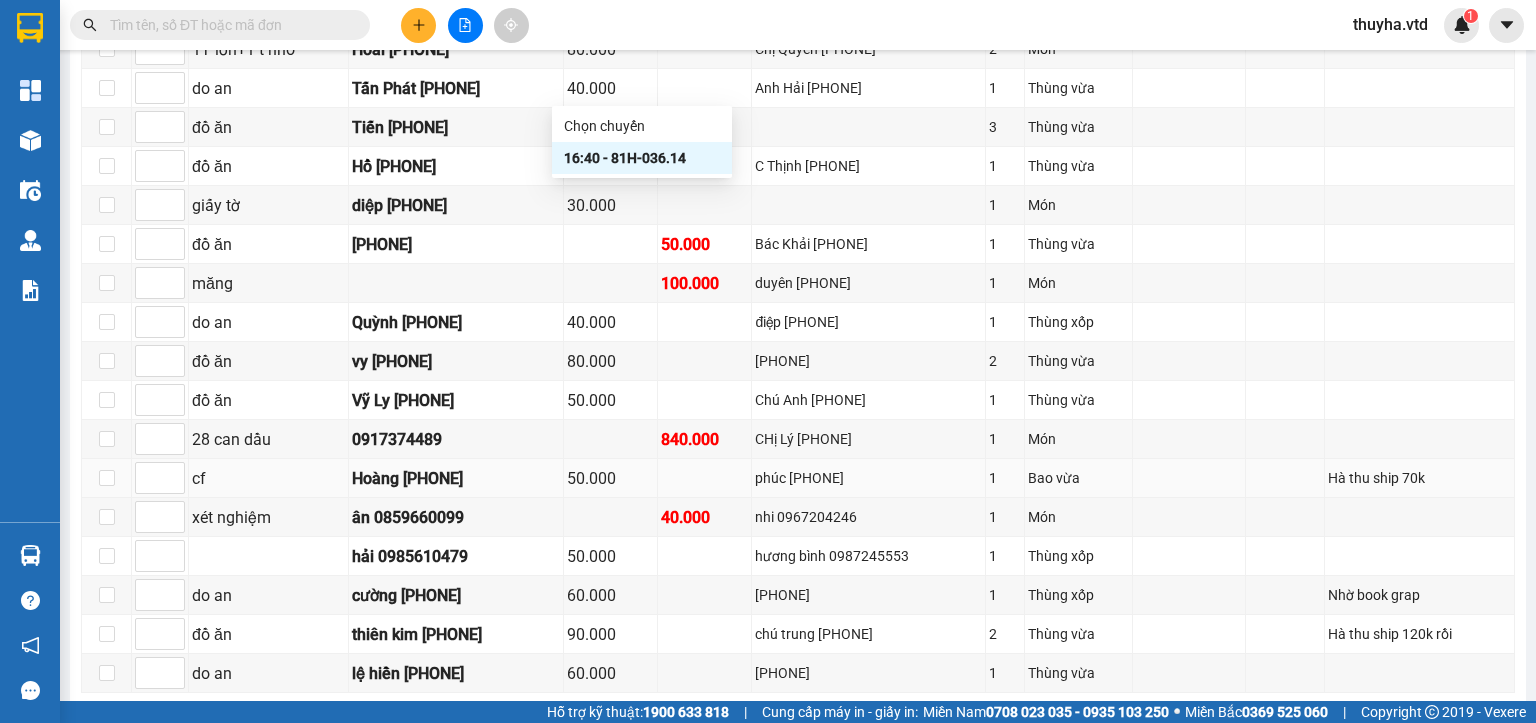 scroll, scrollTop: 800, scrollLeft: 0, axis: vertical 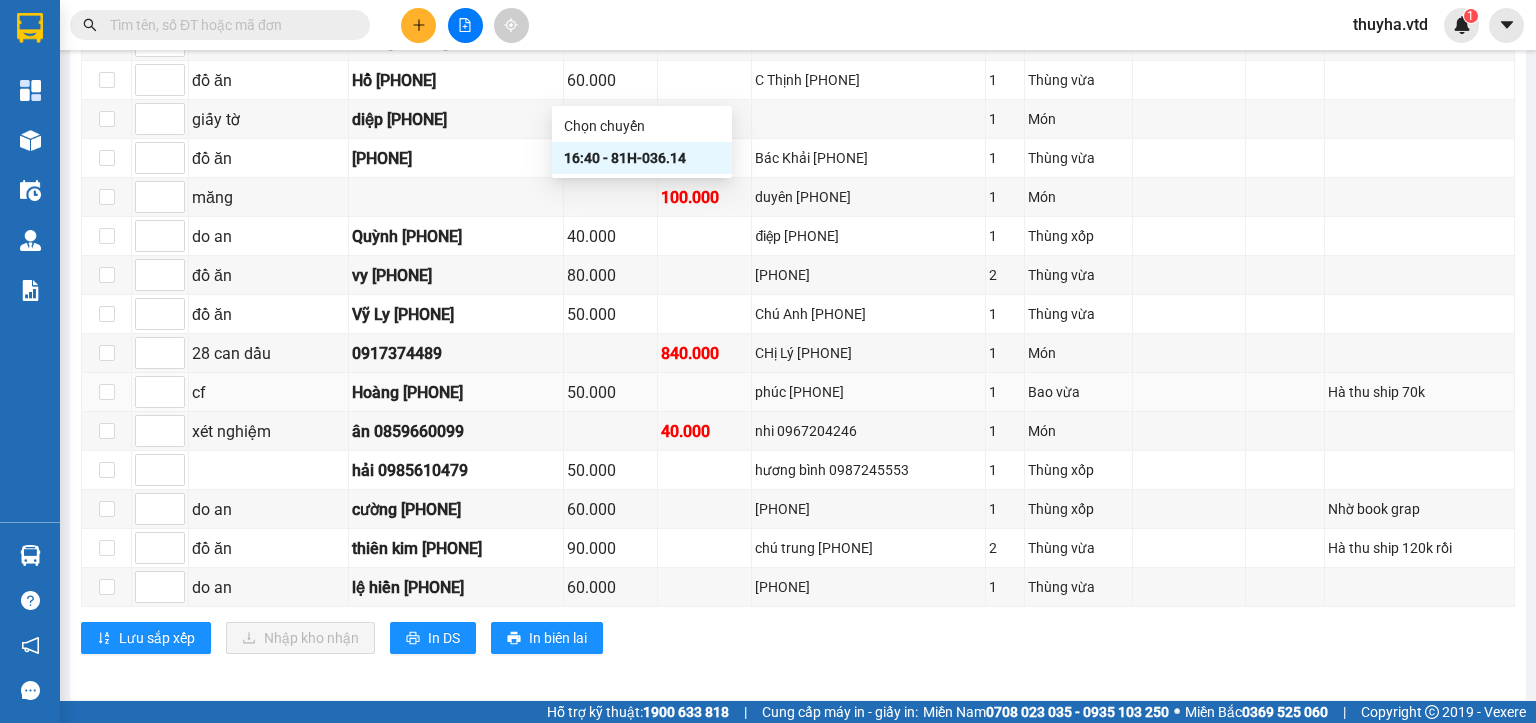 click on "Hoàng [PHONE]" at bounding box center (456, 392) 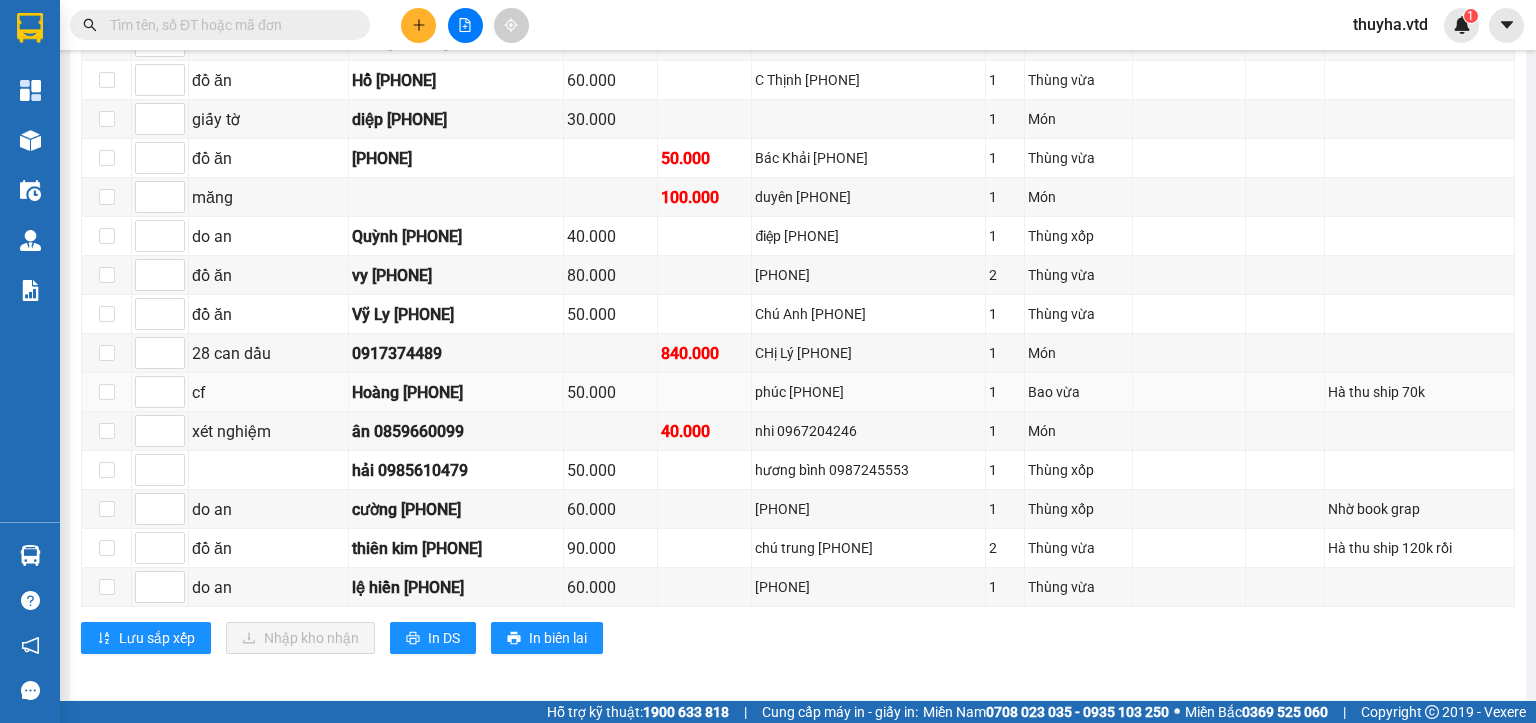 click on "Hoàng [PHONE]" at bounding box center [456, 392] 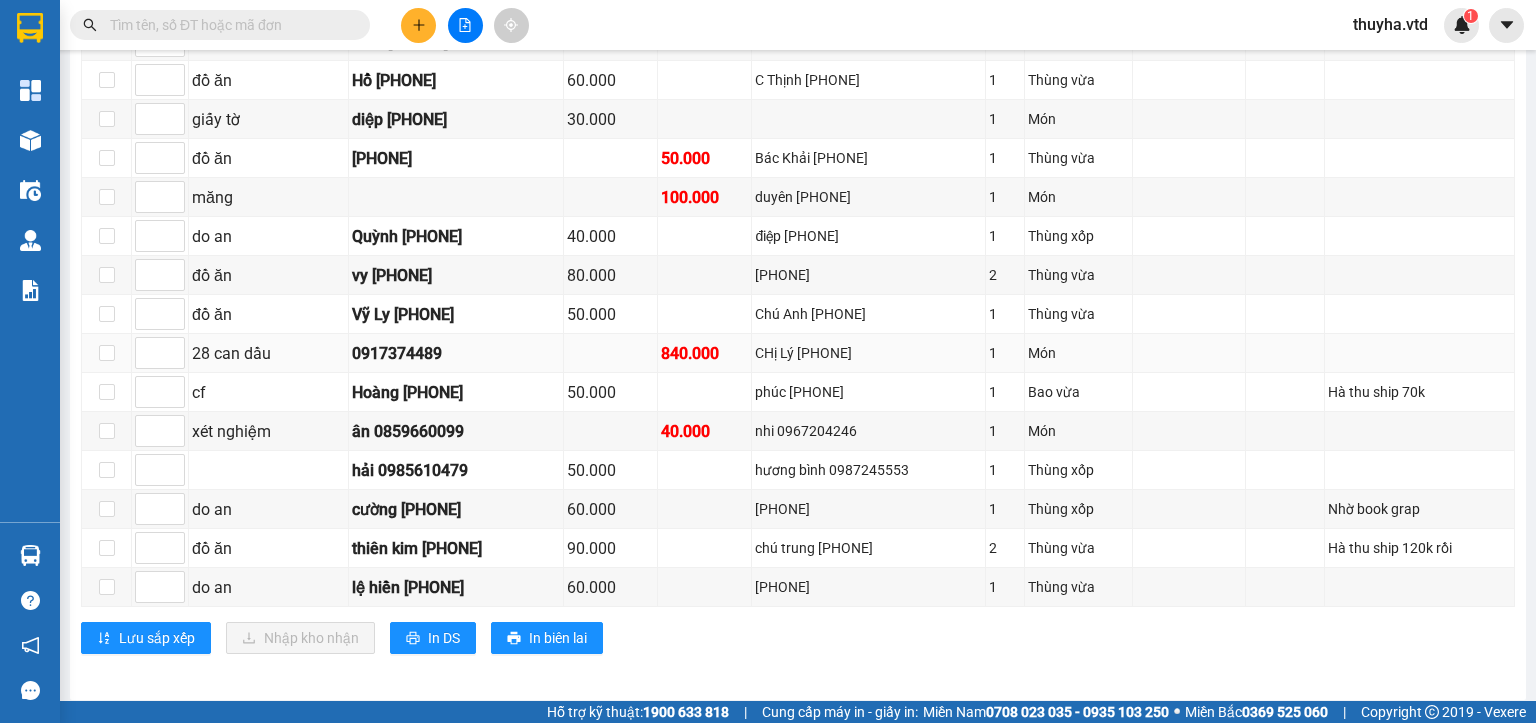 click on "0917374489" at bounding box center (456, 353) 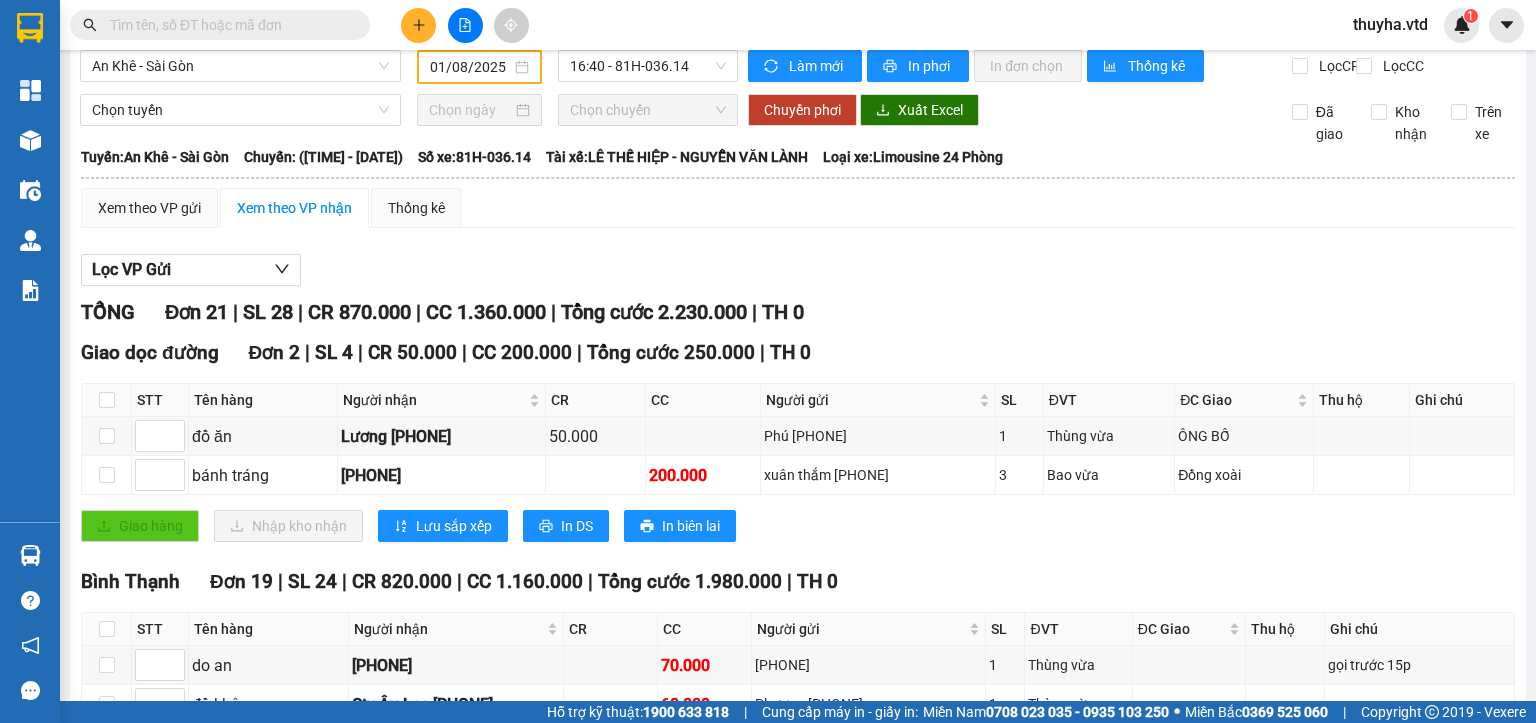 scroll, scrollTop: 0, scrollLeft: 0, axis: both 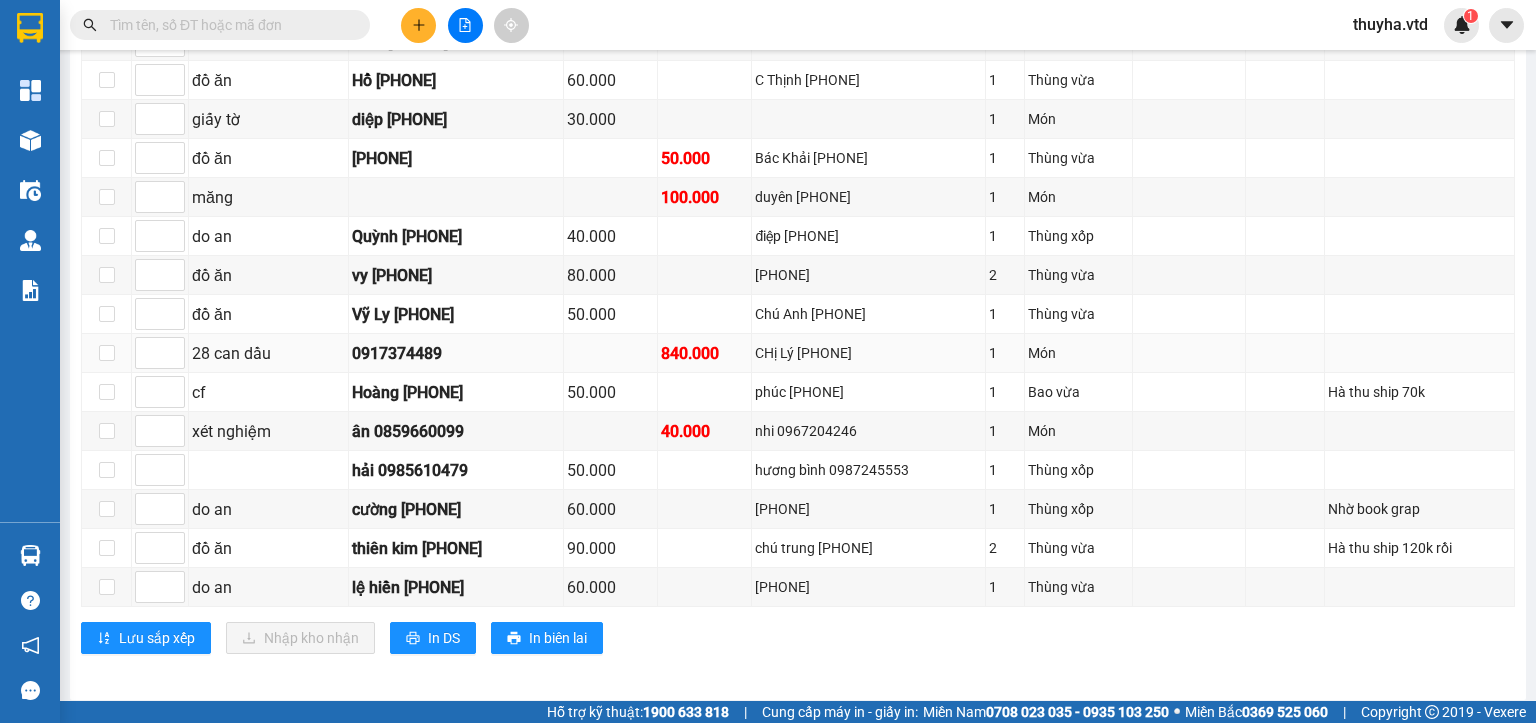 click on "0917374489" at bounding box center [456, 353] 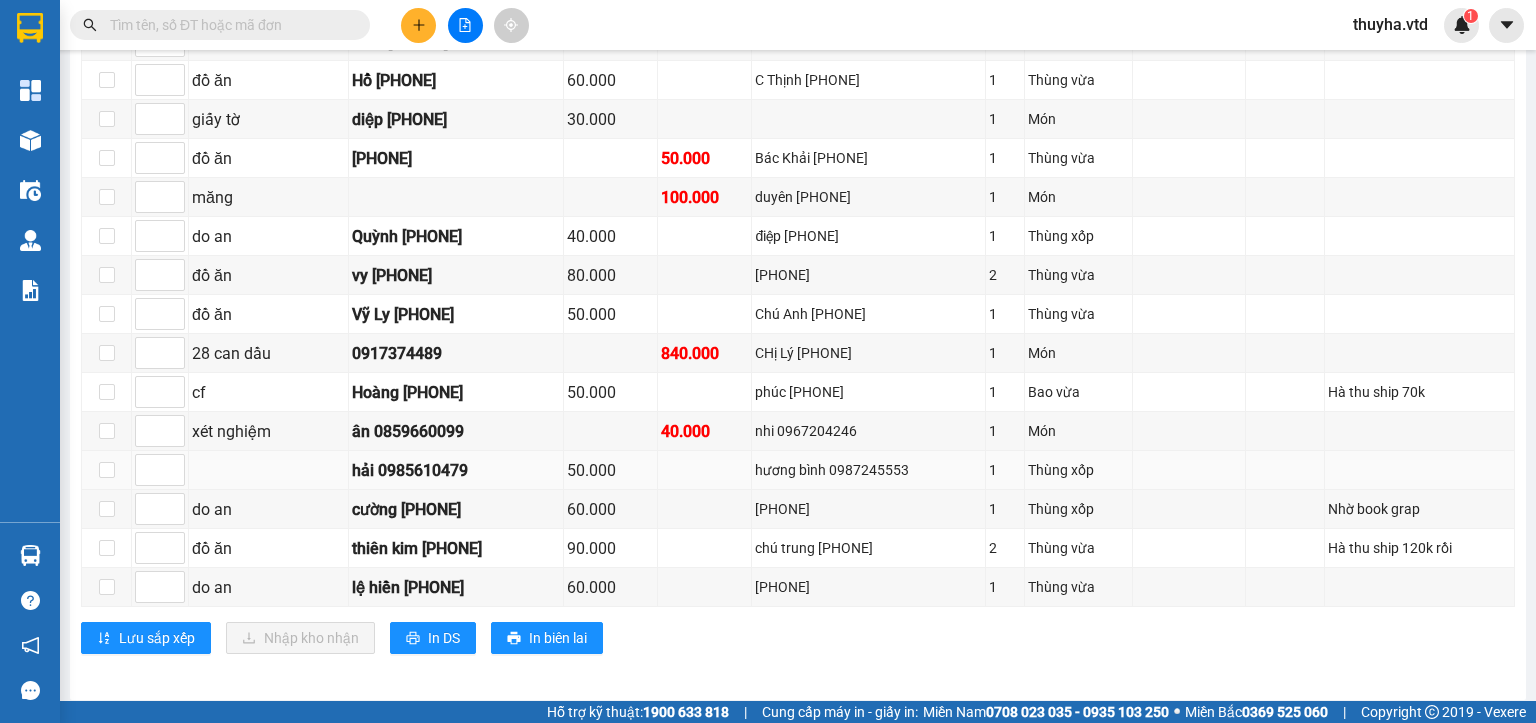 click on "hương bình 0987245553" at bounding box center (868, 470) 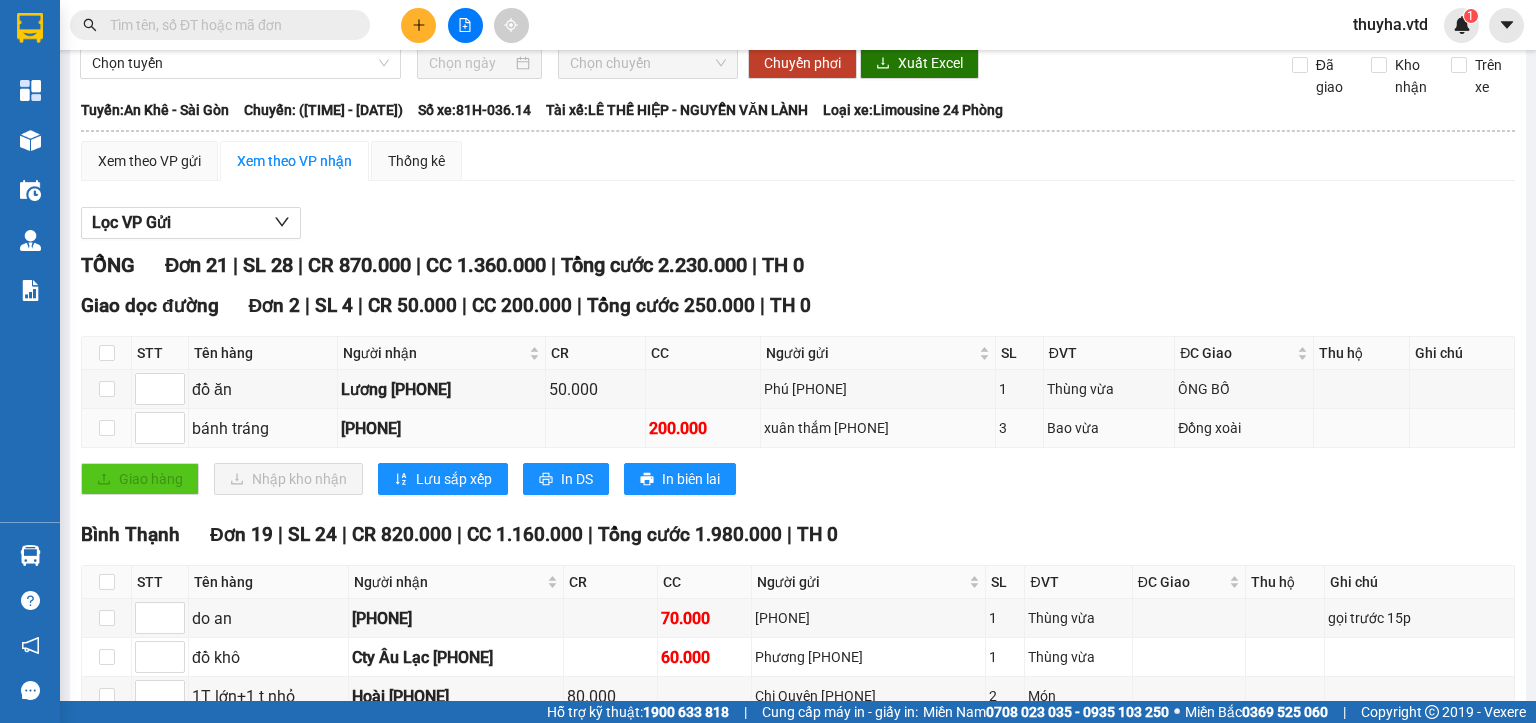 scroll, scrollTop: 0, scrollLeft: 0, axis: both 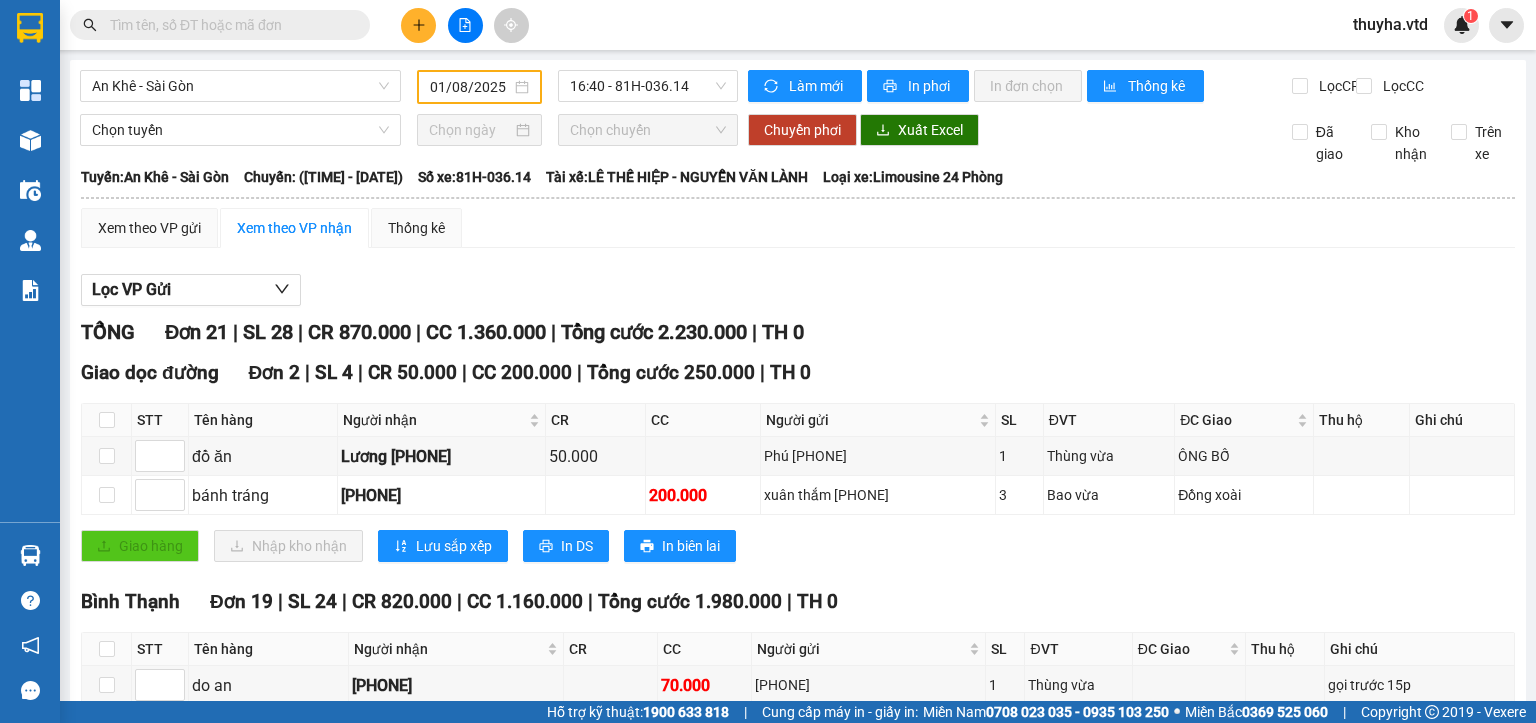 click on "01/08/2025" at bounding box center (470, 87) 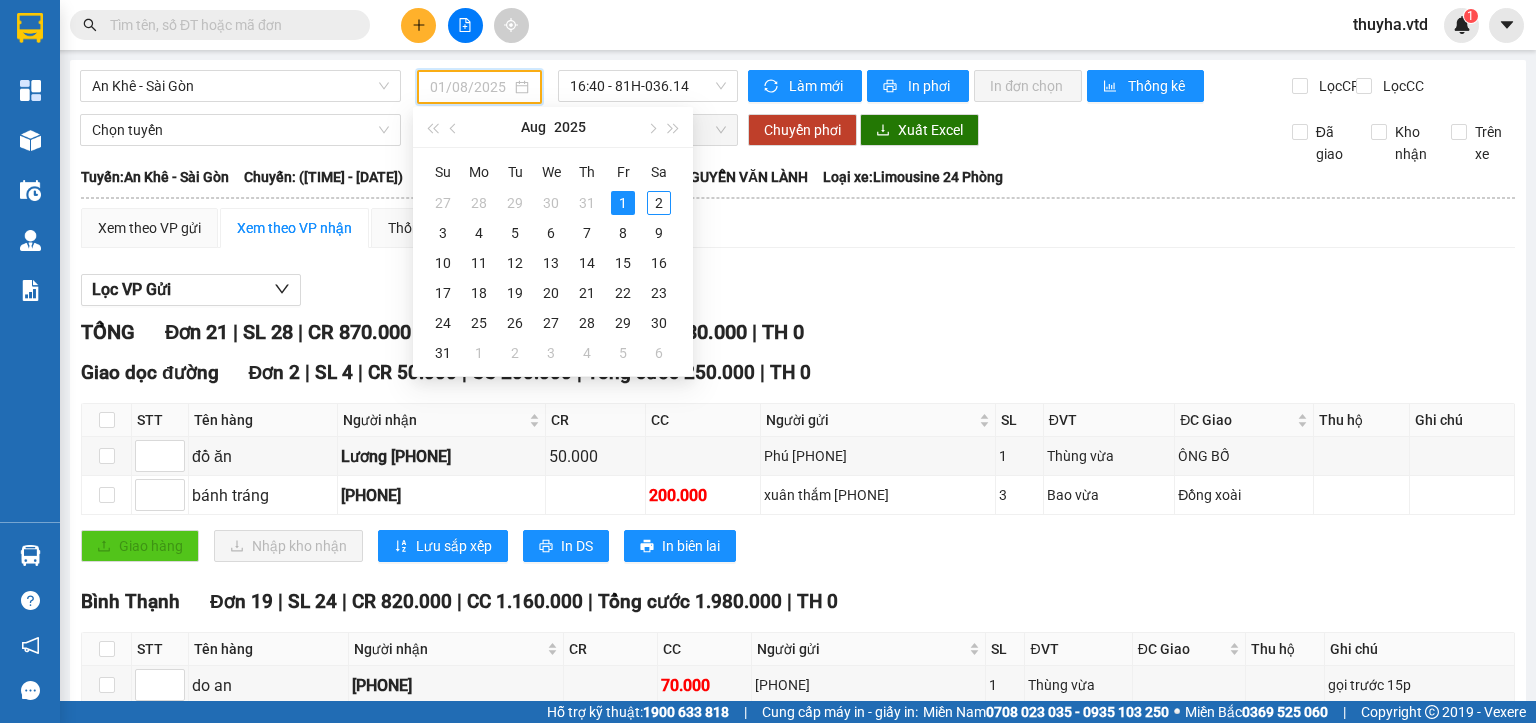 click on "1" at bounding box center [623, 203] 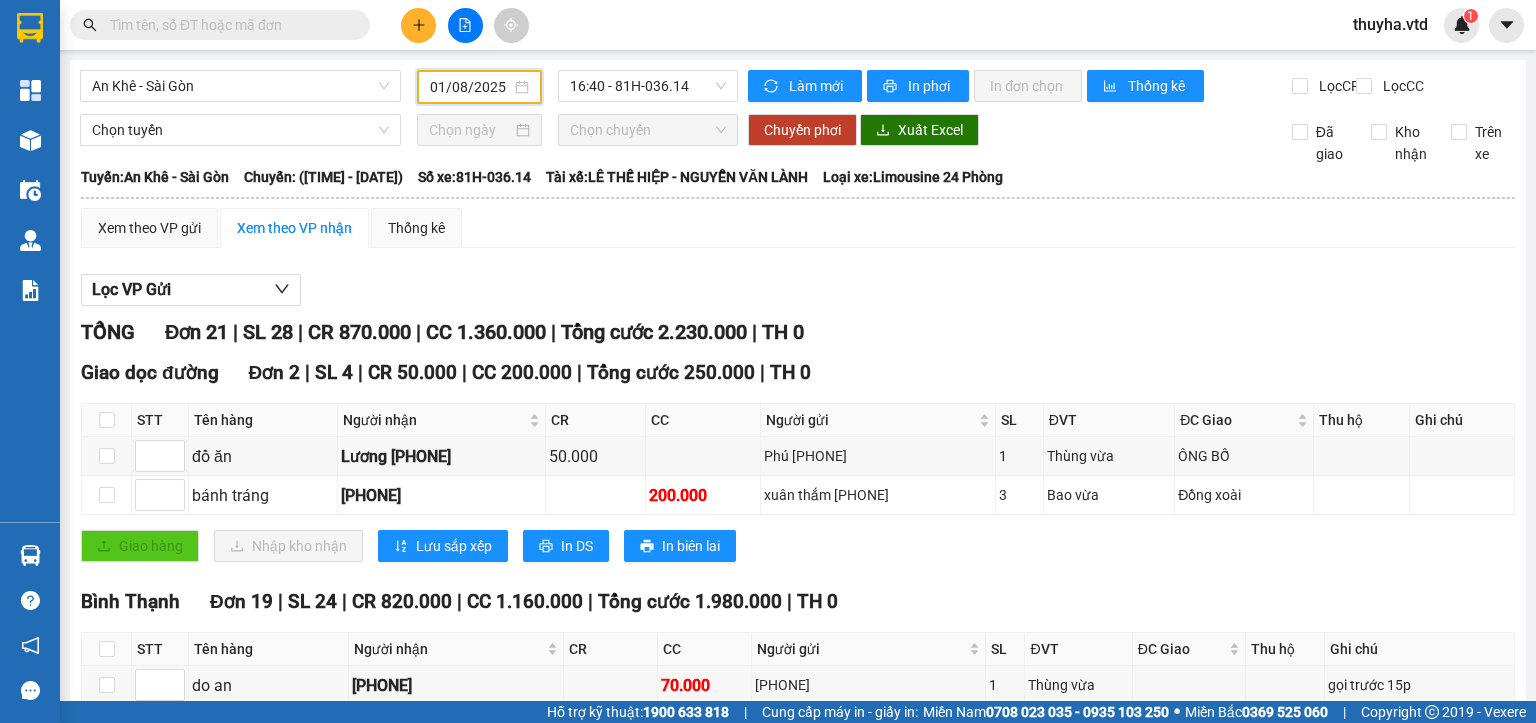 click on "01/08/2025" at bounding box center (470, 87) 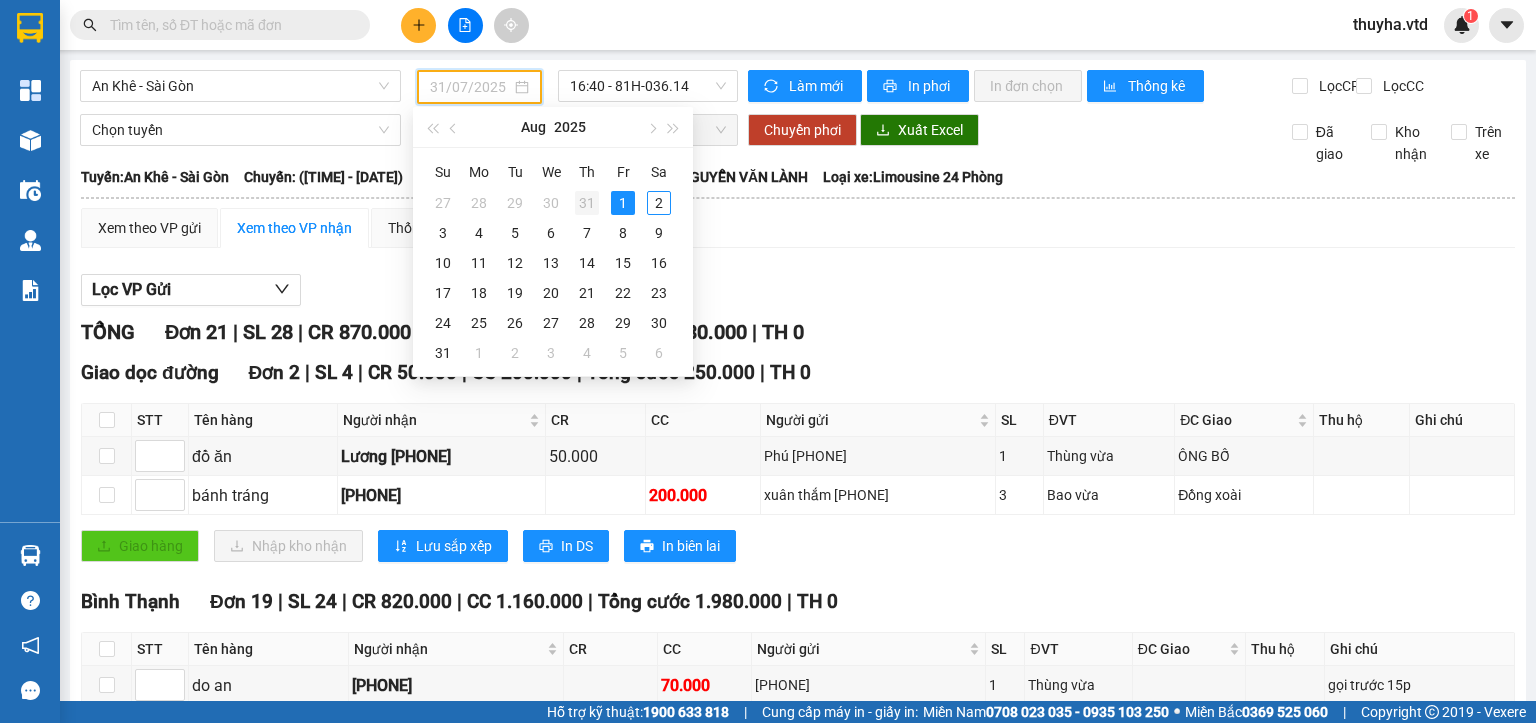click on "31" at bounding box center (587, 203) 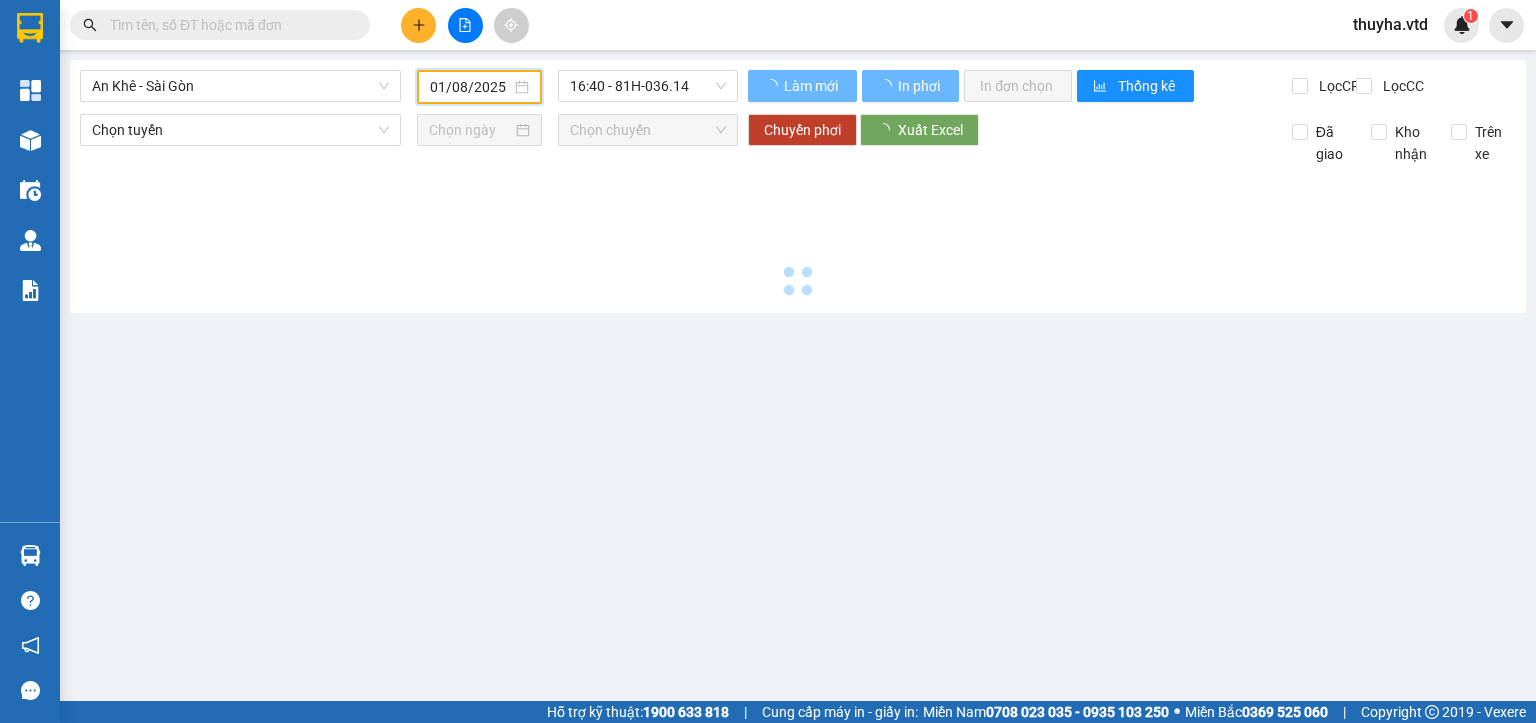 type on "31/07/2025" 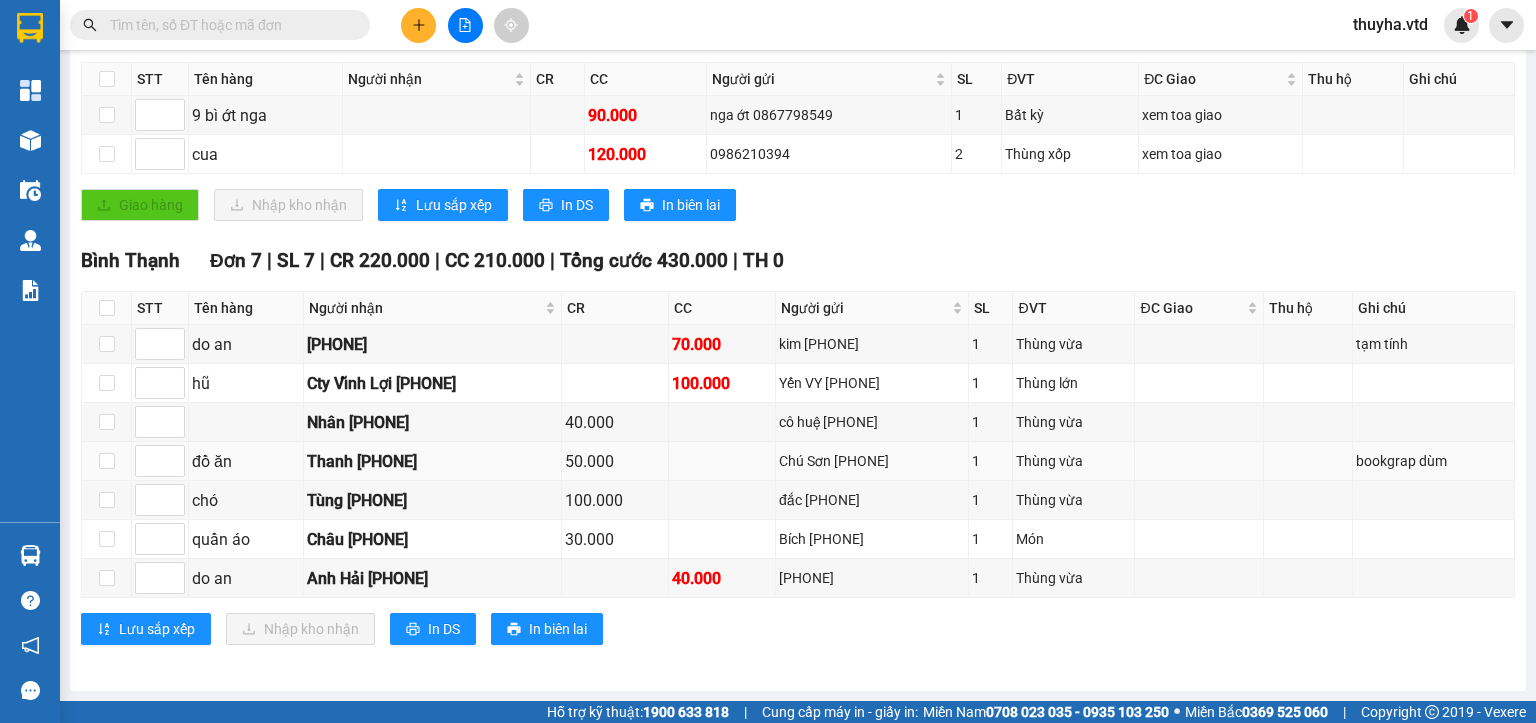 scroll, scrollTop: 348, scrollLeft: 0, axis: vertical 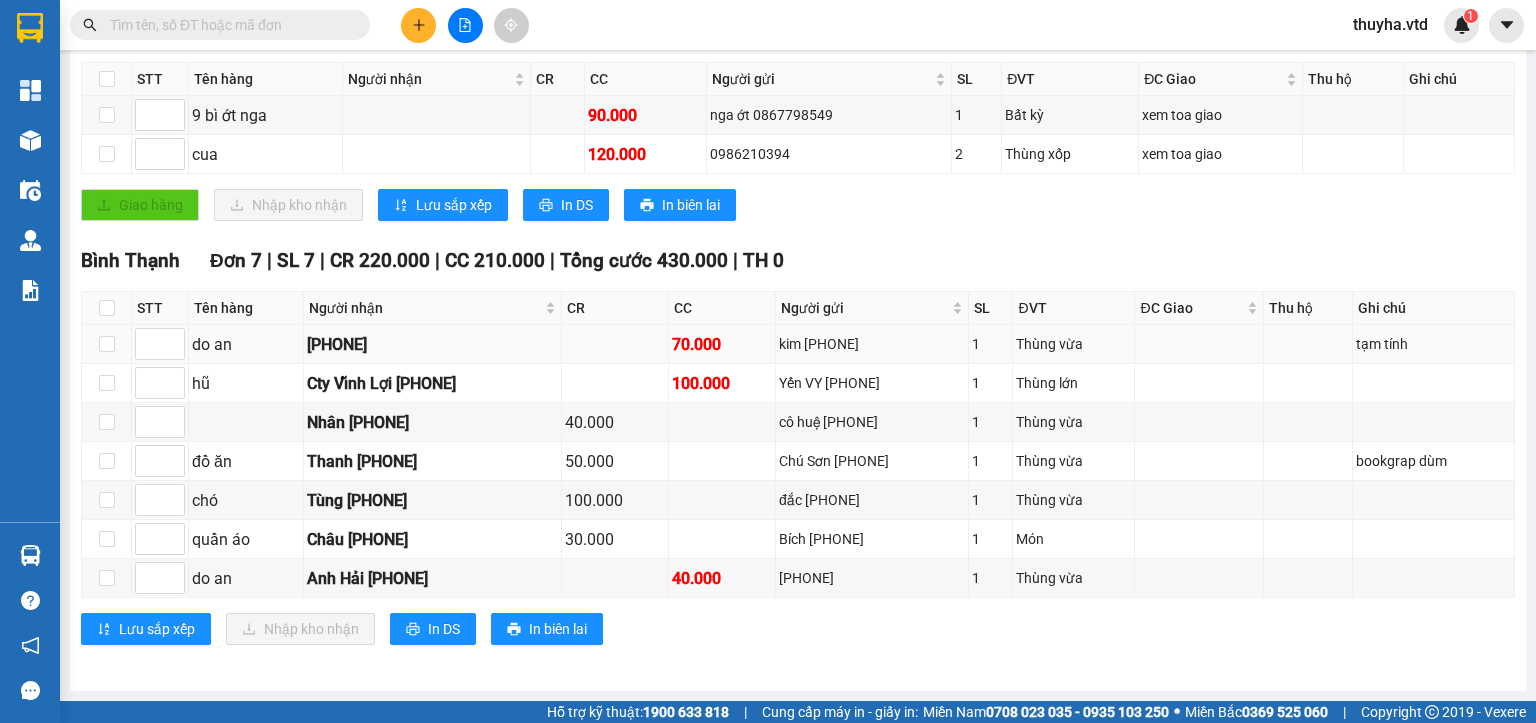 click on "kim [PHONE]" at bounding box center (872, 344) 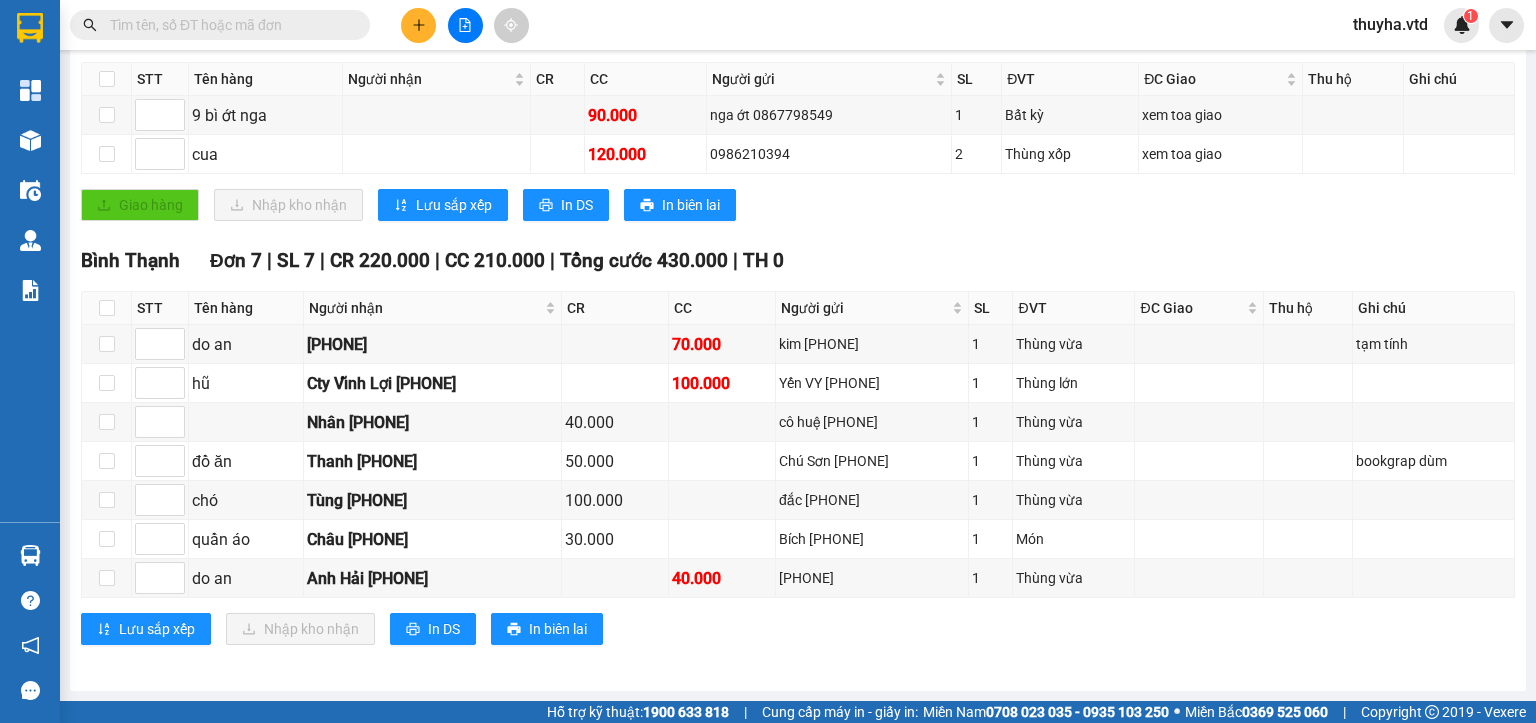 click at bounding box center (228, 25) 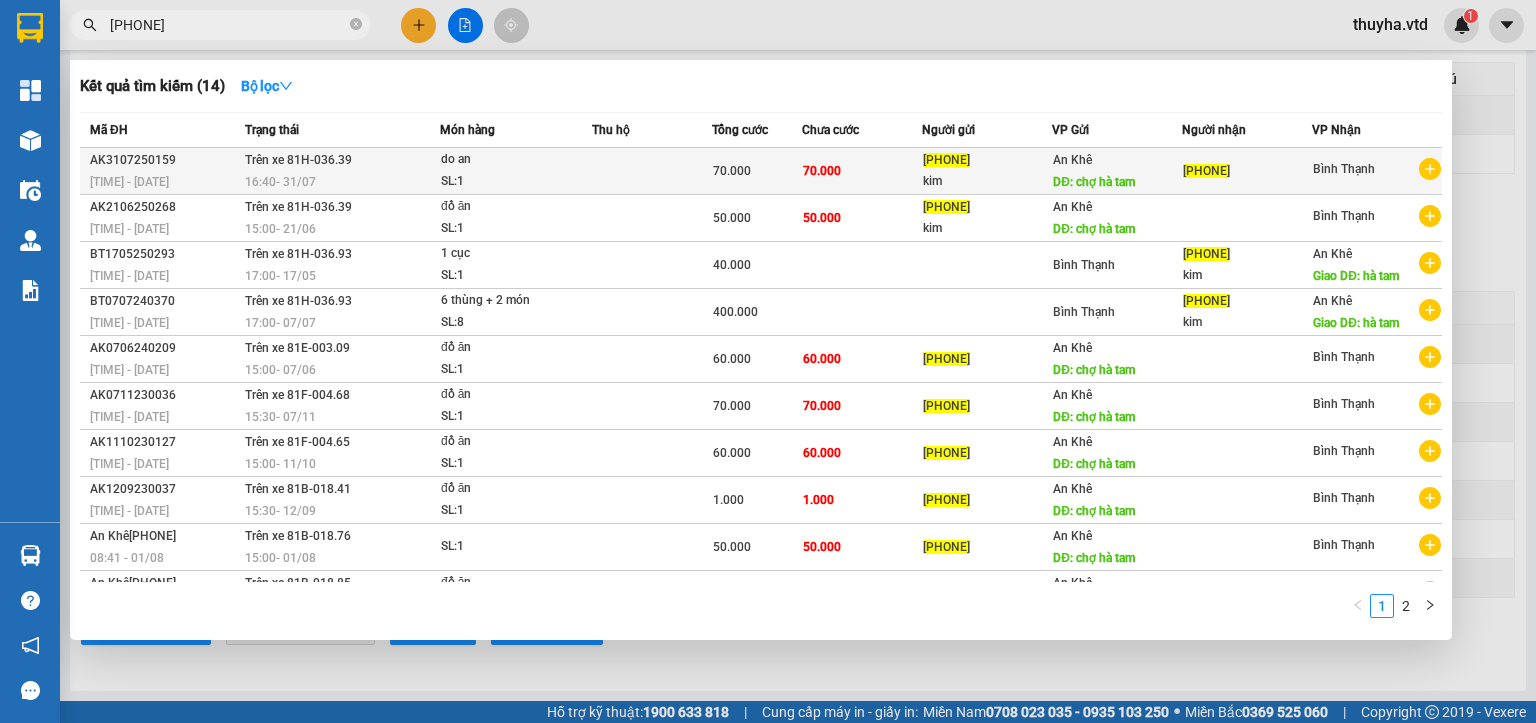 type on "[PHONE]" 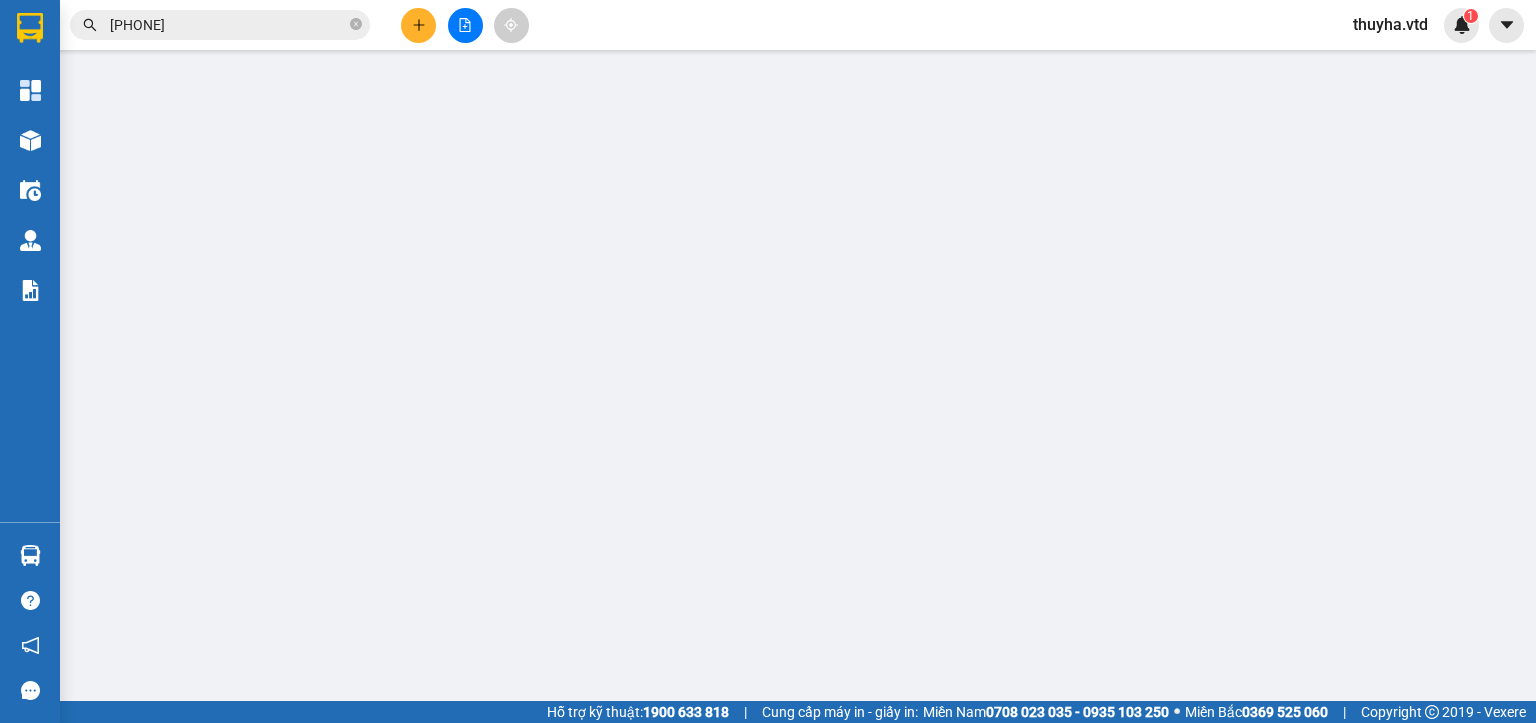 scroll, scrollTop: 0, scrollLeft: 0, axis: both 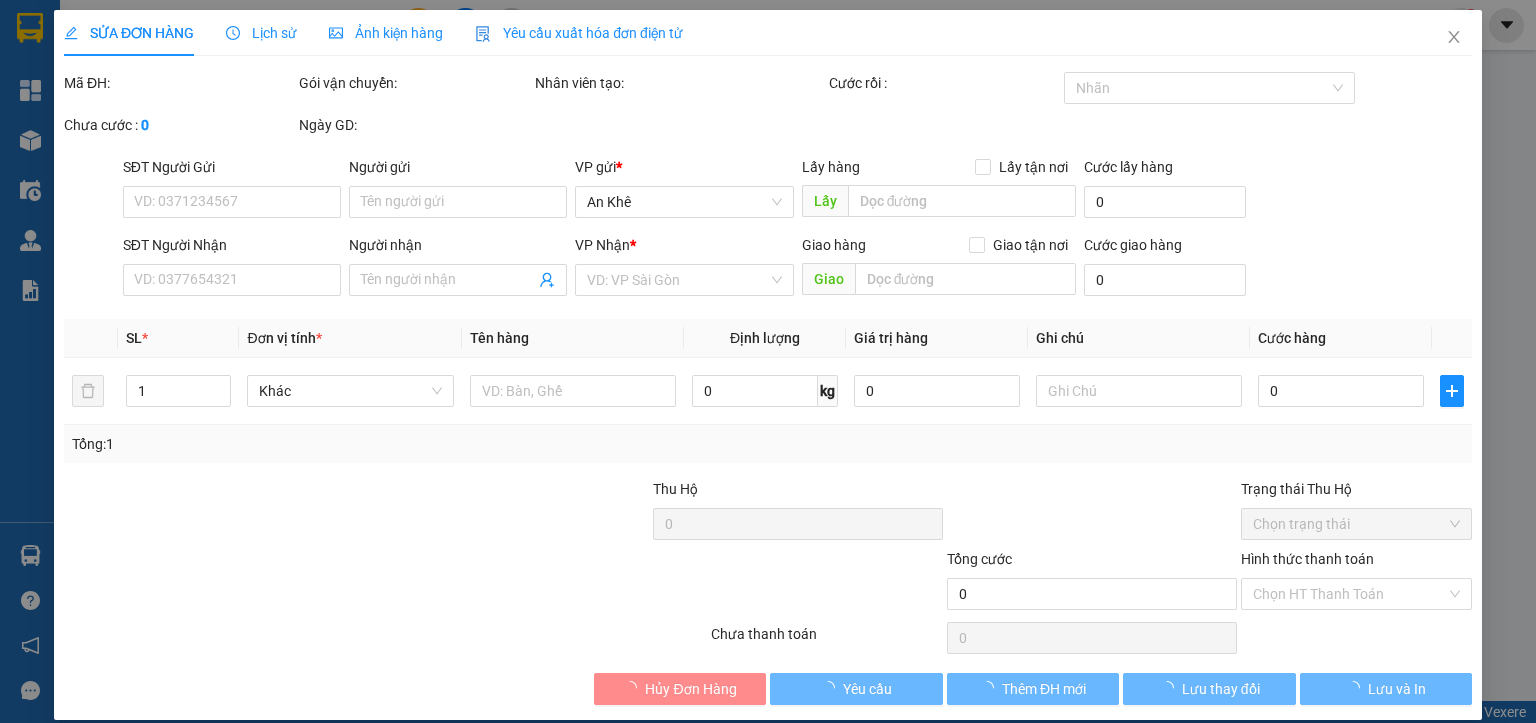 type on "[PHONE]" 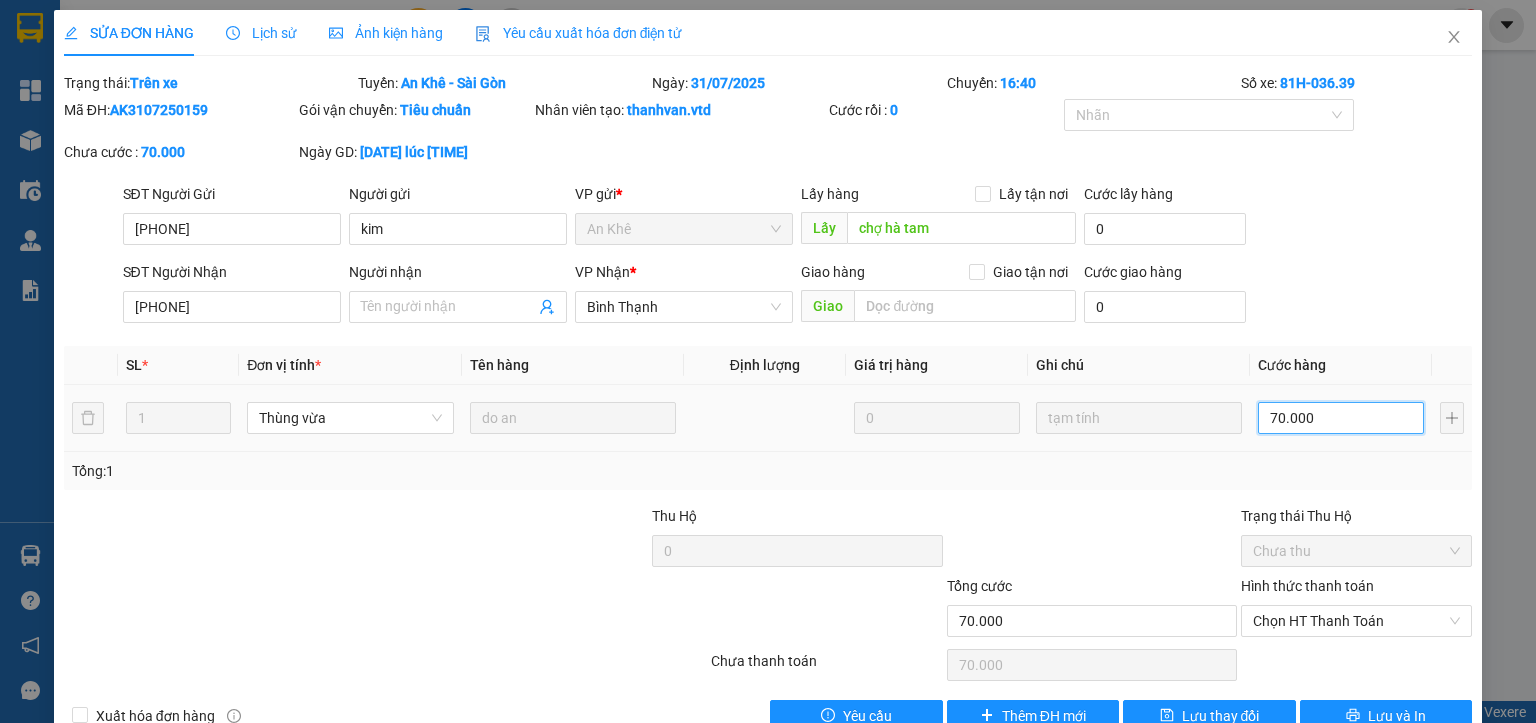 click on "70.000" at bounding box center (1341, 418) 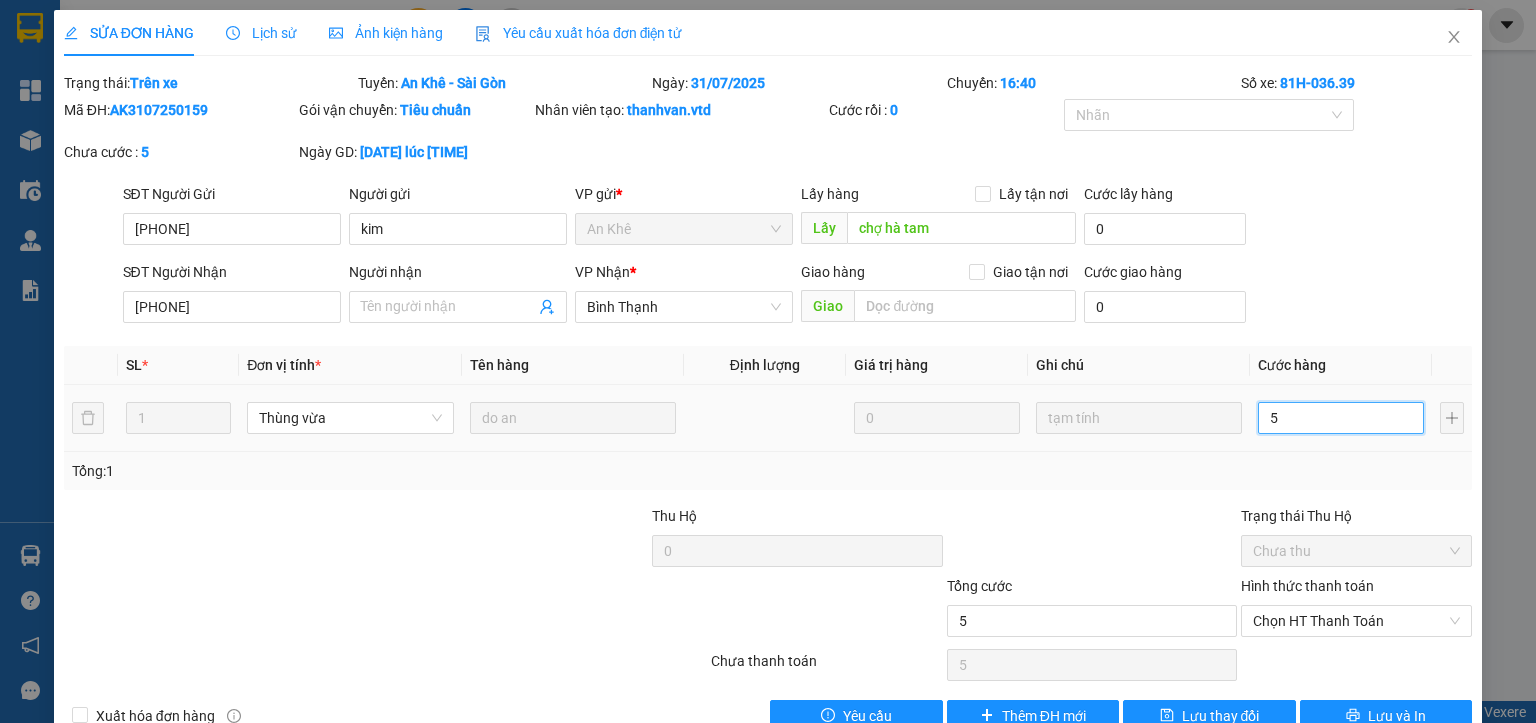 type on "0" 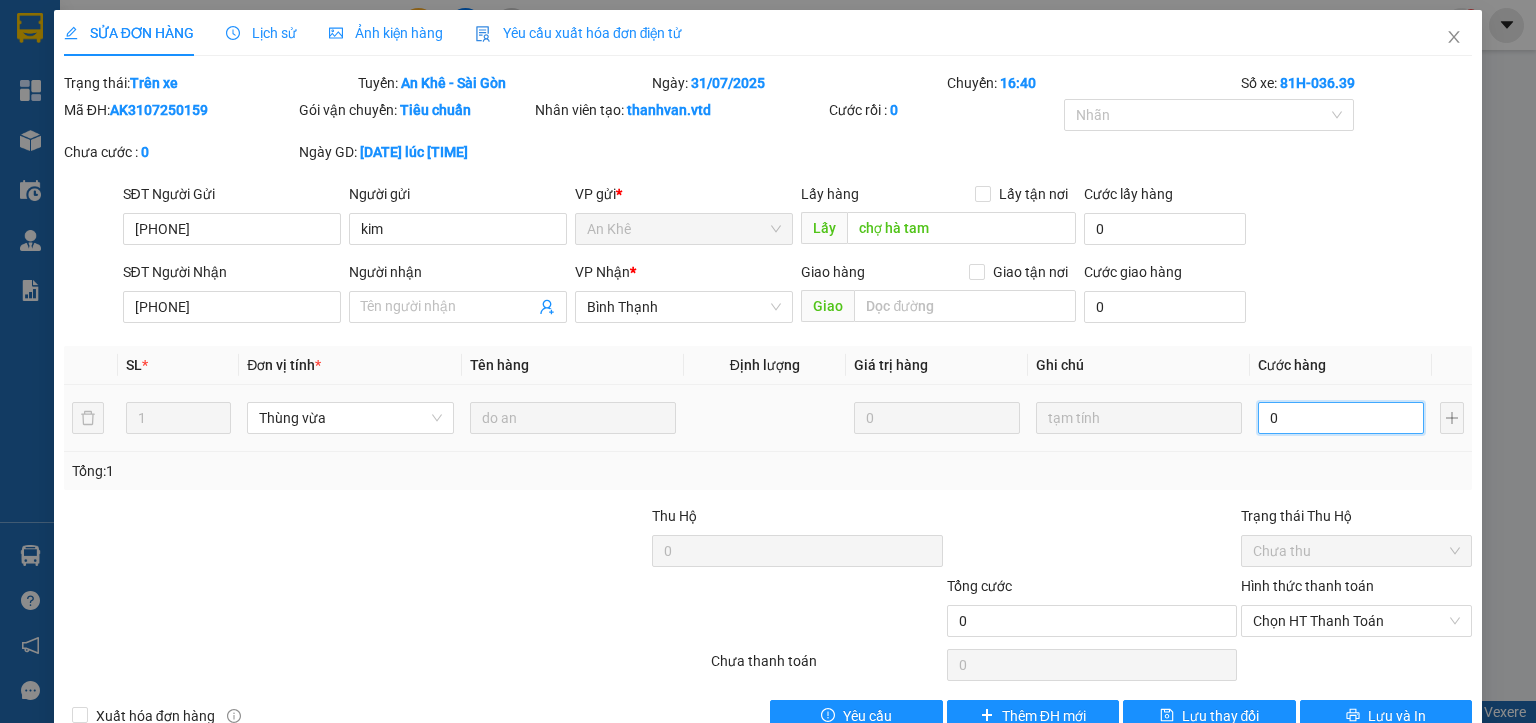 type on "06" 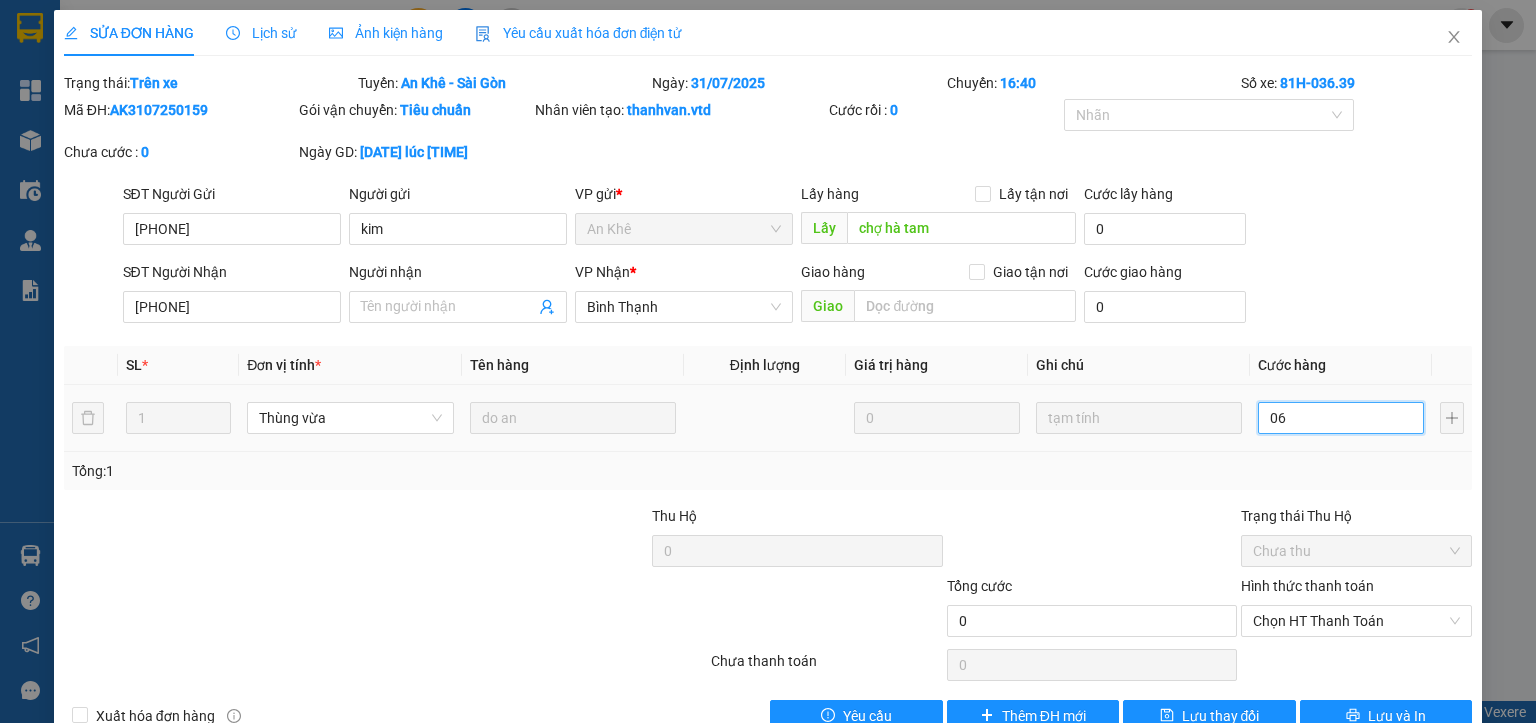 type on "6" 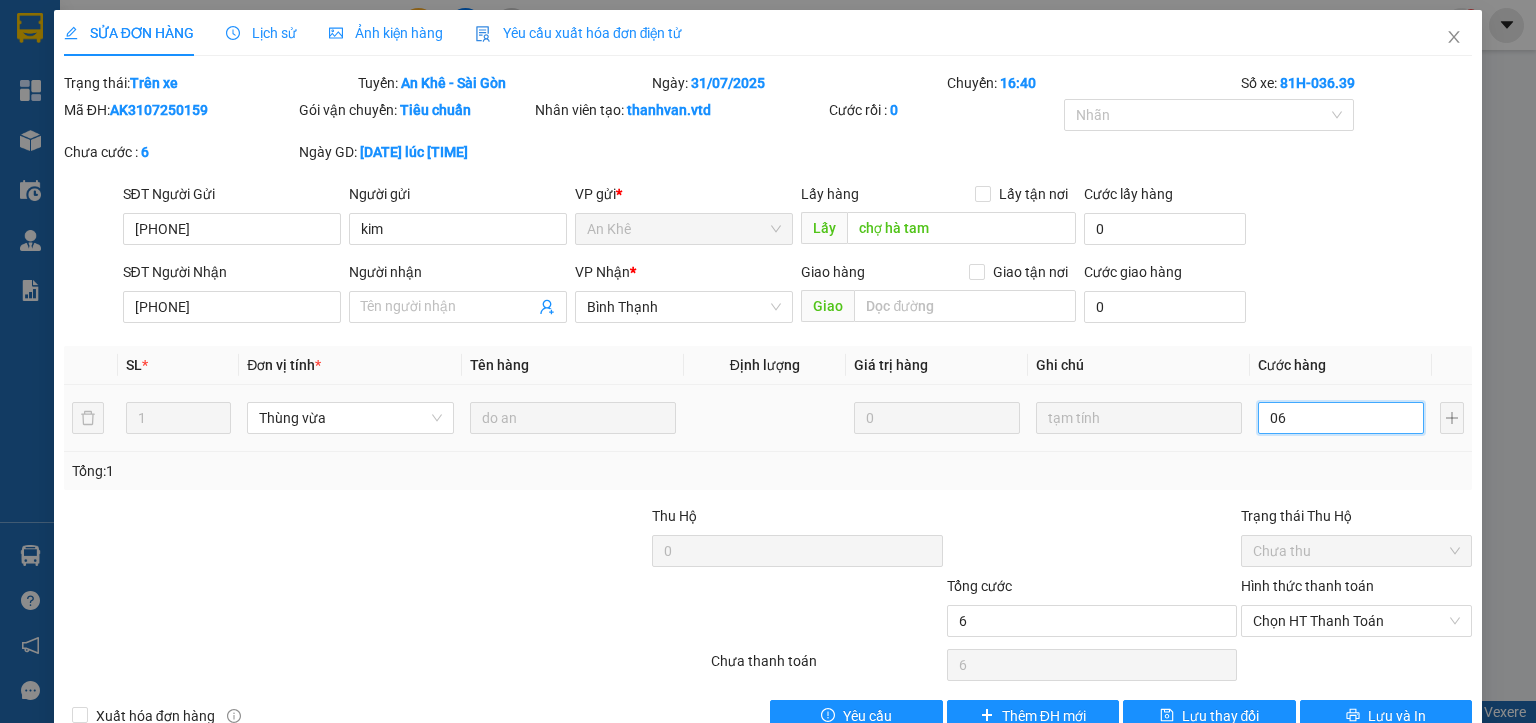 type on "60" 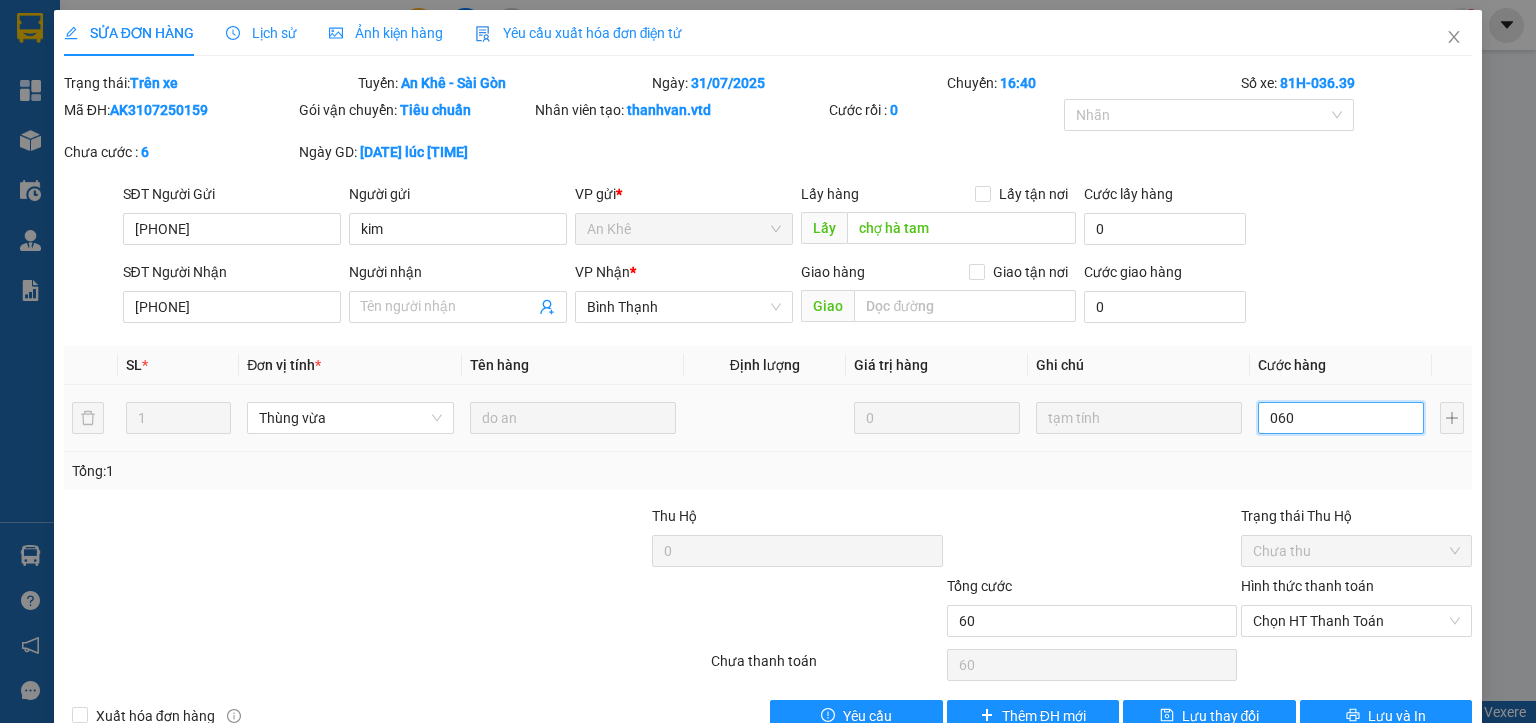 type on "600" 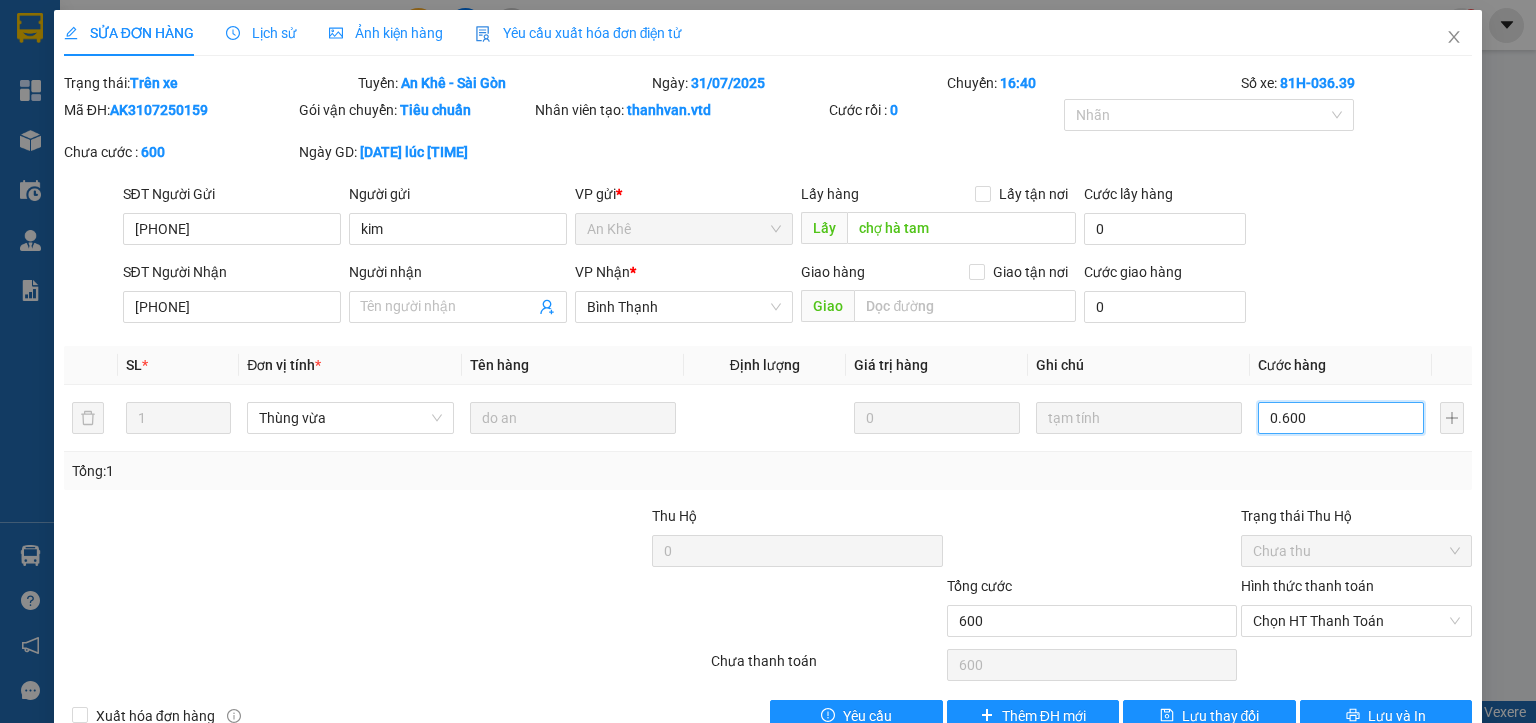 type on "6.000" 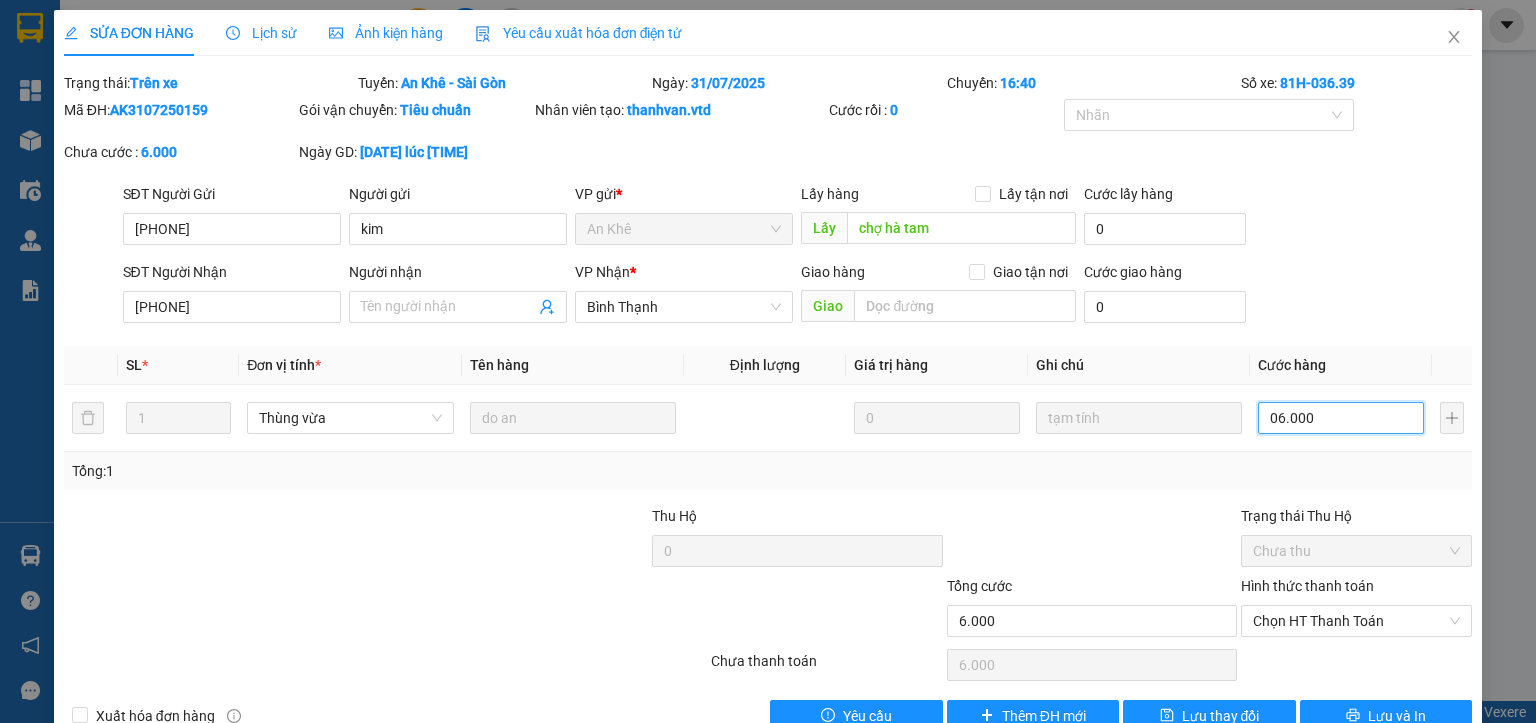 type on "60.000" 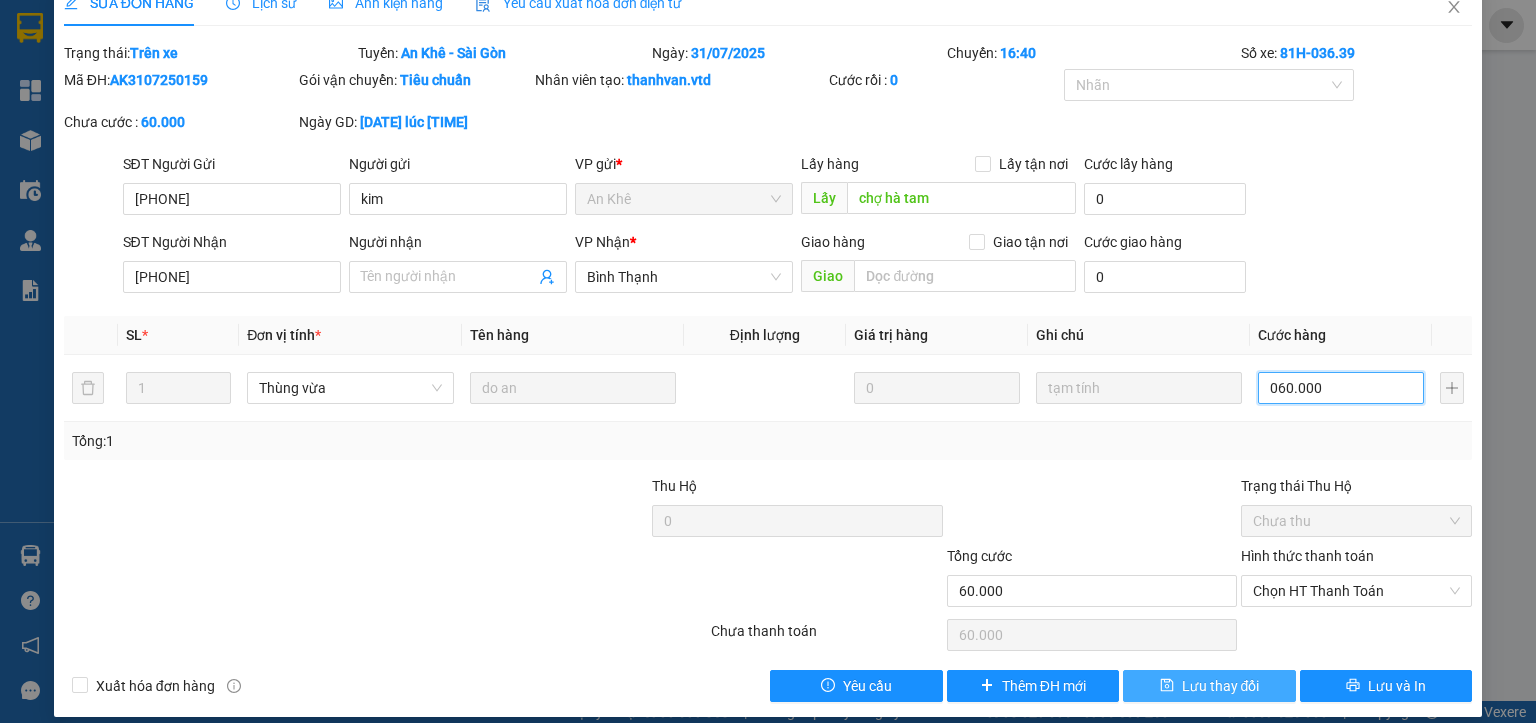 scroll, scrollTop: 47, scrollLeft: 0, axis: vertical 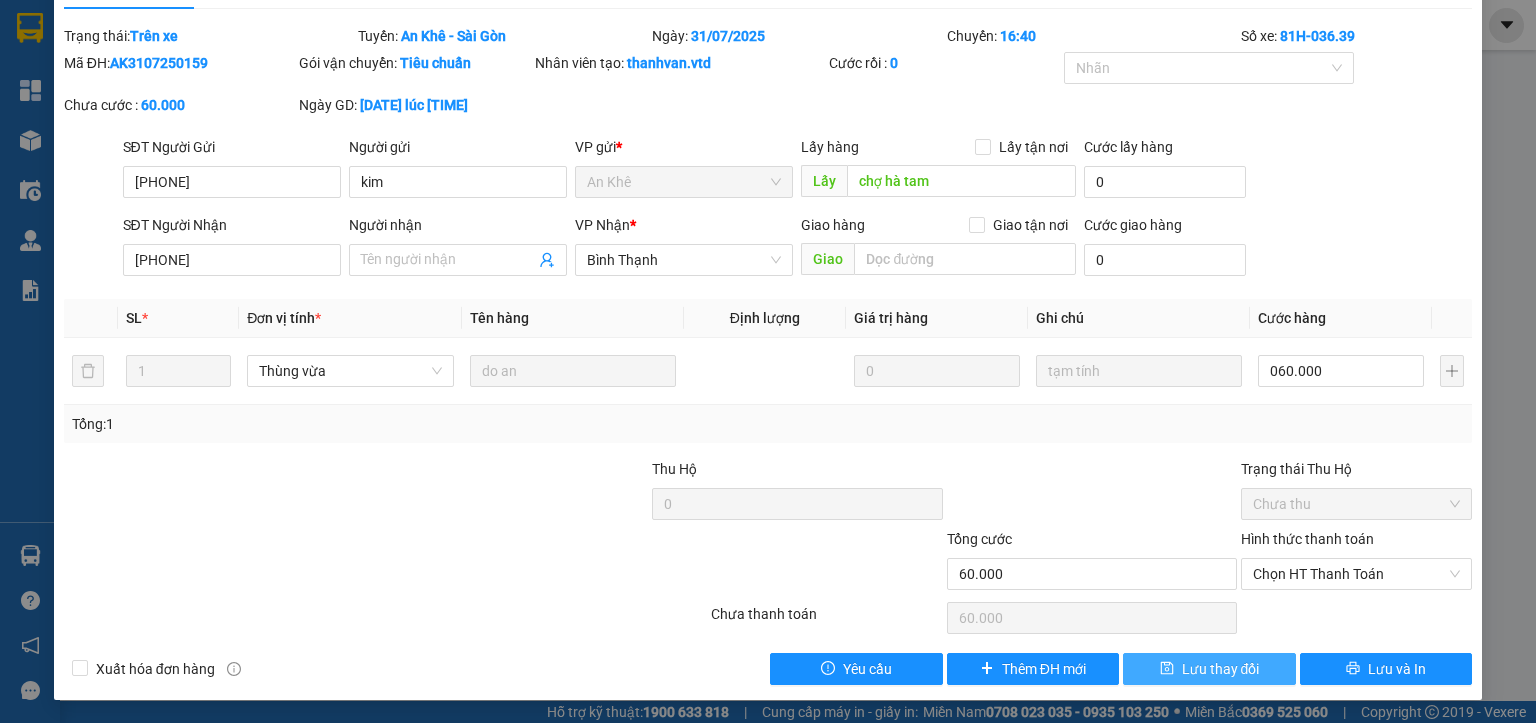 type on "60.000" 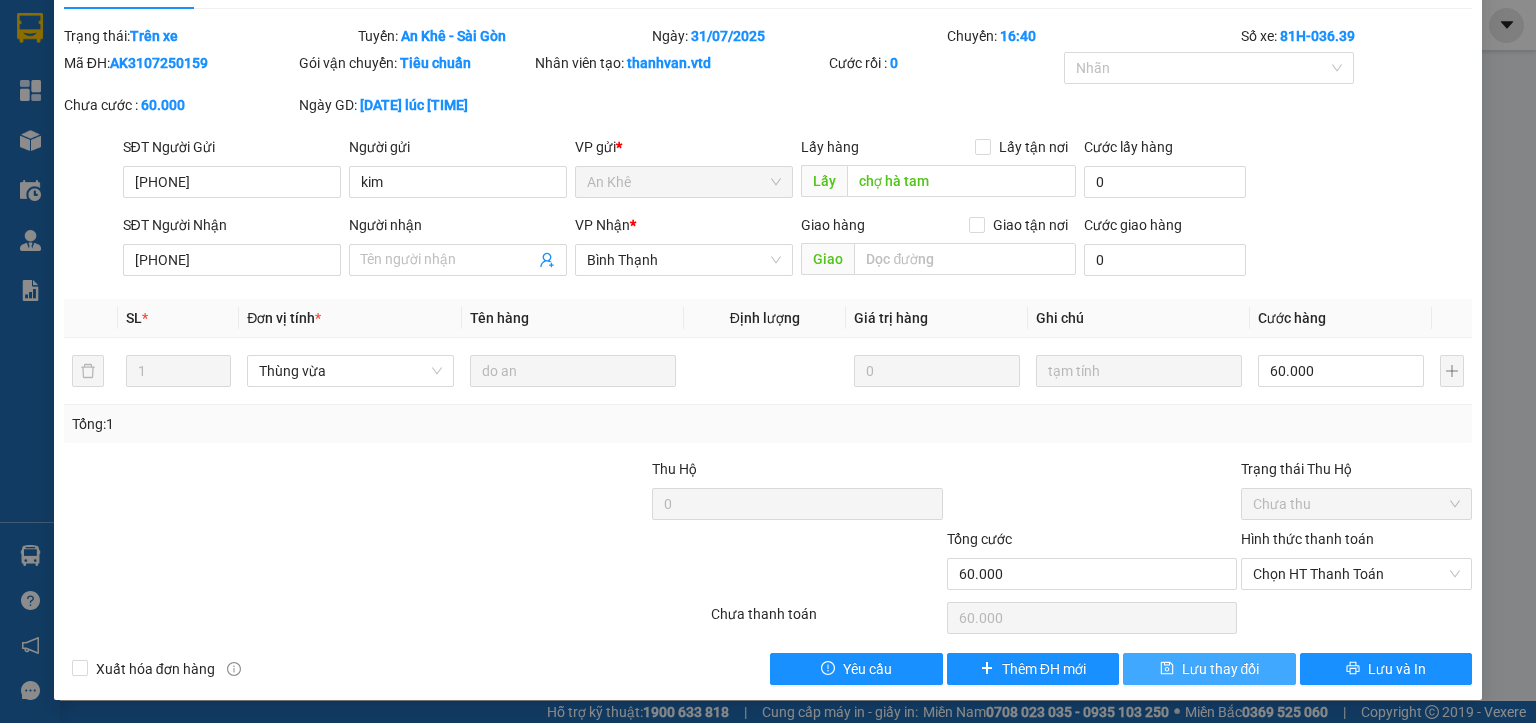 click on "Lưu thay đổi" at bounding box center (1221, 669) 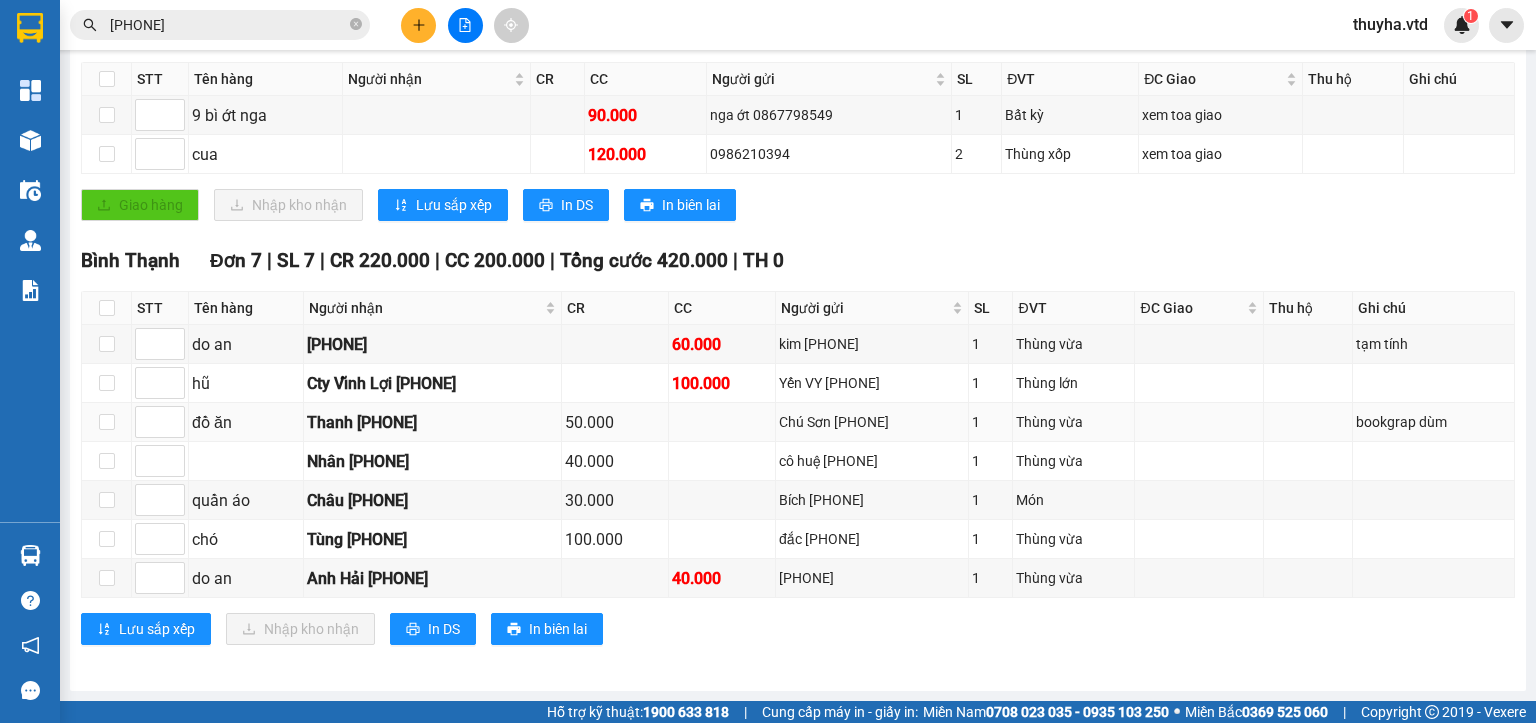 scroll, scrollTop: 0, scrollLeft: 0, axis: both 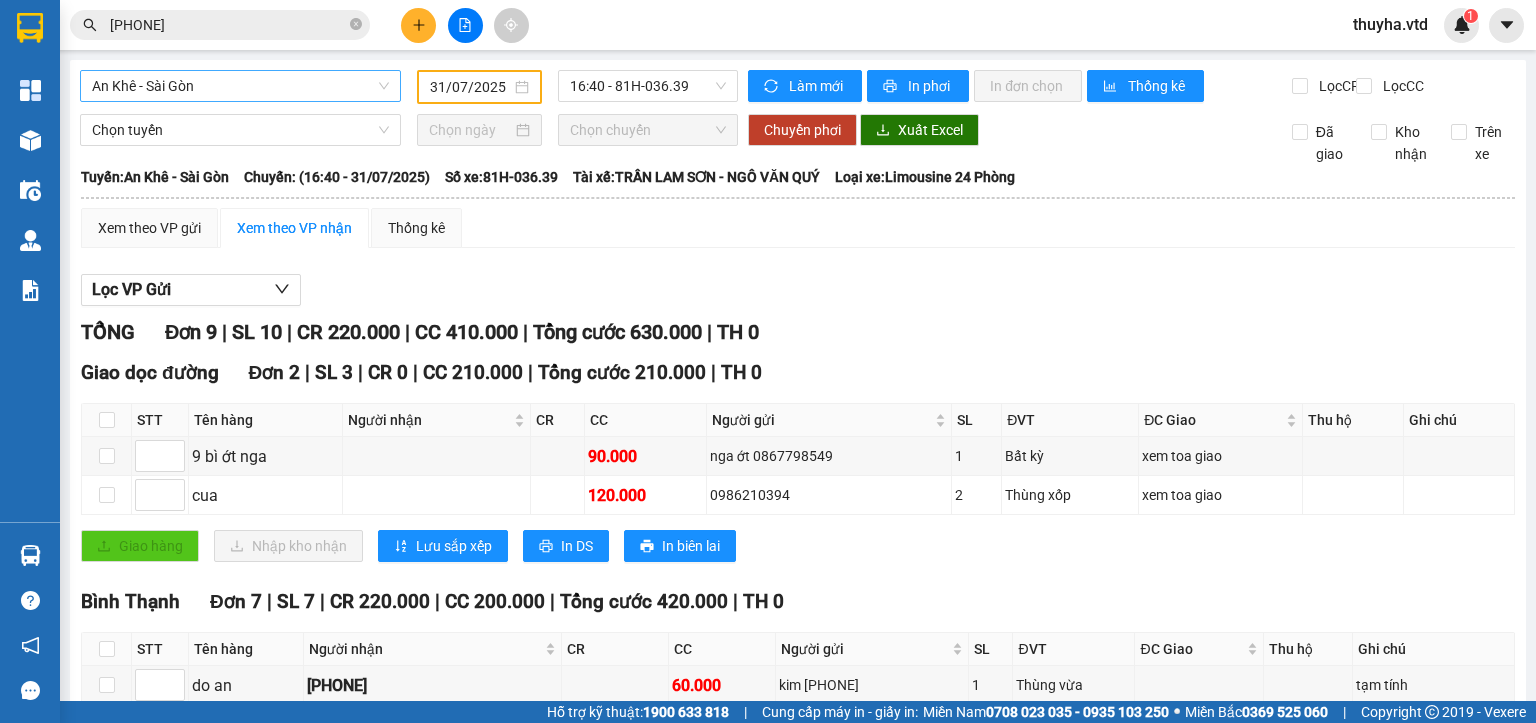 click on "An Khê - Sài Gòn" at bounding box center (240, 86) 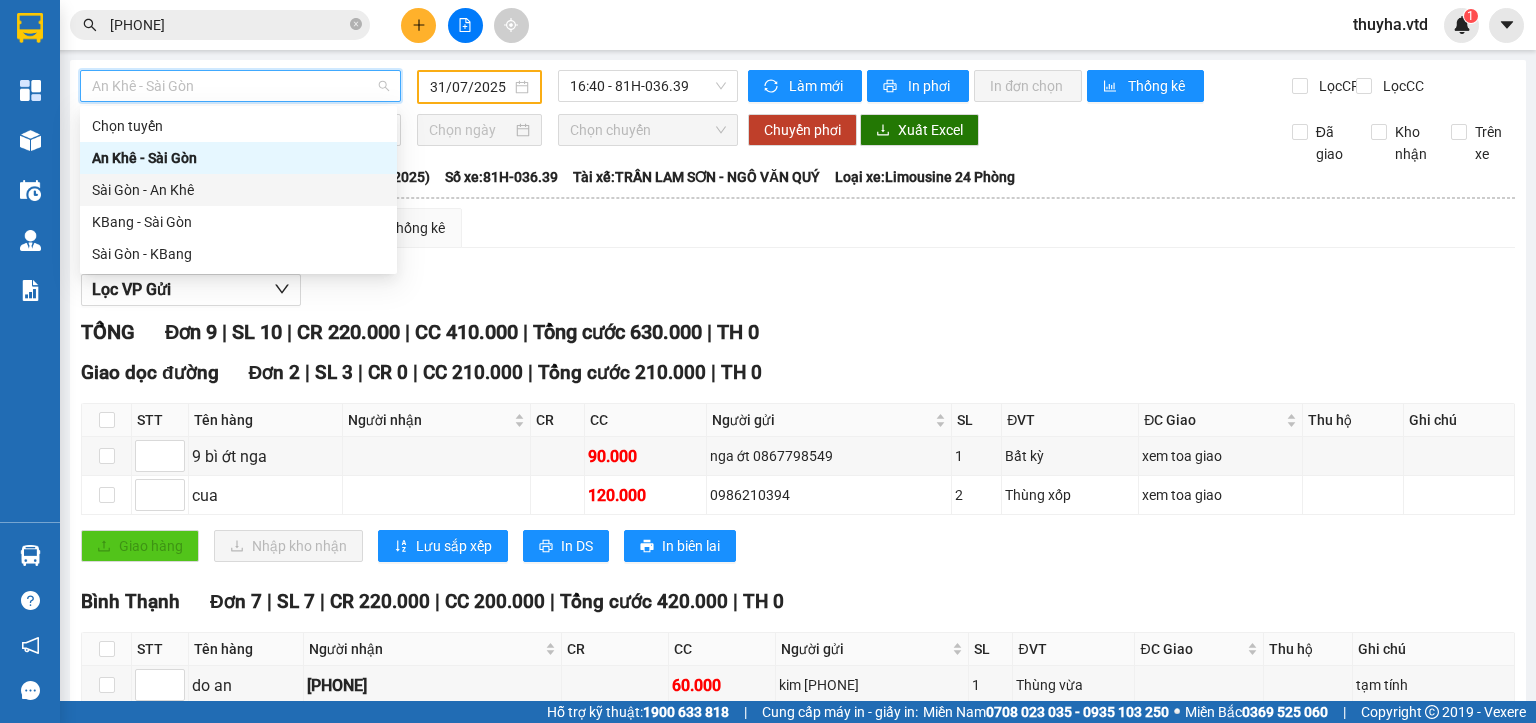 click on "Sài Gòn - An Khê" at bounding box center (238, 190) 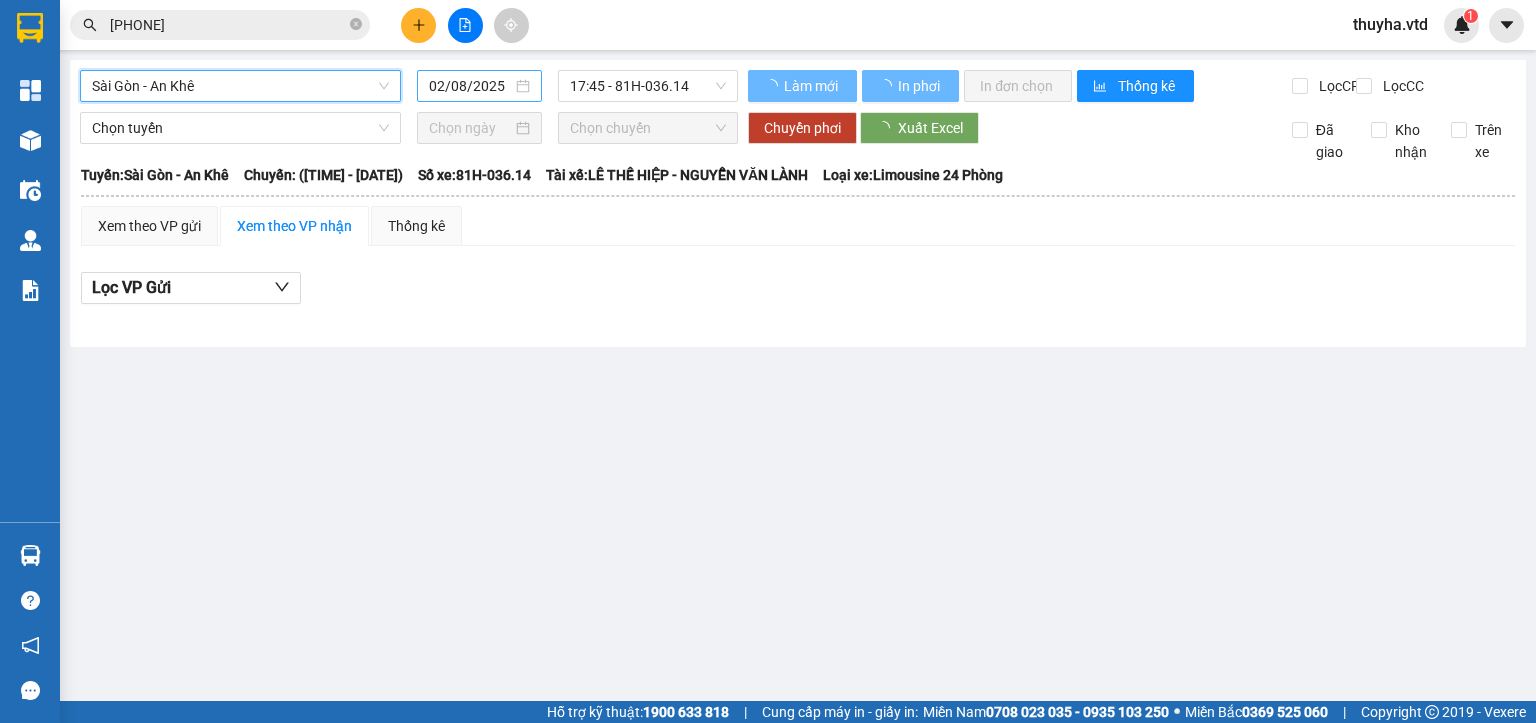 click on "02/08/2025" at bounding box center [470, 86] 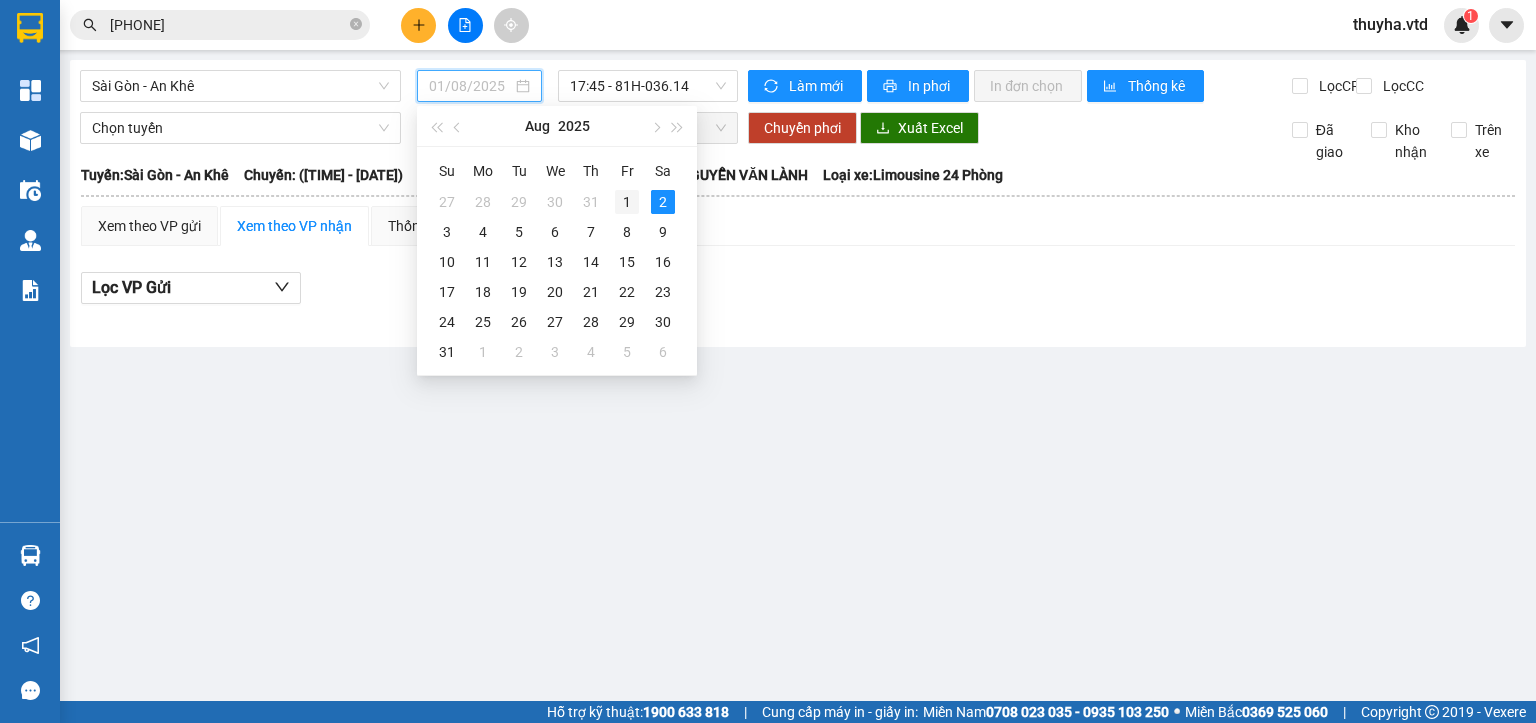 click on "1" at bounding box center [627, 202] 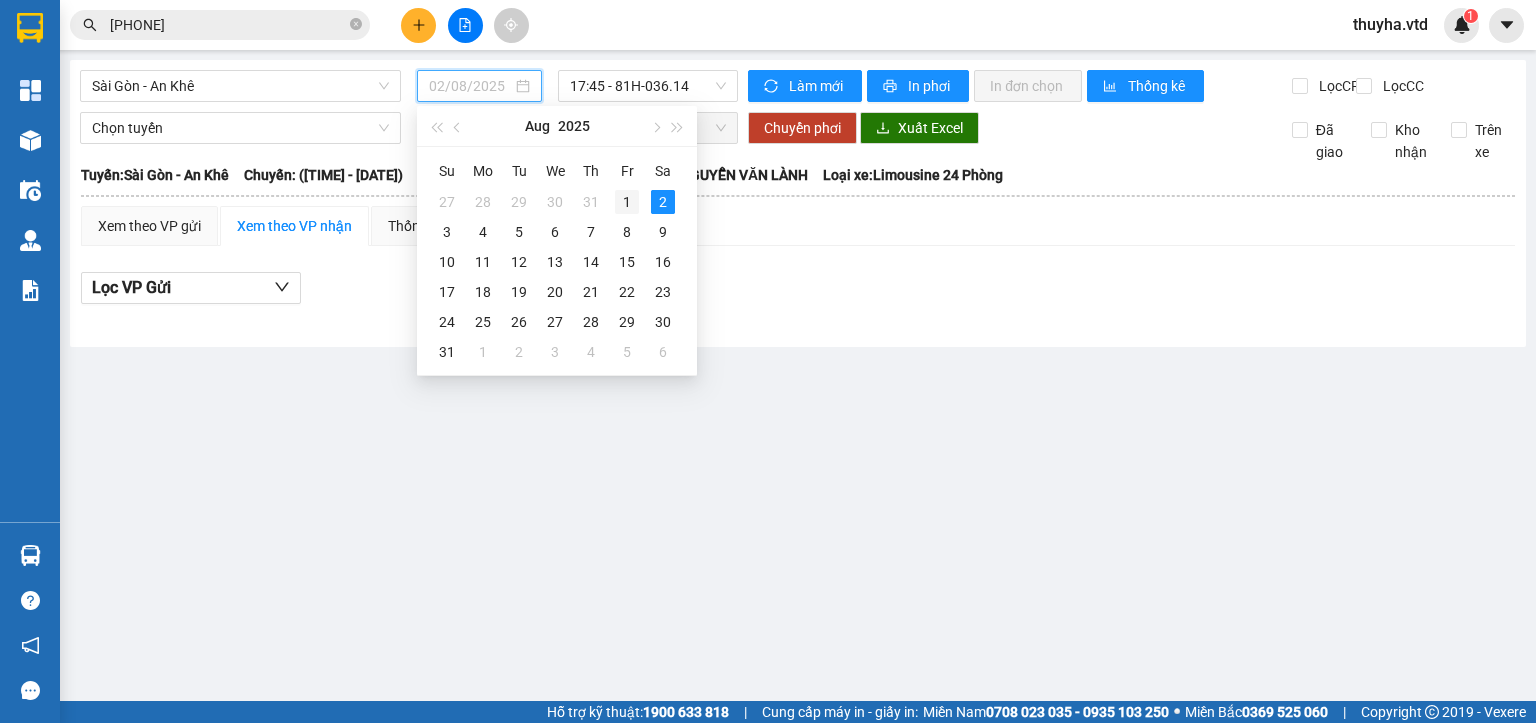 type on "01/08/2025" 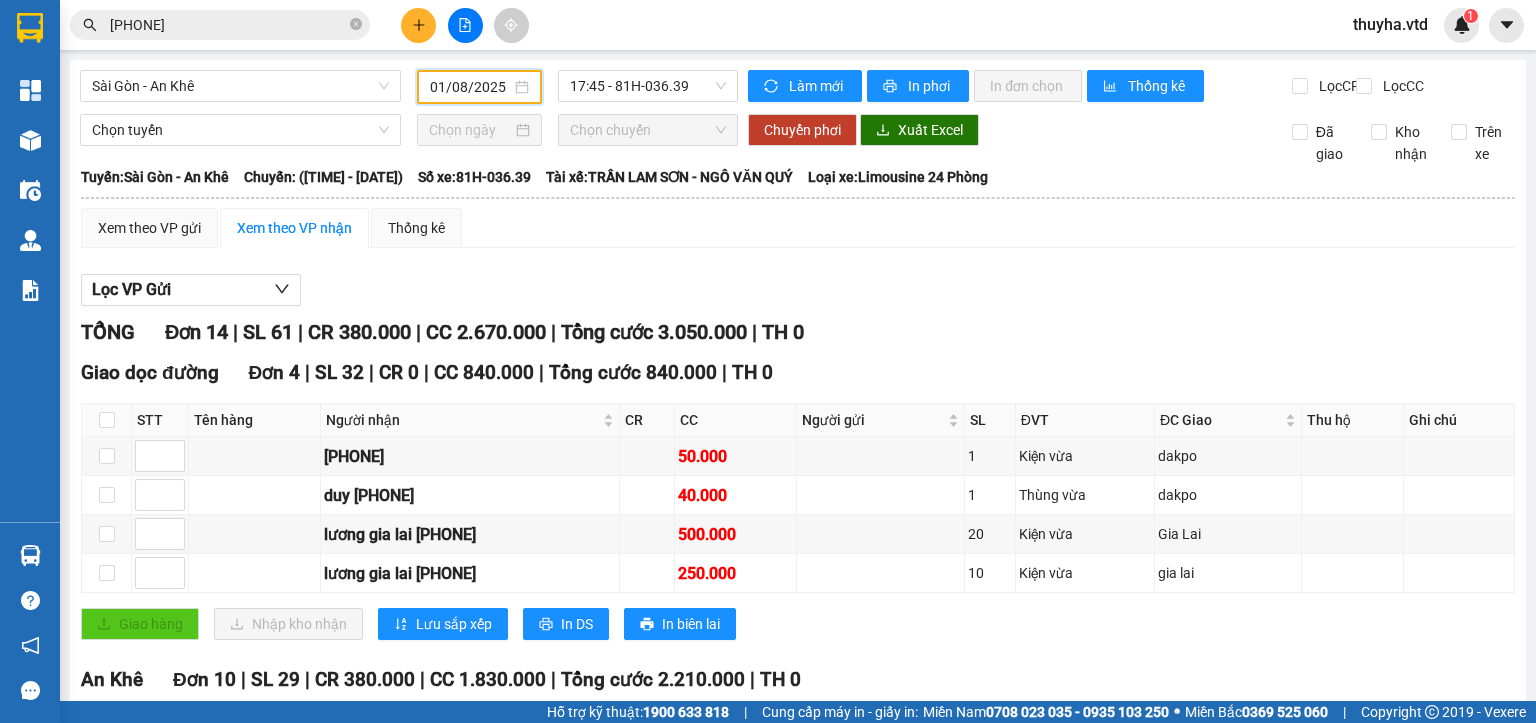 click on "Giao dọc đường Đơn   4 | SL   32 | CR   0 | CC   840.000 | Tổng cước   840.000 | TH   0 STT Tên hàng Người nhận CR CC Người gửi SL ĐVT ĐC Giao Thu hộ Ghi chú Ký nhận                            [PHONE] 50.000   1 Kiện vừa dakpo duy [PHONE] 40.000   1 Thùng vừa dakpo lương gia lai  [PHONE] 500.000   20 Kiện vừa Gia Lai lương gia lai  [PHONE] 250.000   10 Kiện vừa gia lai Giao hàng Nhập kho nhận Lưu sắp xếp In DS In biên lai Vương Tấn Dũng   [PHONE]   11 Trần Hưng Đạo, Phường Tây Sơn, [CITY], [PROVINCE] [CITY]  -  08:58 - 02/08/2025 Tuyến:  Sài Gòn - [CITY] Chuyến:   (17:45 - 01/08/2025) Tài xế:  TRẦN LAM SƠN - NGÔ VĂN QUÝ   Số xe:  81H-036.39   Loại xe:  Limousine 24 Phòng STT Tên hàng Người nhận CR CC Người gửi SL ĐVT ĐC Giao Thu hộ Ghi chú Ký nhận Giao dọc đường Đơn   4 | SL   32 | CR   0 | CC   840.000 | Tổng cước   840.000 | TH   0 1  [PHONE]   1" at bounding box center (798, 506) 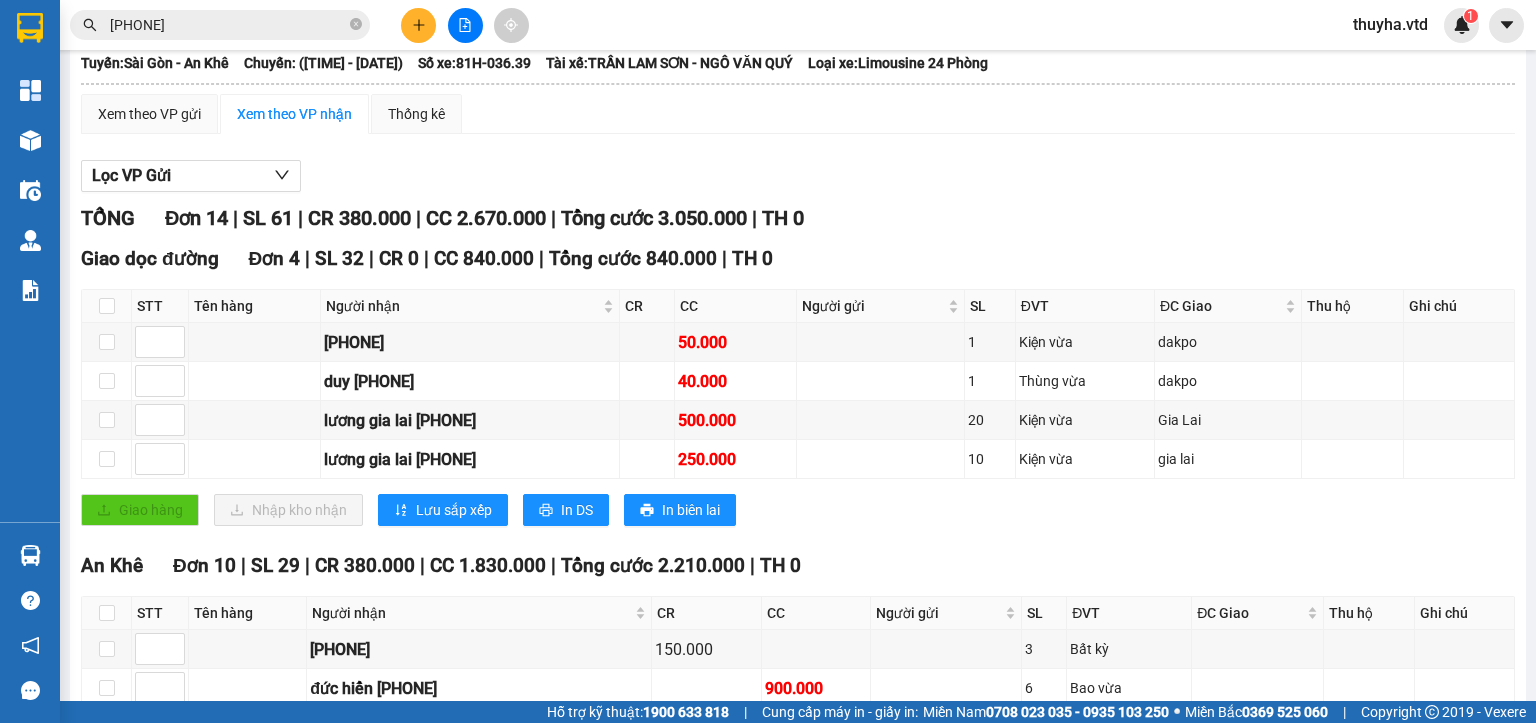 scroll, scrollTop: 300, scrollLeft: 0, axis: vertical 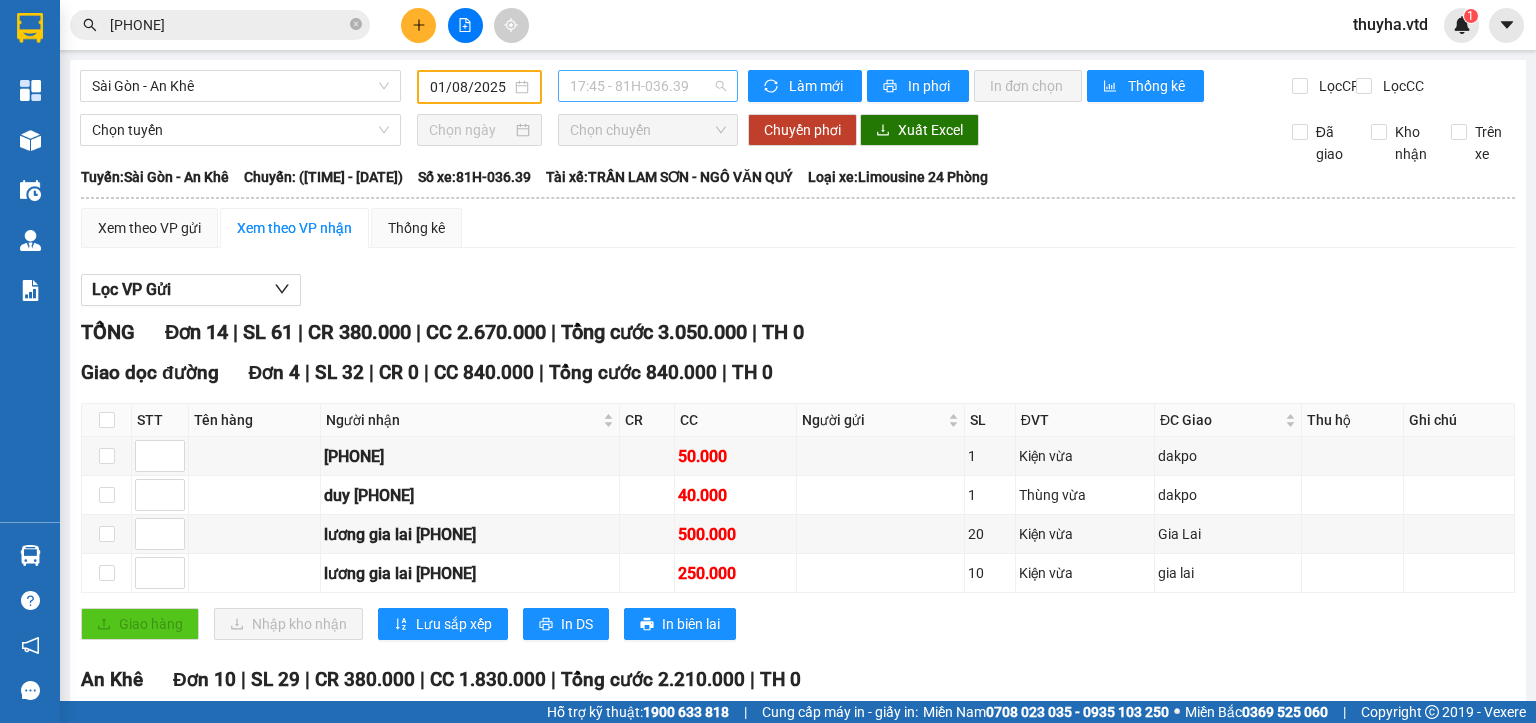 click on "[TIME]     - 81H-036.39" at bounding box center [648, 86] 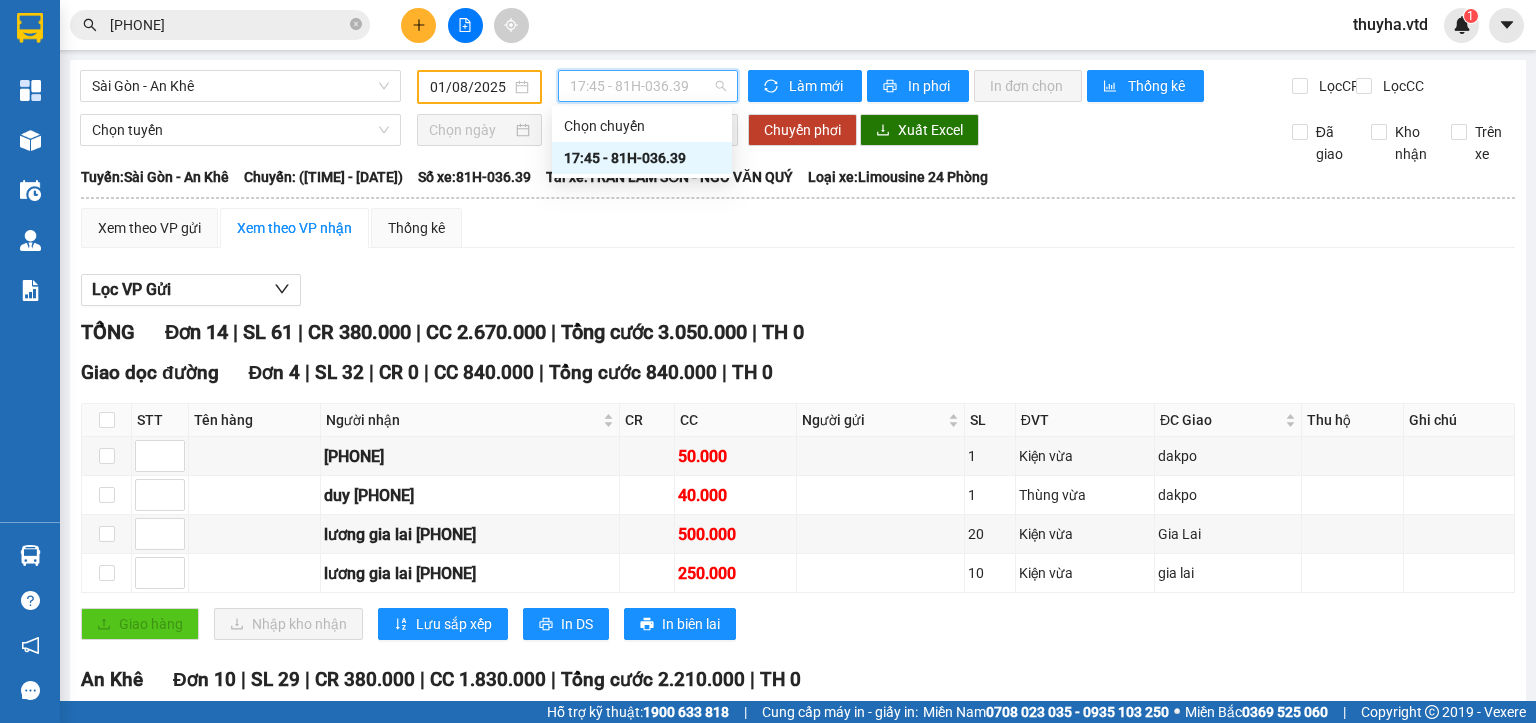 click on "01/08/2025" at bounding box center [470, 87] 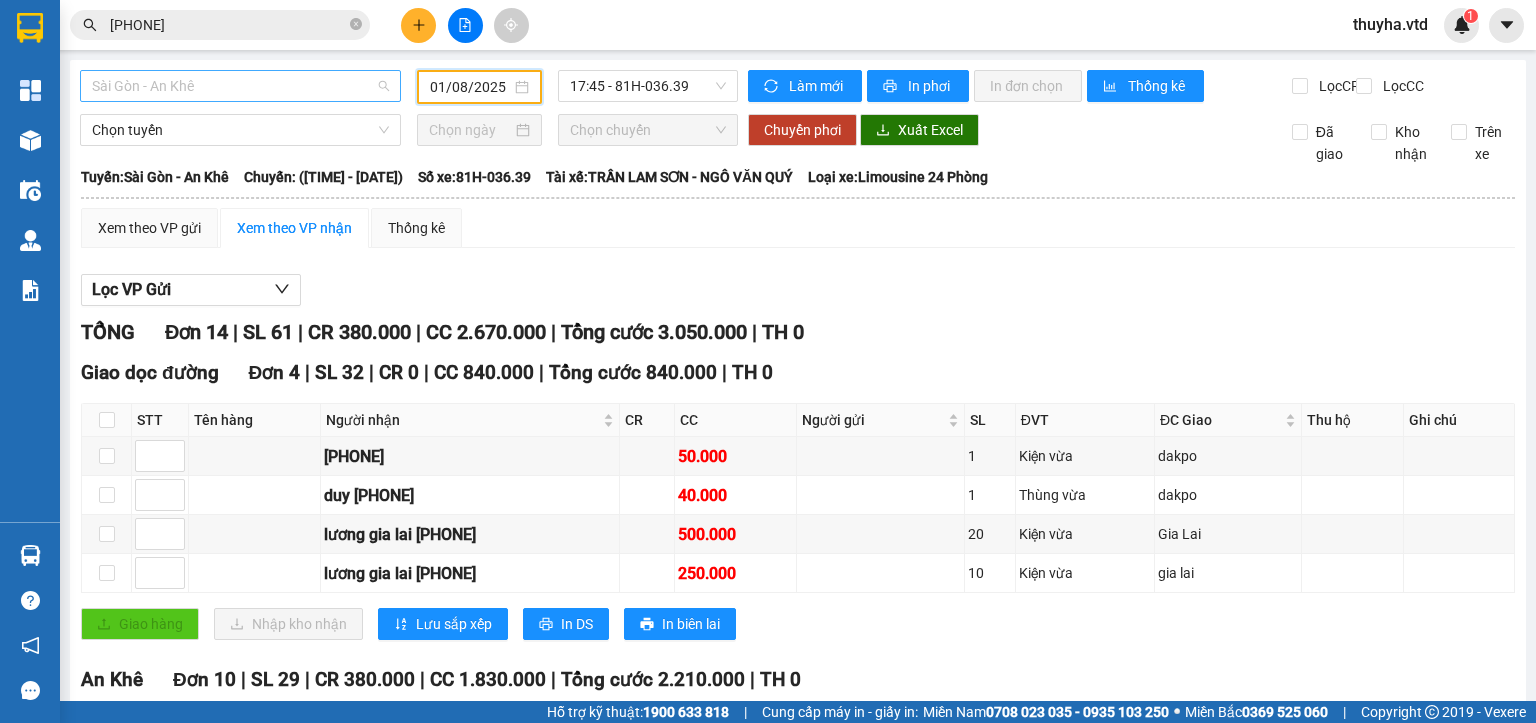 click on "Sài Gòn - An Khê" at bounding box center [240, 86] 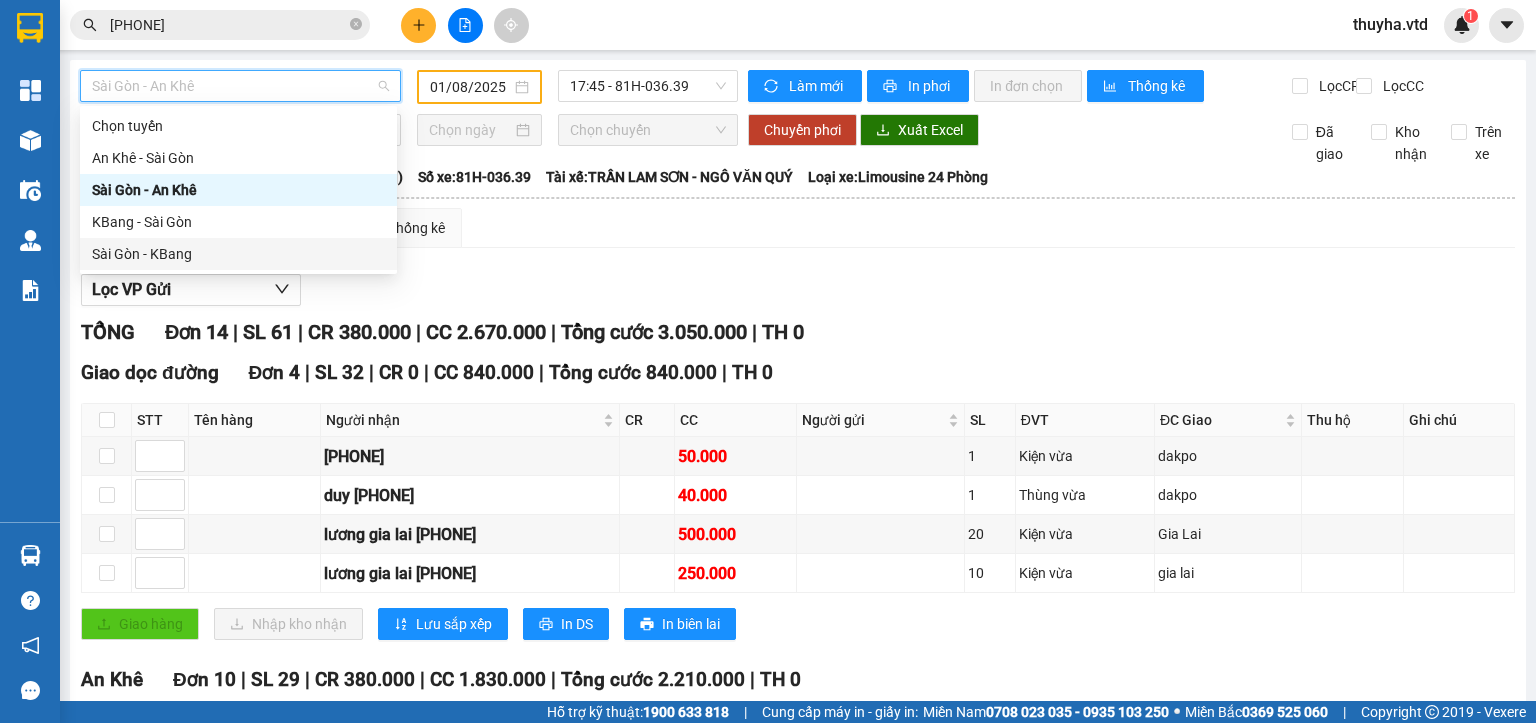 click on "Sài Gòn - KBang" at bounding box center (238, 254) 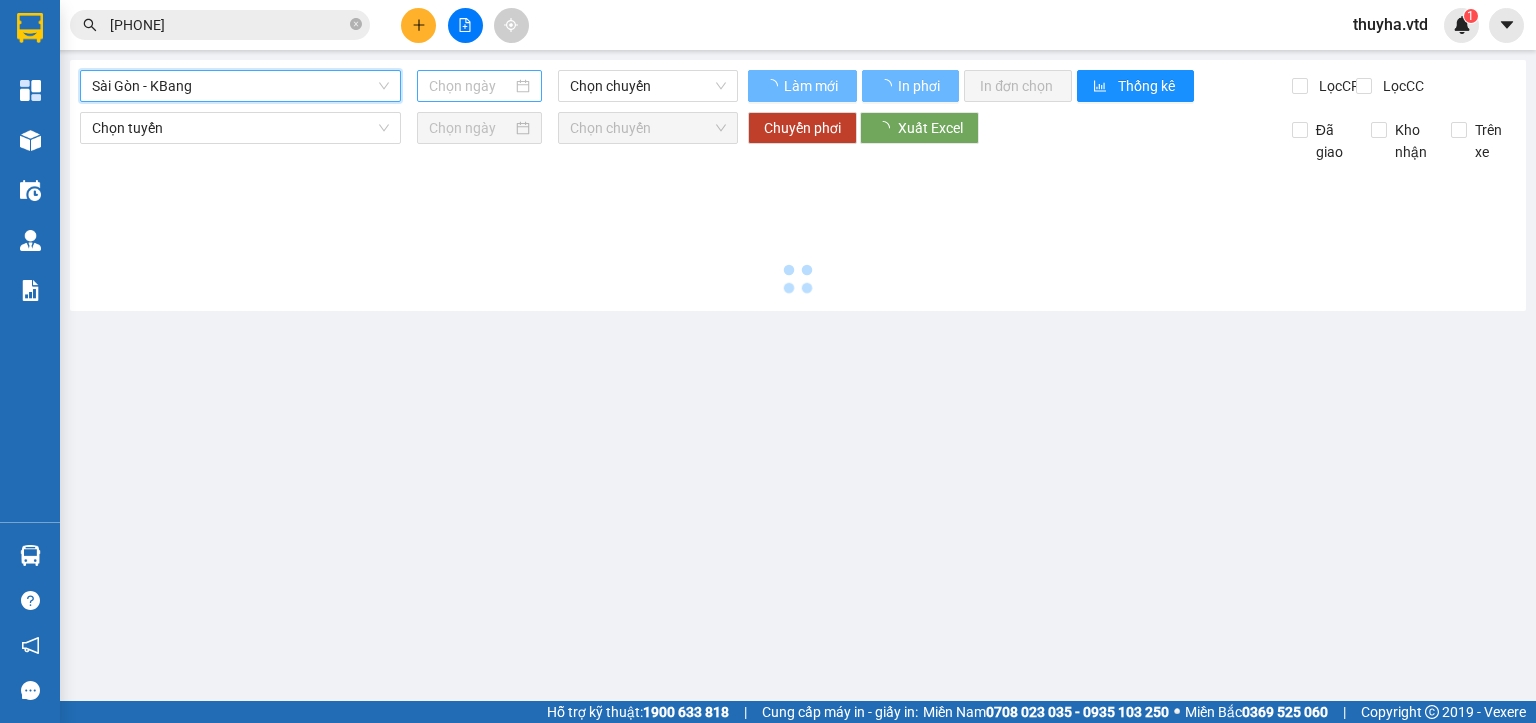 click at bounding box center (470, 86) 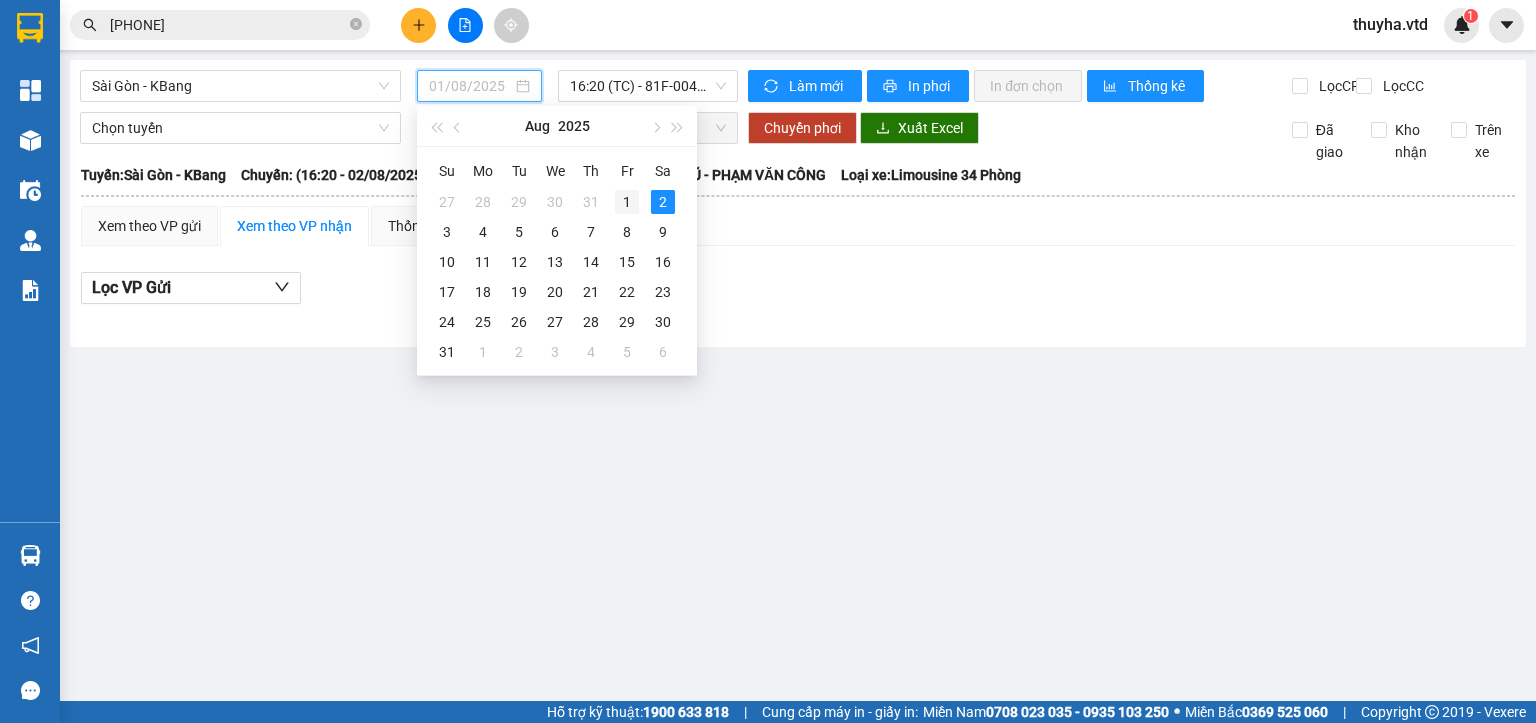 click on "1" at bounding box center [627, 202] 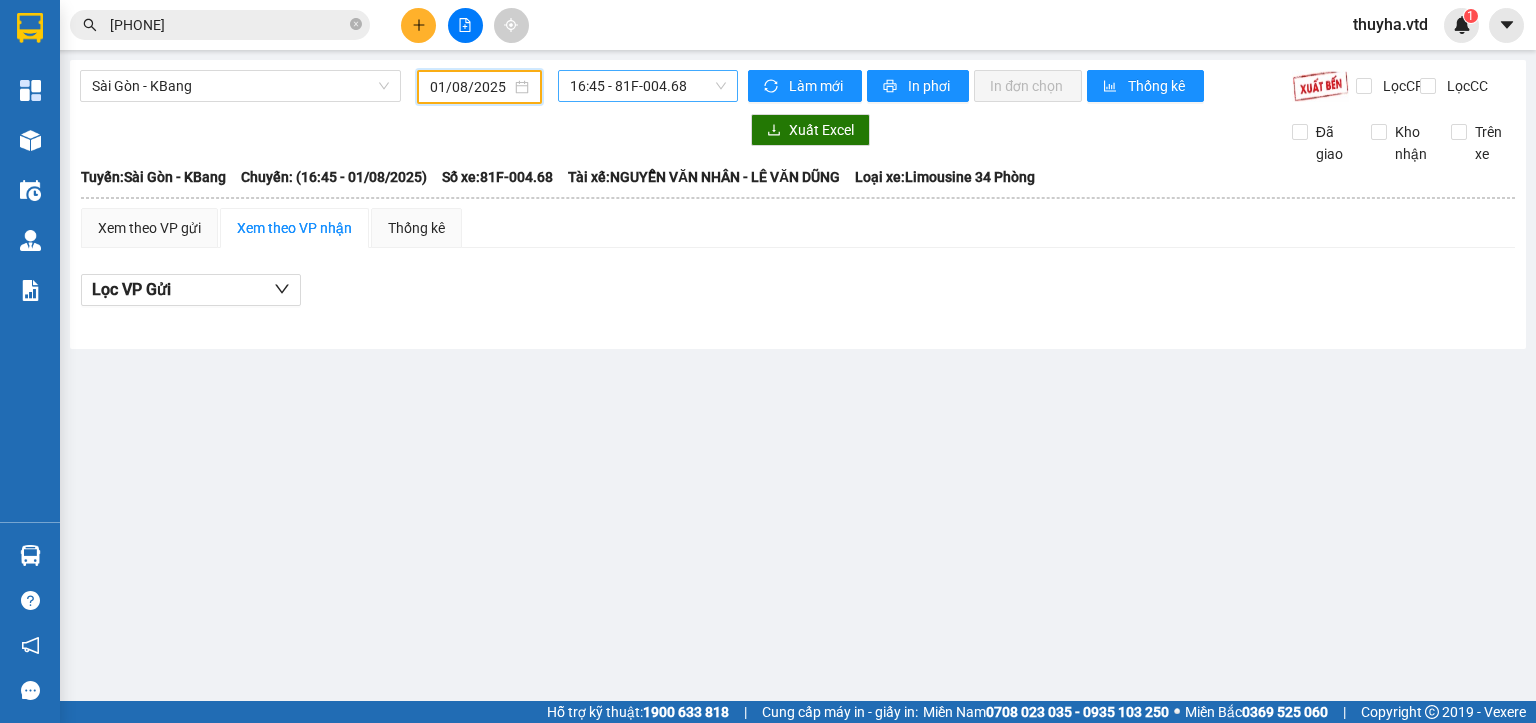 click on "16:45     - 81F-004.68" at bounding box center (648, 86) 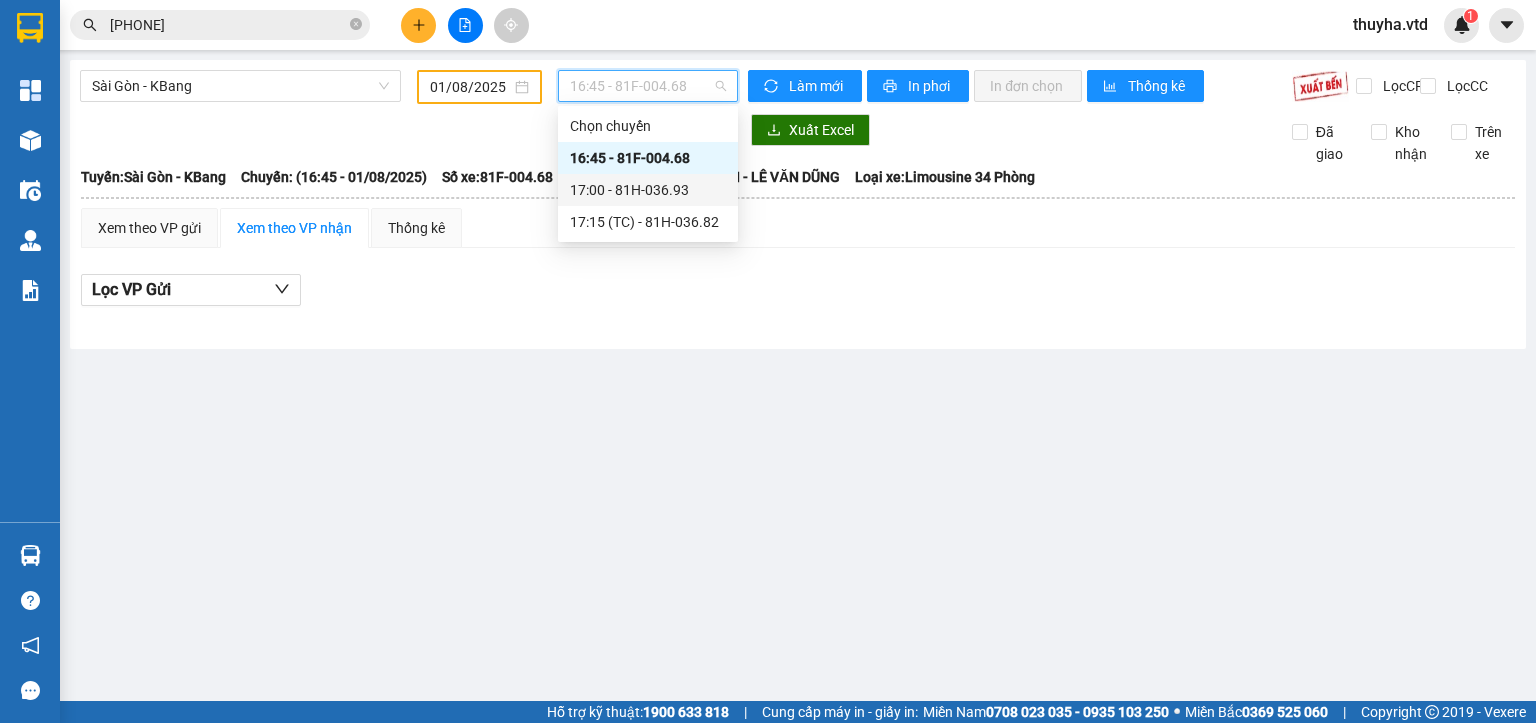 click on "17:00     - 81H-036.93" at bounding box center (648, 190) 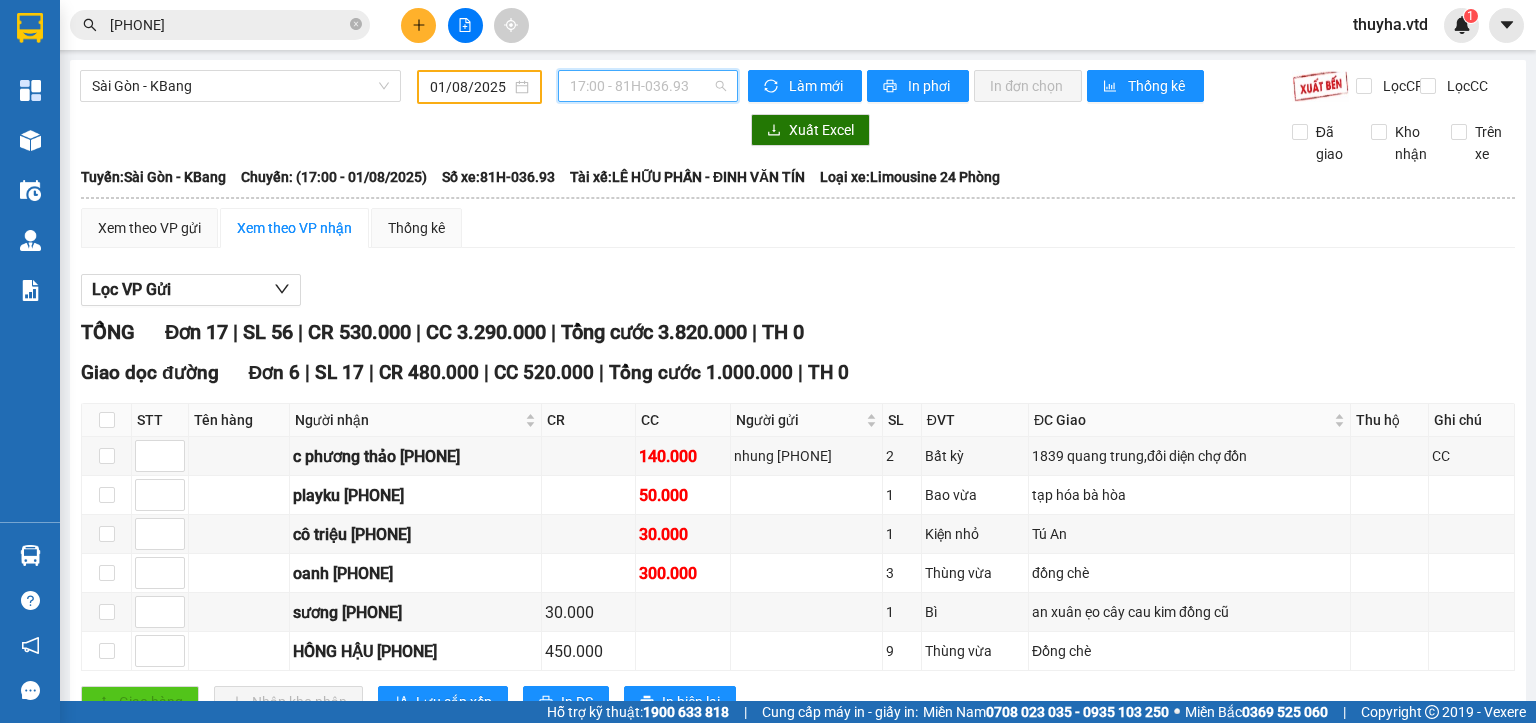 click on "17:00     - 81H-036.93" at bounding box center [648, 86] 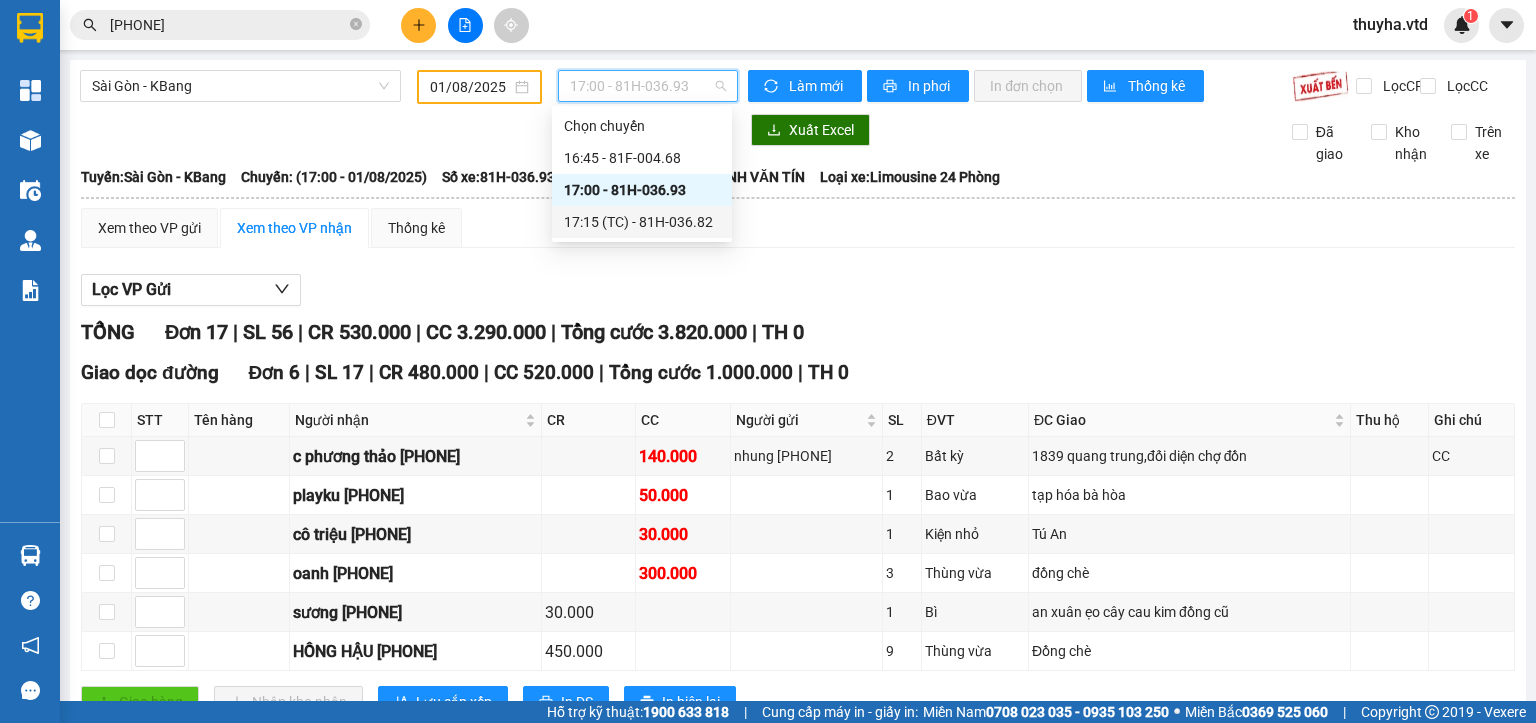 click on "[TIME]   (TC)   - 81H-036.82" at bounding box center [642, 222] 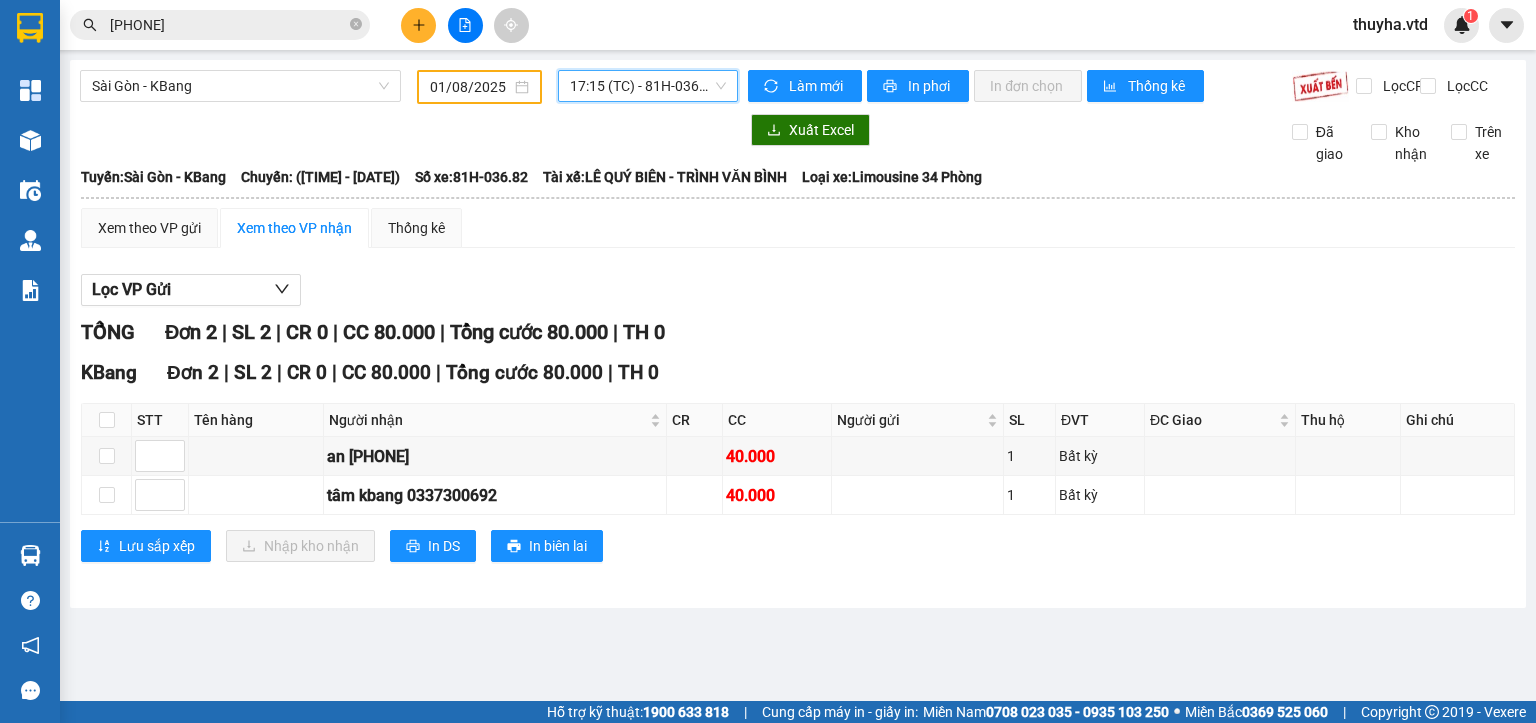 click on "01/08/2025" at bounding box center (479, 87) 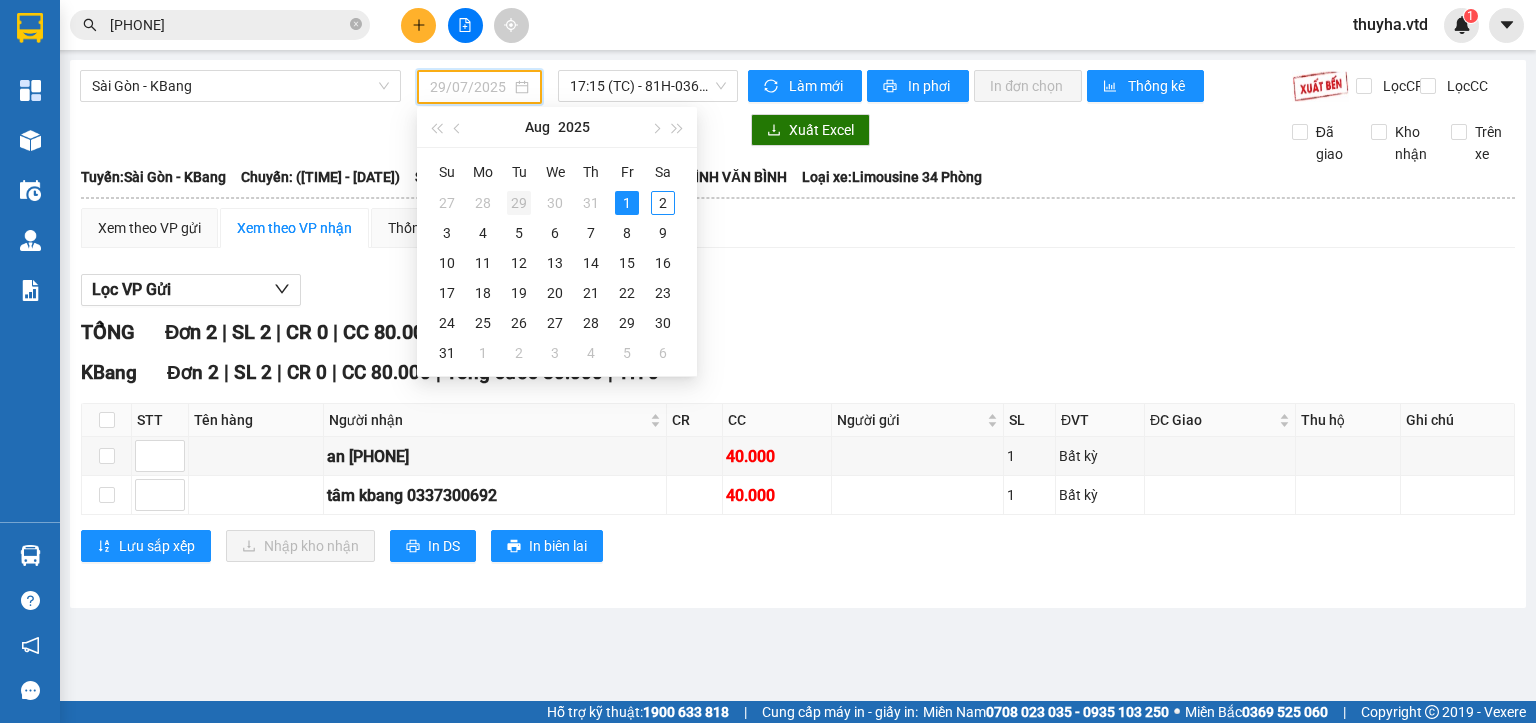click on "29" at bounding box center (519, 203) 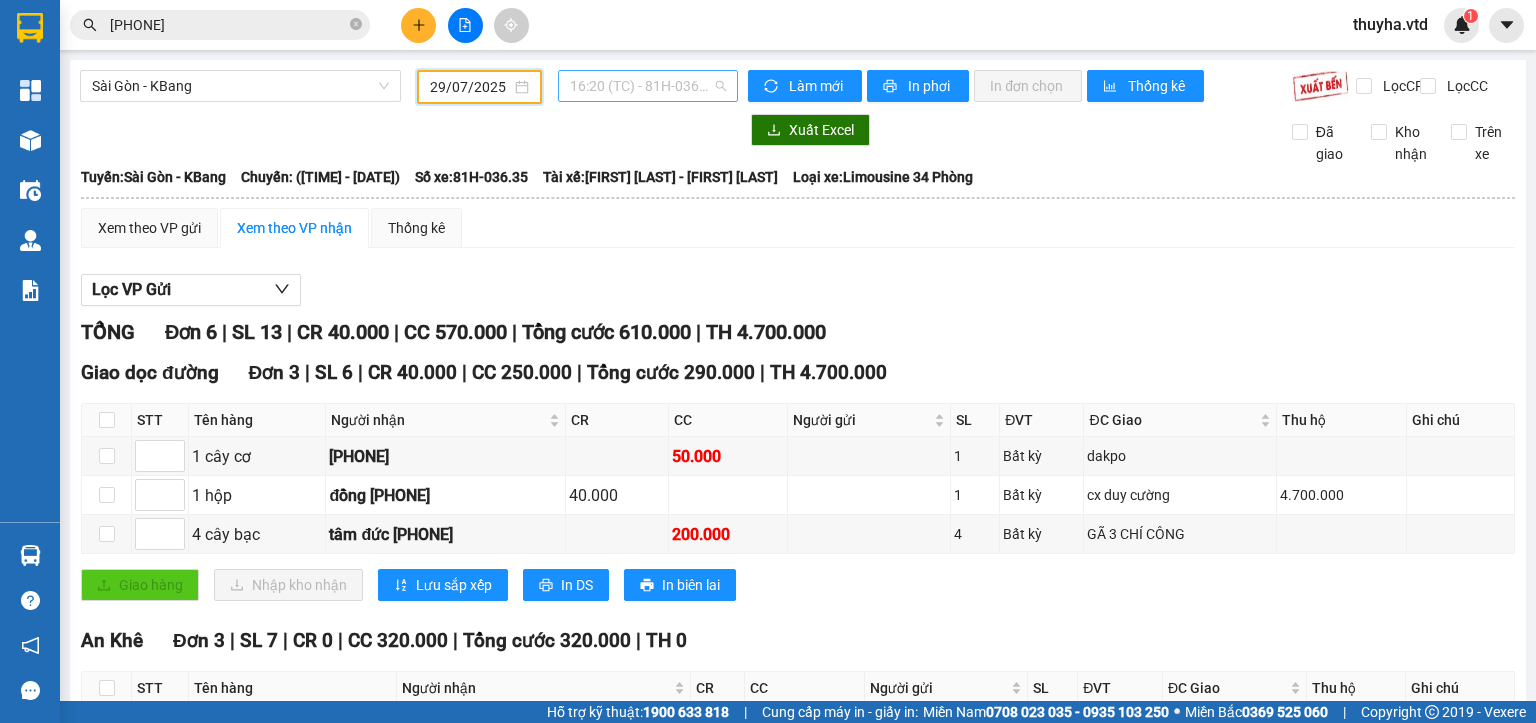 click on "16:20   (TC)   - 81H-036.35" at bounding box center (648, 86) 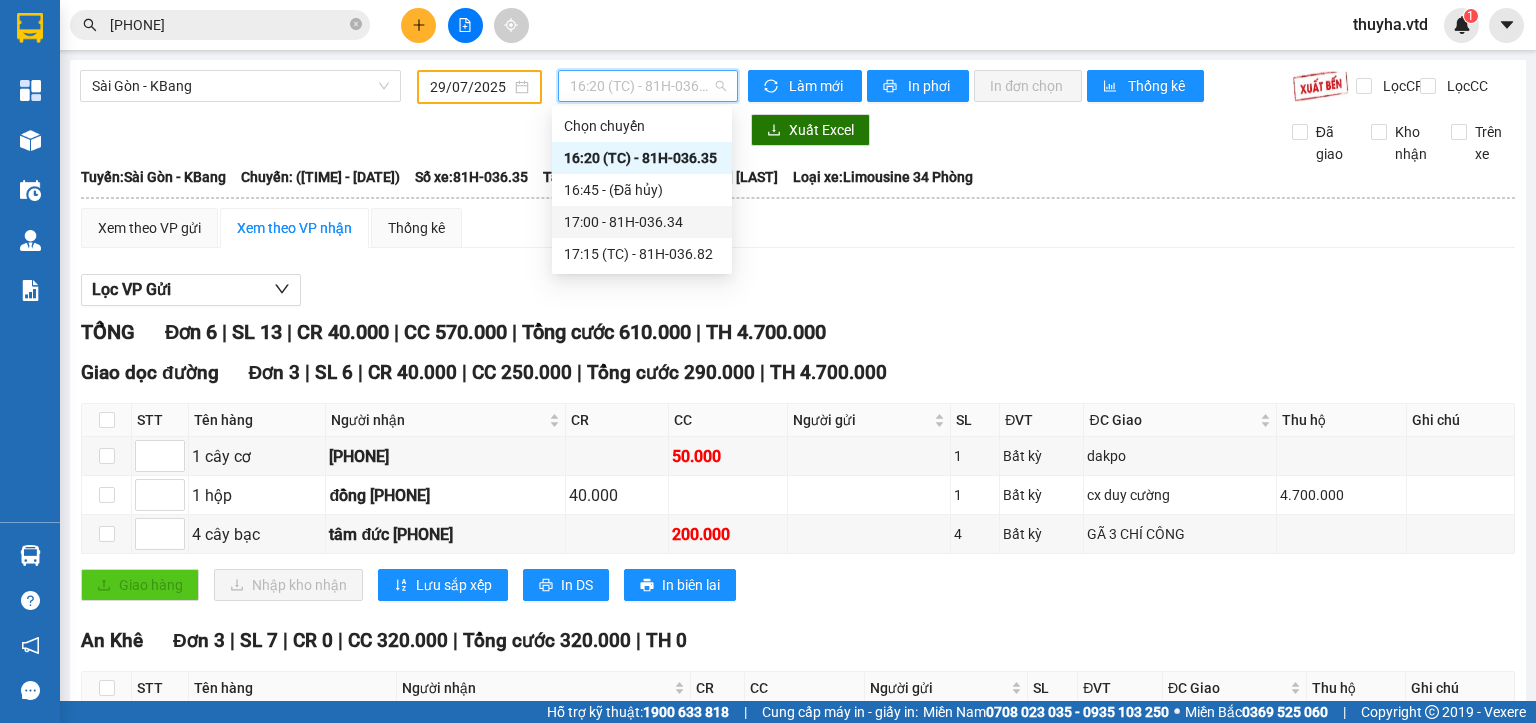 click on "[TIME]     - 81H-036.34" at bounding box center (642, 222) 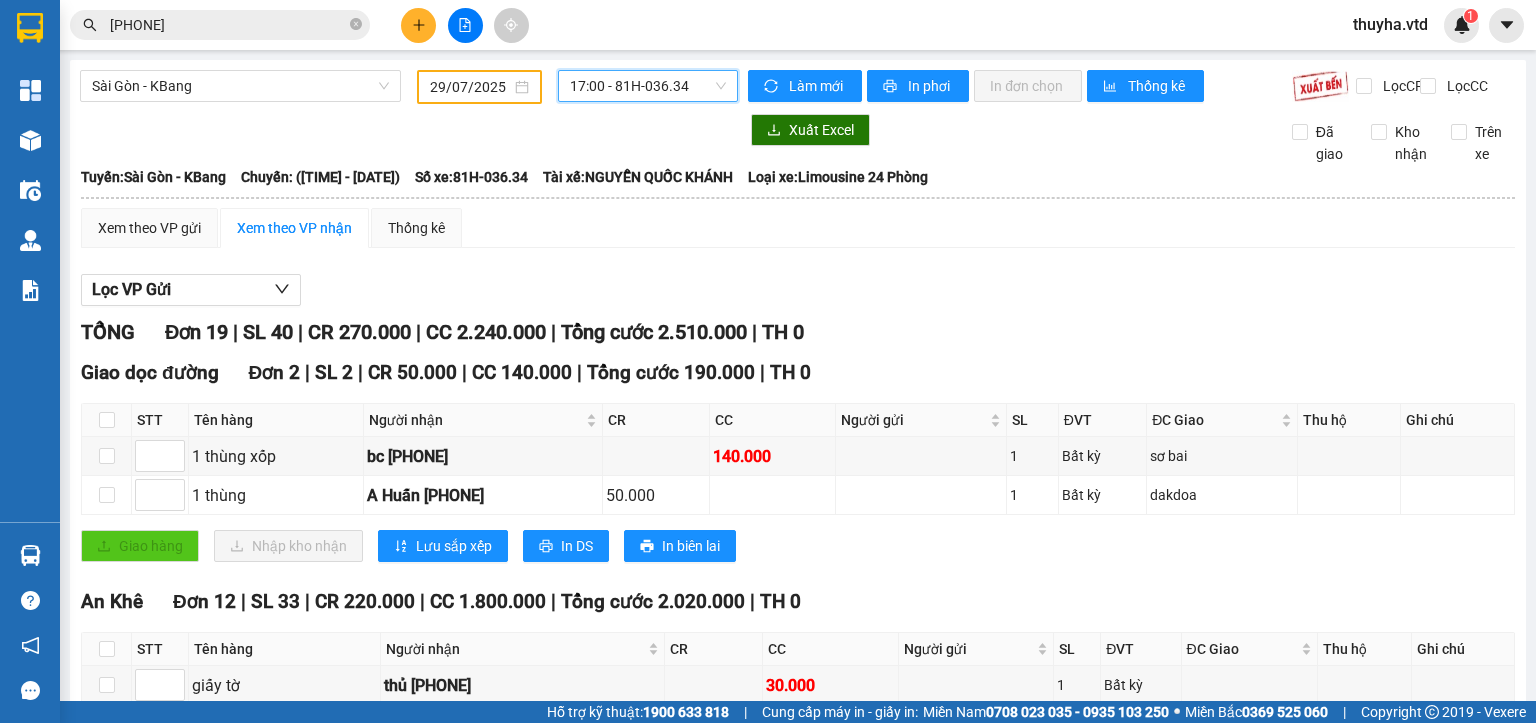 click on "29/07/2025" at bounding box center [470, 87] 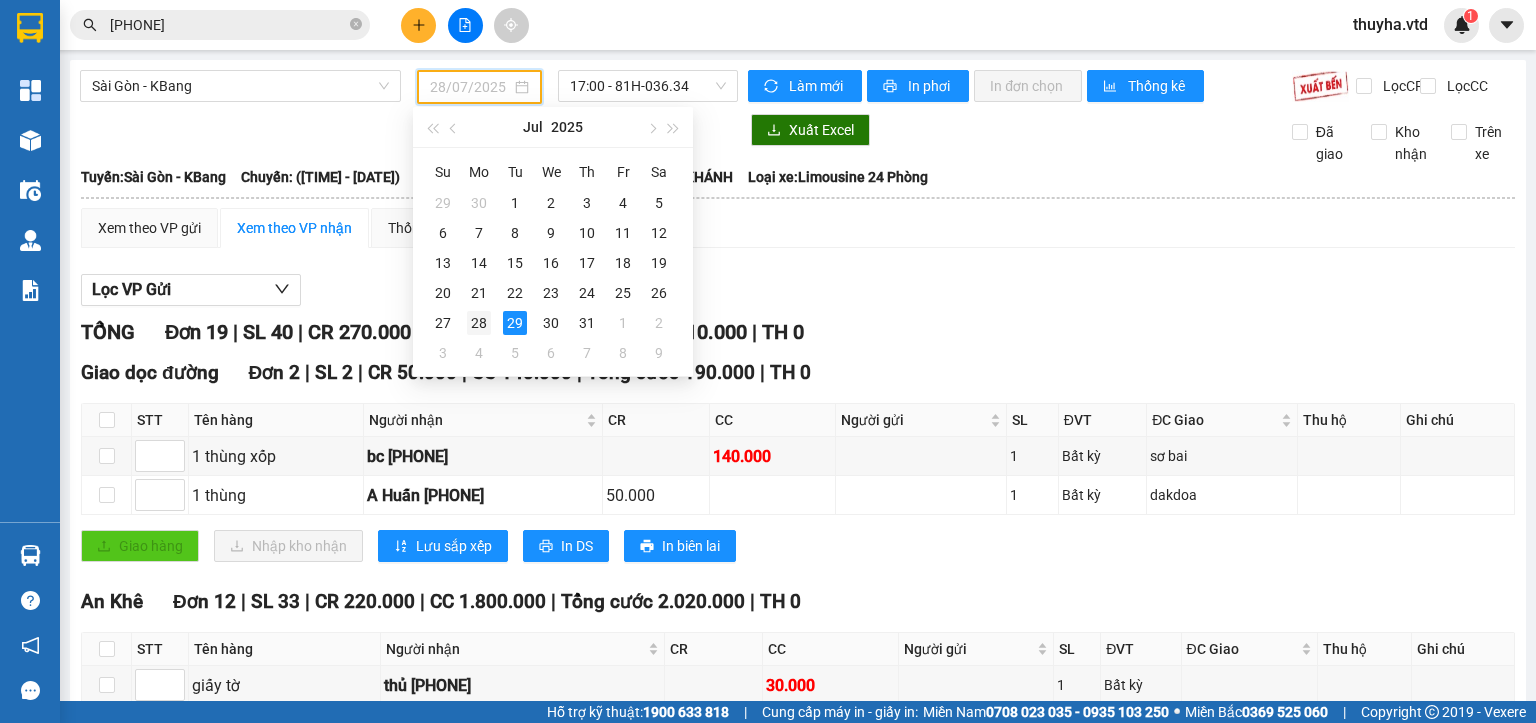 click on "28" at bounding box center (479, 323) 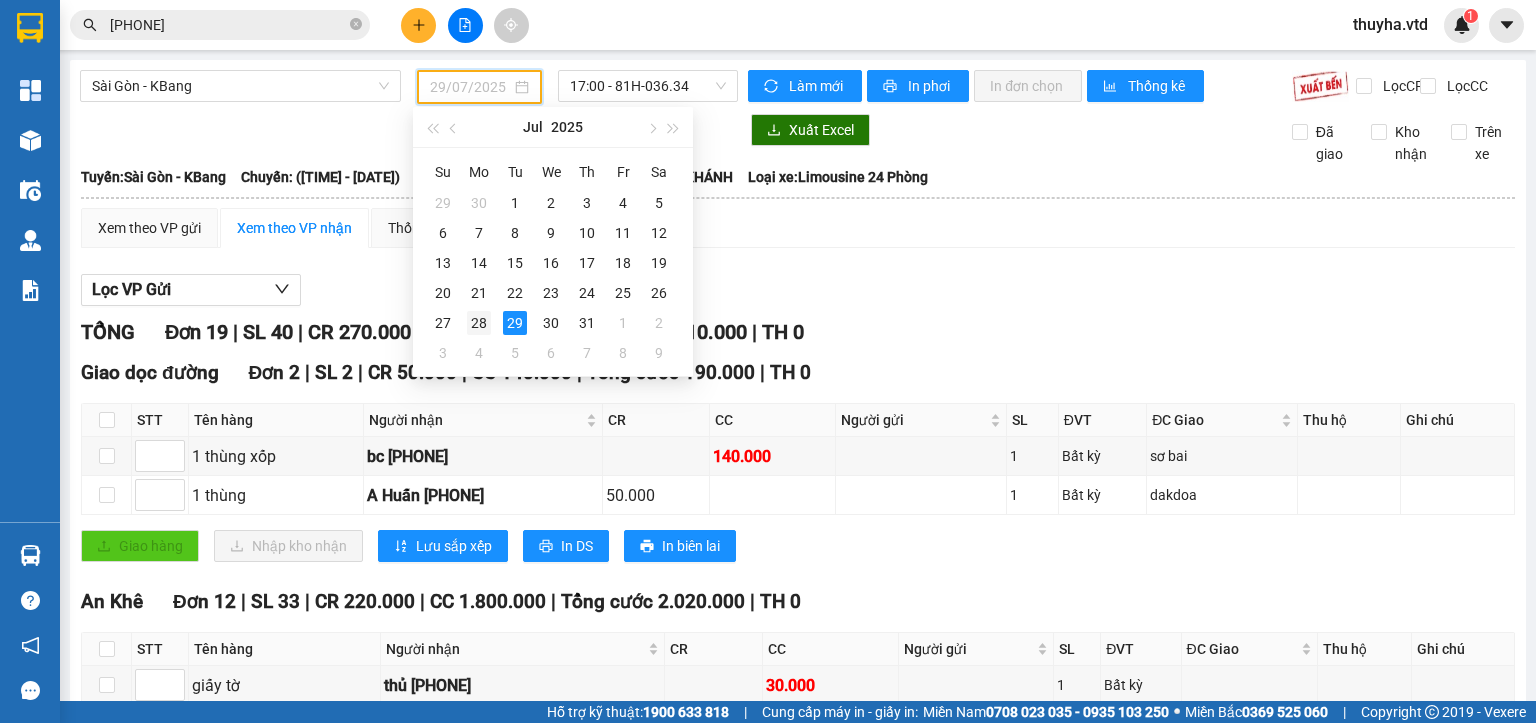 type on "28/07/2025" 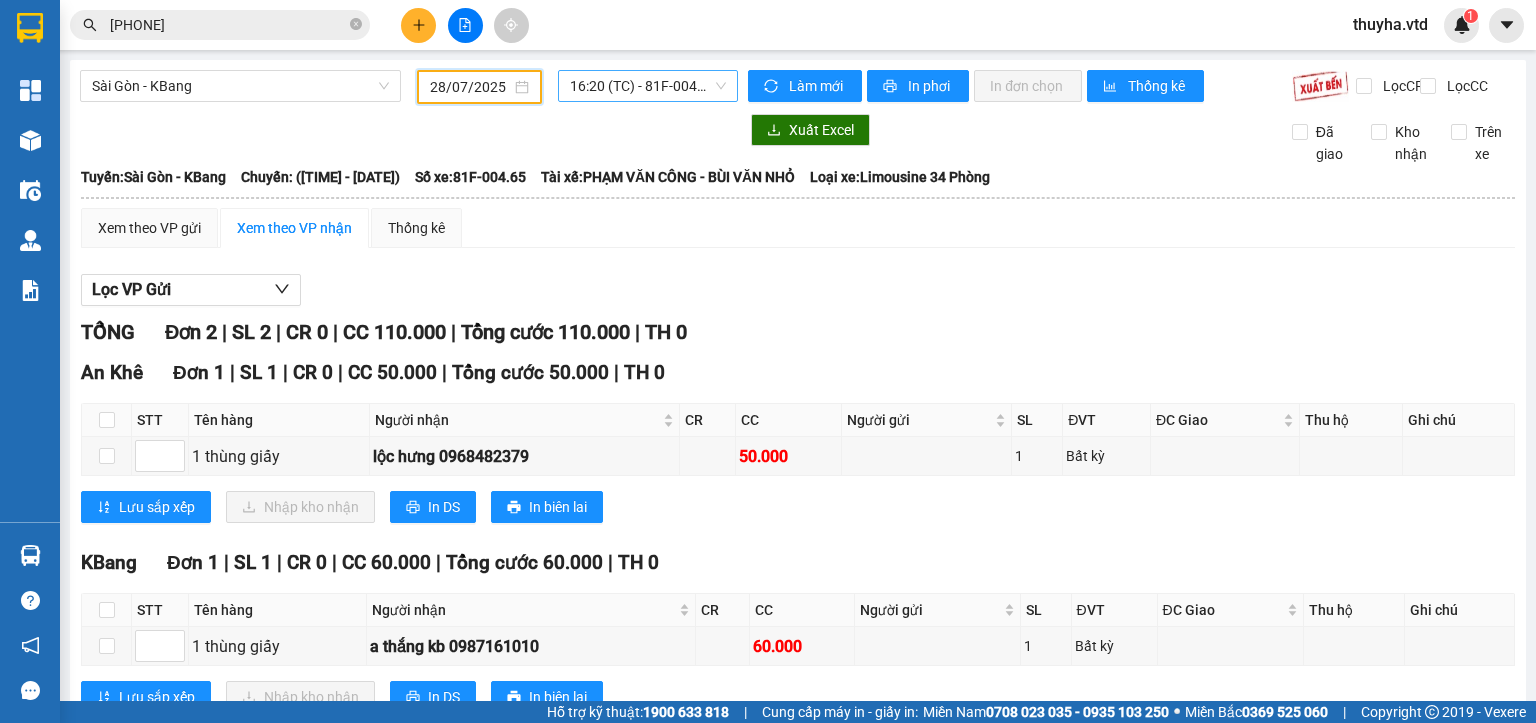 click on "[TIME]   (TC)   - 81F-004.65" at bounding box center [648, 86] 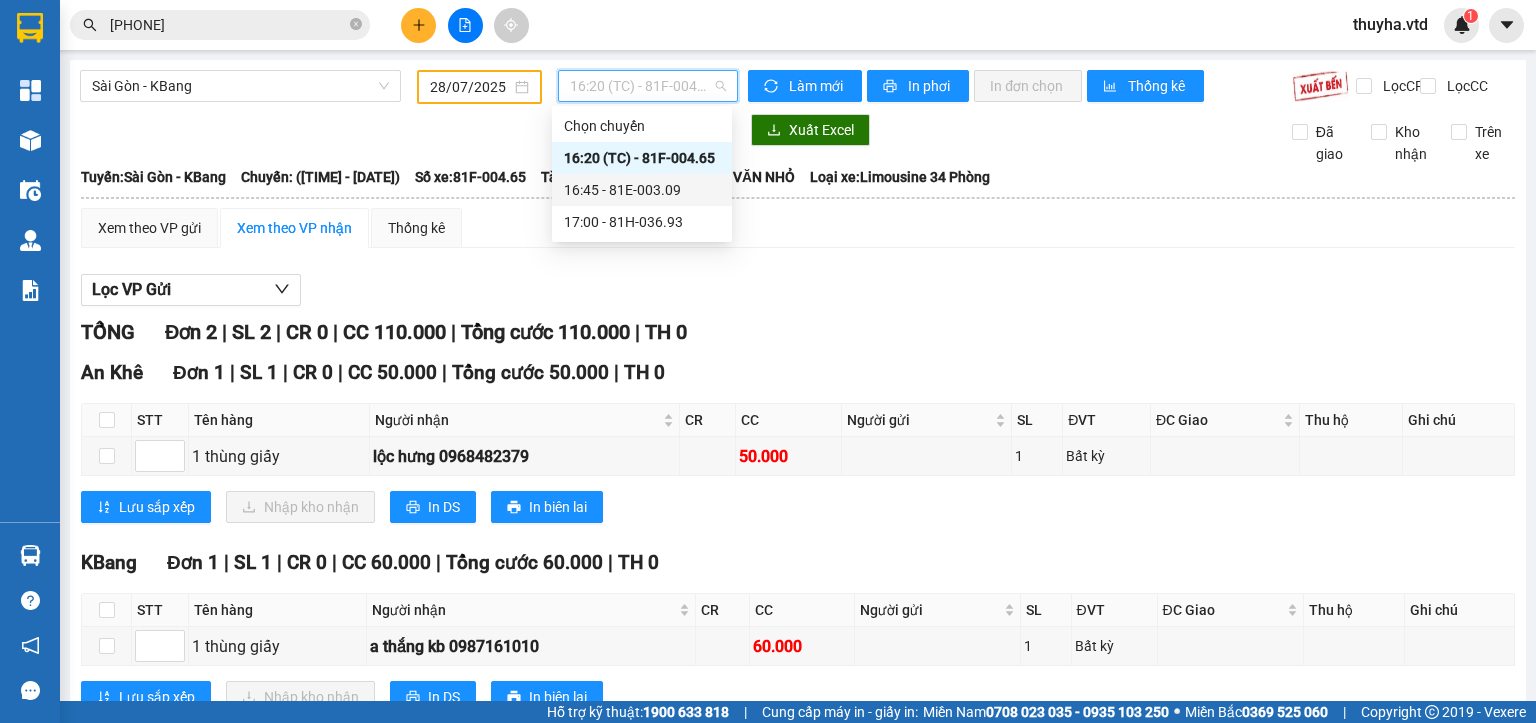 click on "16:45     - 81E-003.09" at bounding box center [642, 190] 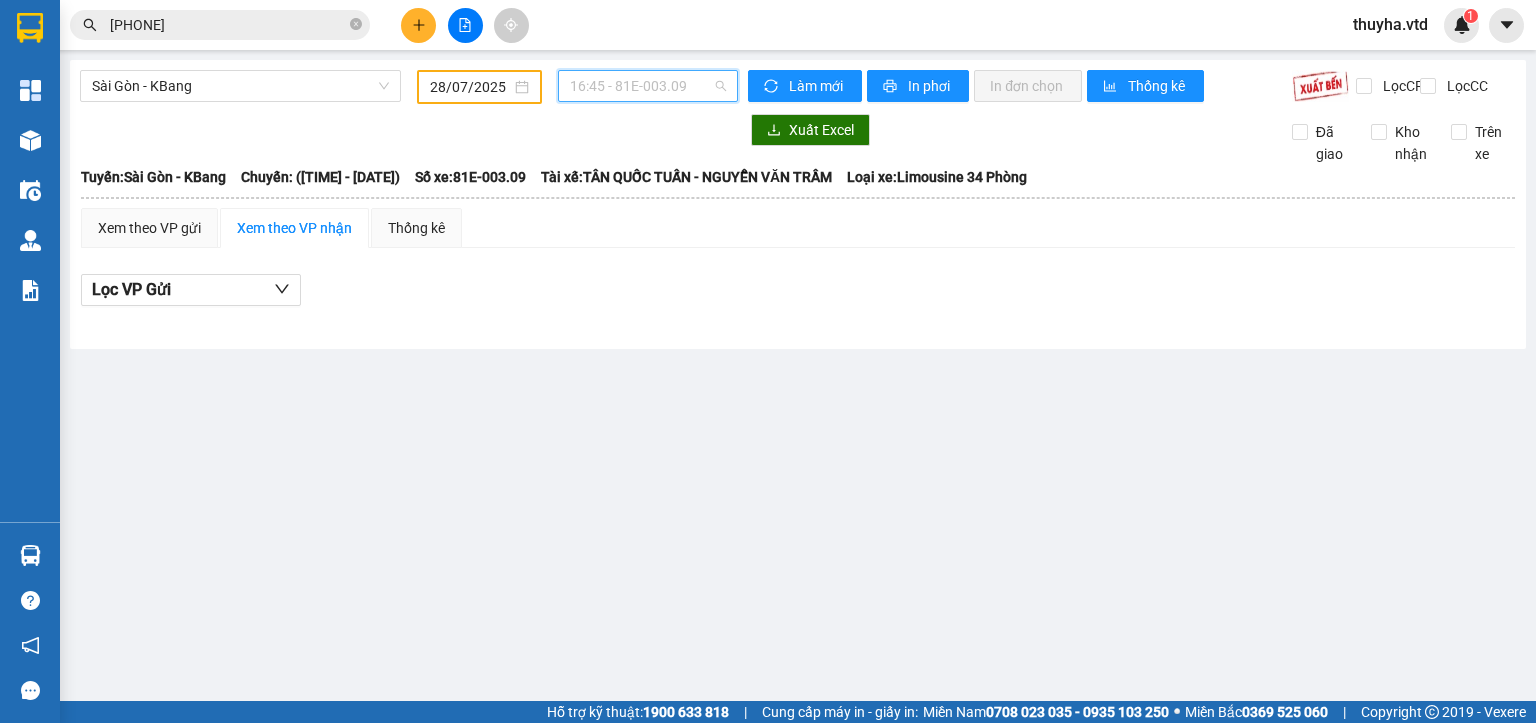 click on "16:45     - 81E-003.09" at bounding box center [648, 86] 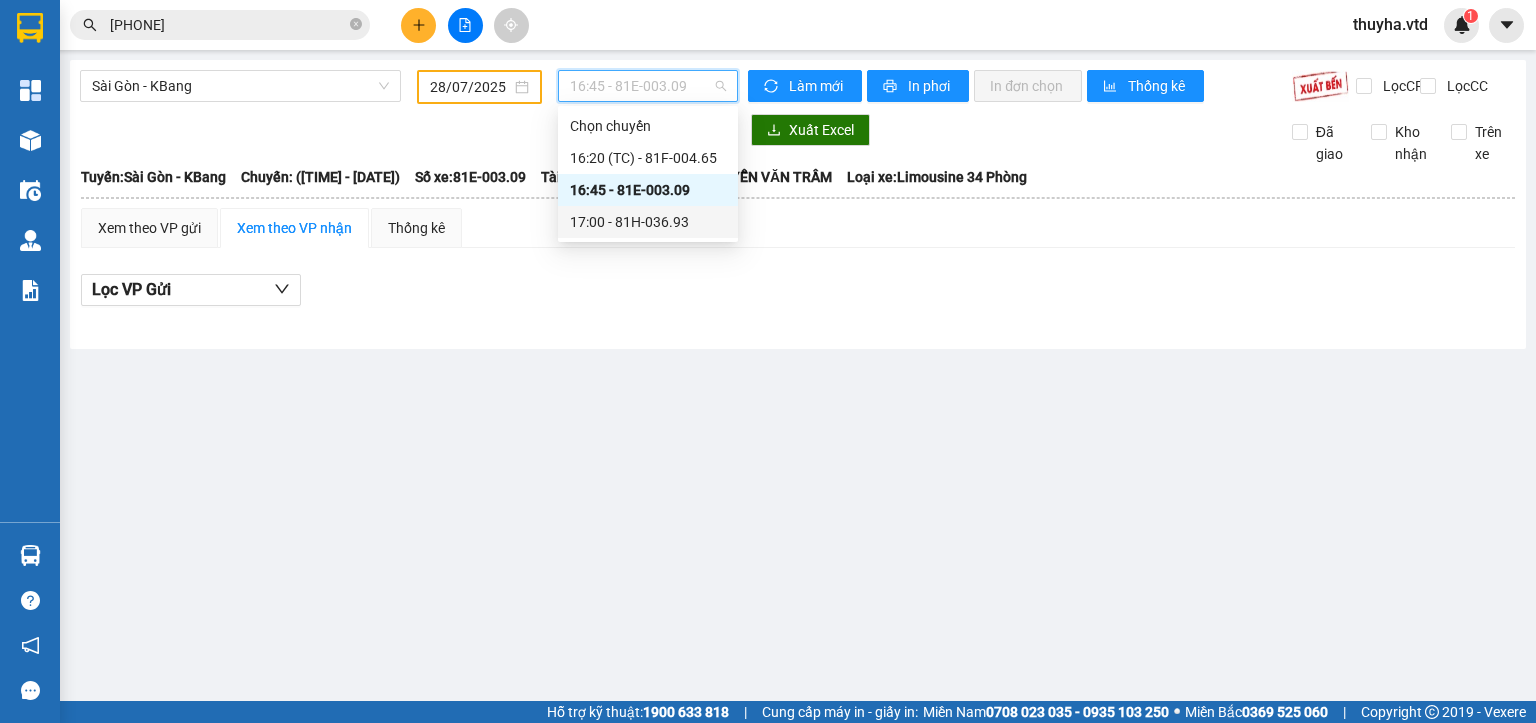 click on "17:00     - 81H-036.93" at bounding box center (648, 222) 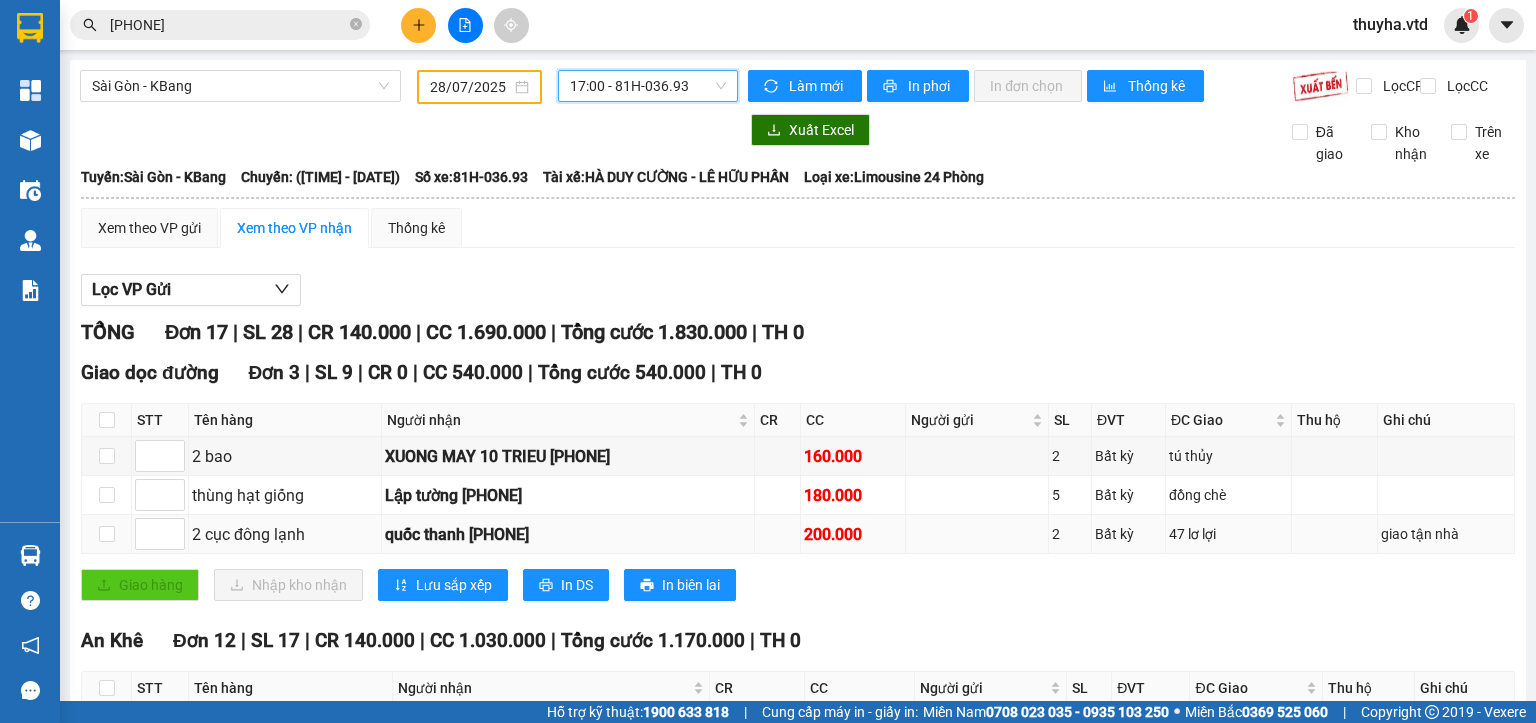 click on "quốc thanh [PHONE]" at bounding box center [568, 534] 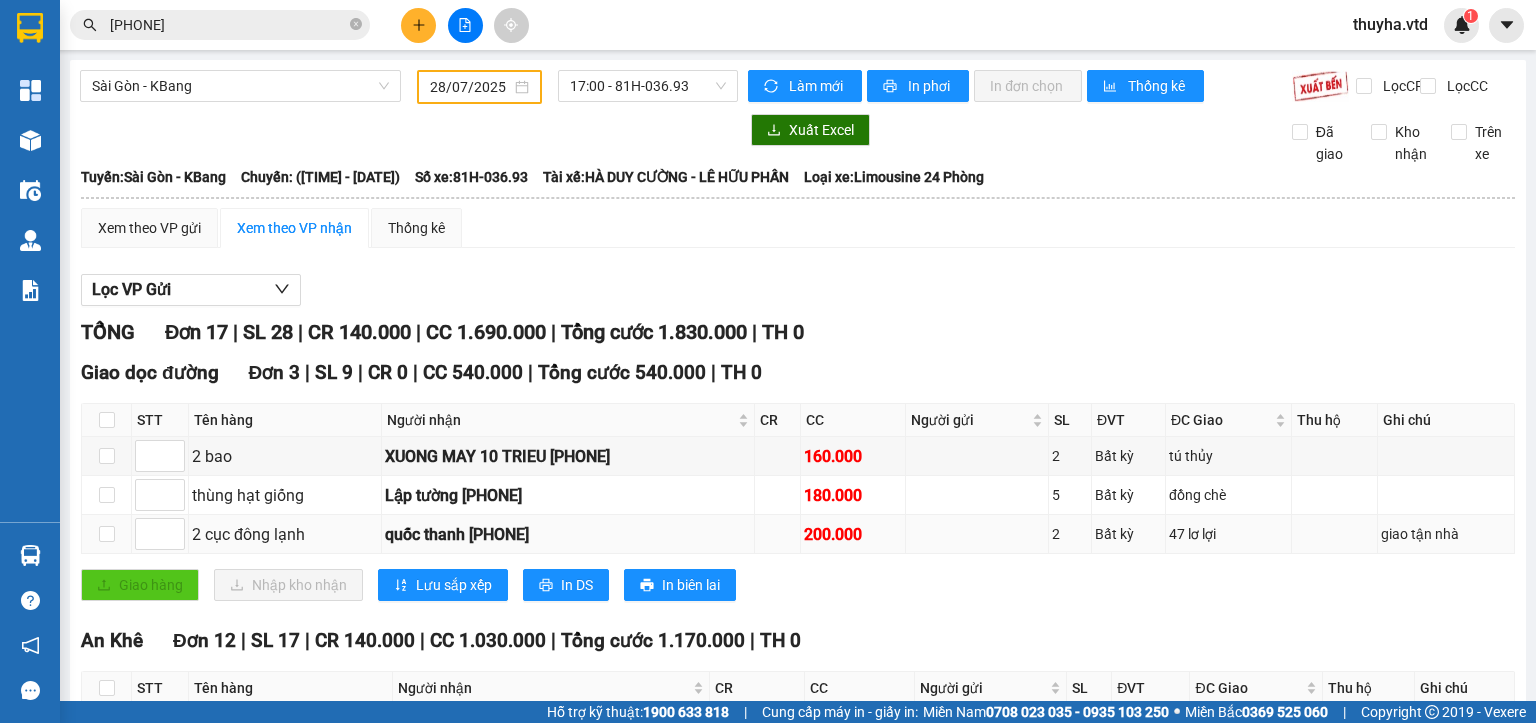 click on "quốc thanh [PHONE]" at bounding box center (568, 534) 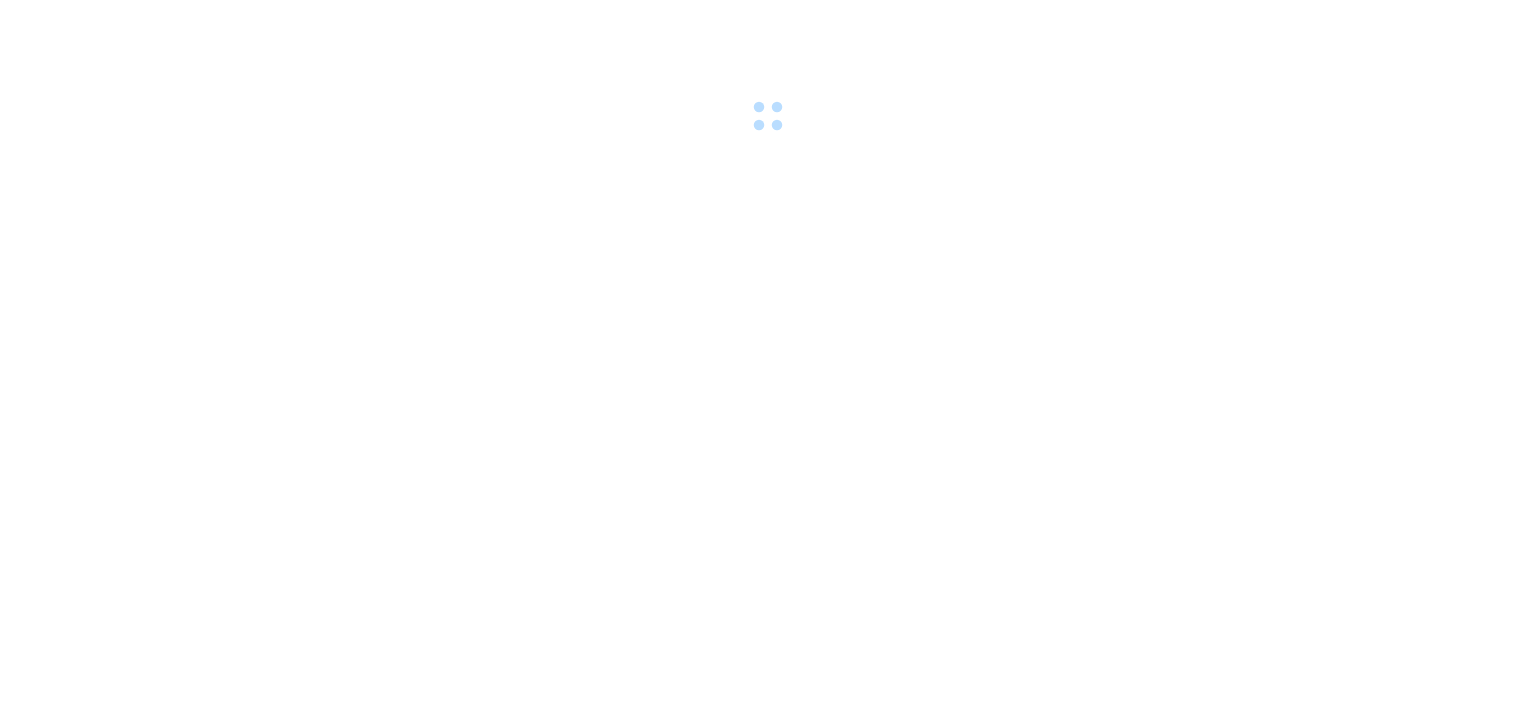 scroll, scrollTop: 0, scrollLeft: 0, axis: both 